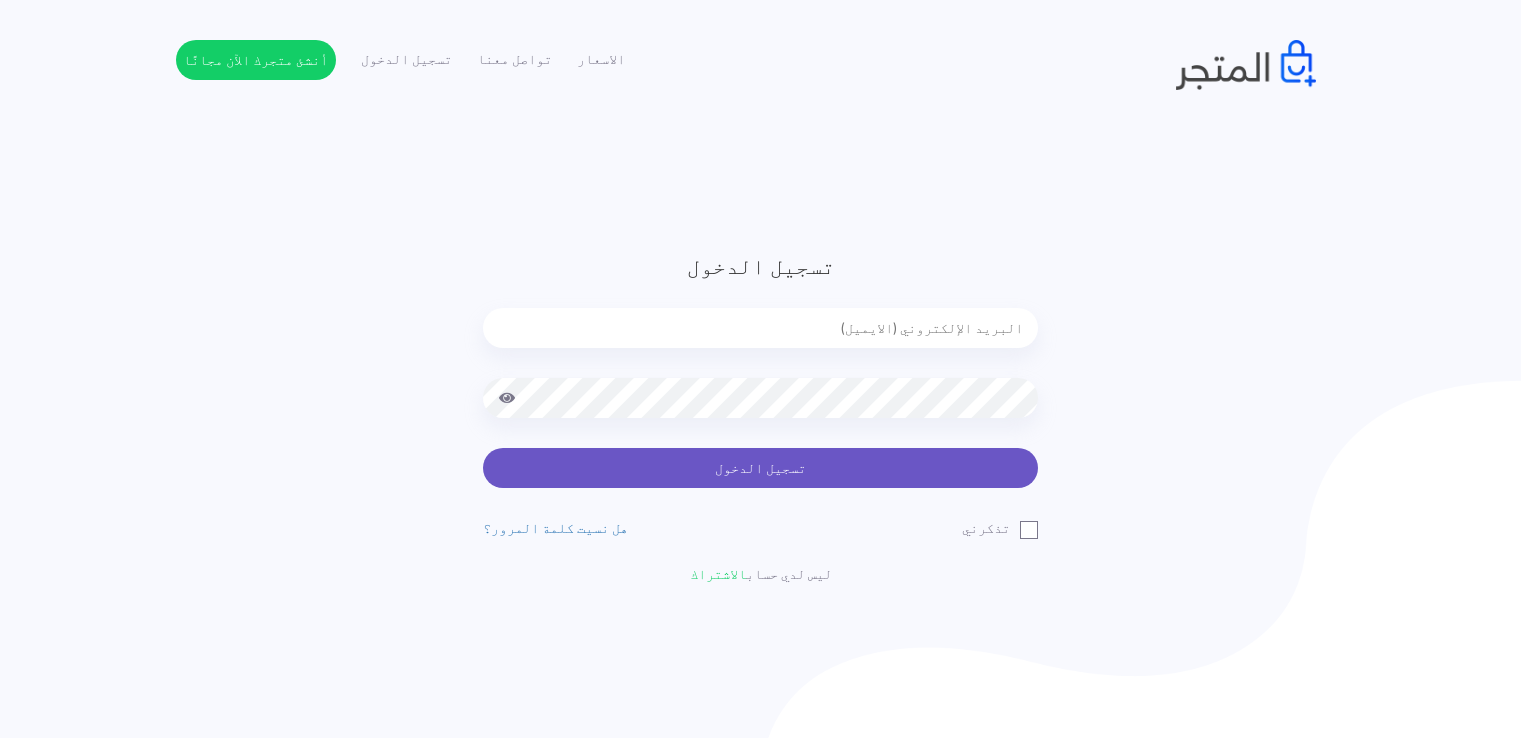 scroll, scrollTop: 0, scrollLeft: 0, axis: both 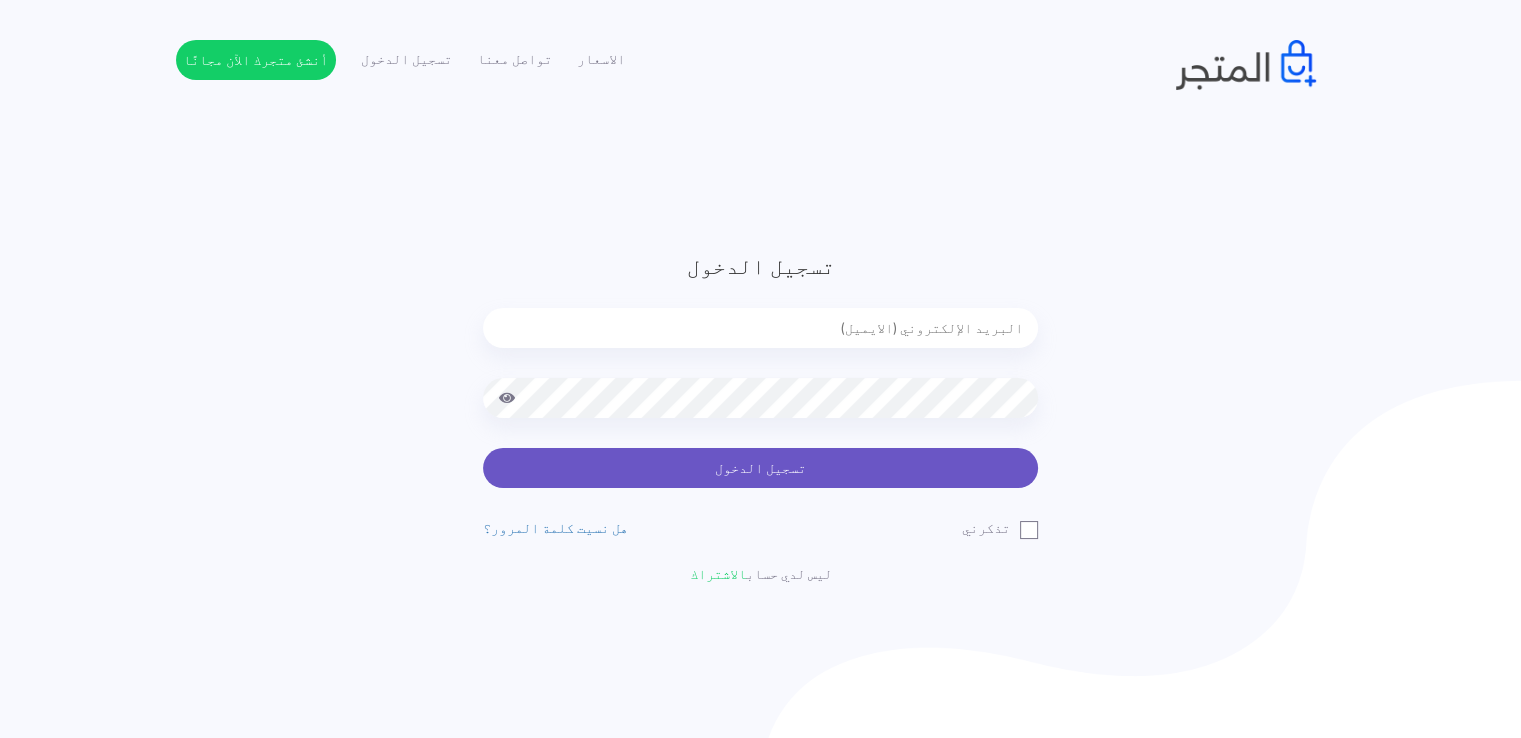 type on "noha_mae86@yahoo.com" 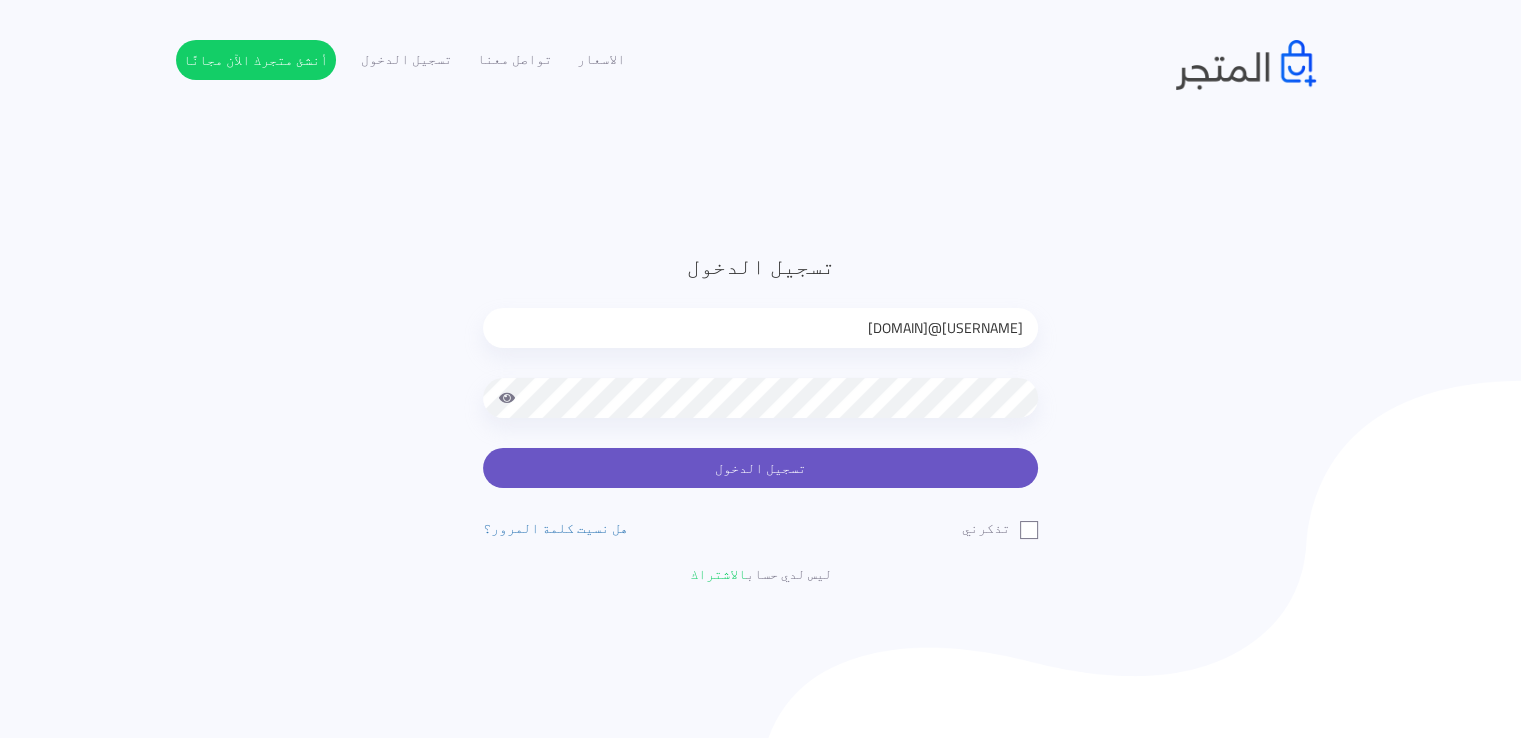 click on "تسجيل الدخول" at bounding box center [760, 468] 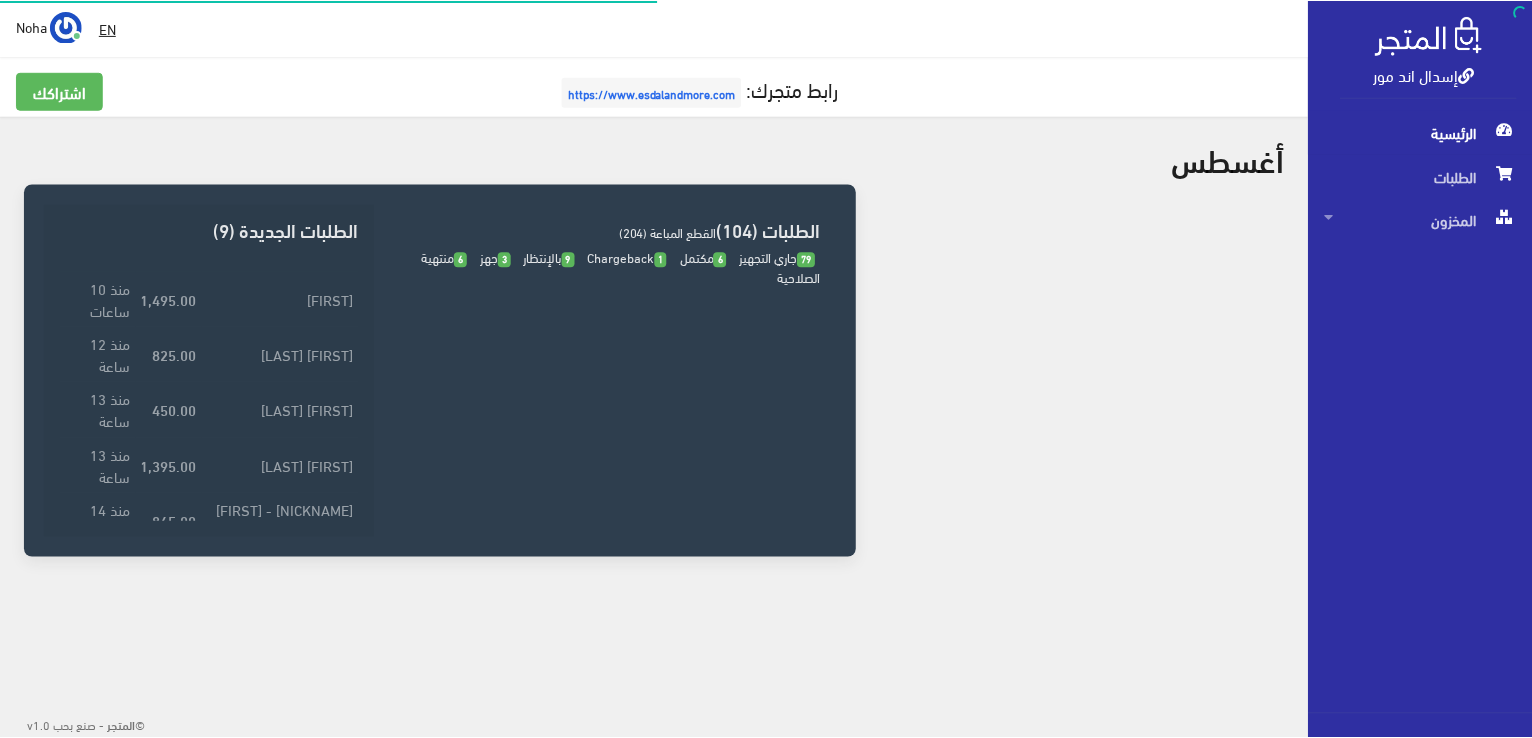 scroll, scrollTop: 0, scrollLeft: 0, axis: both 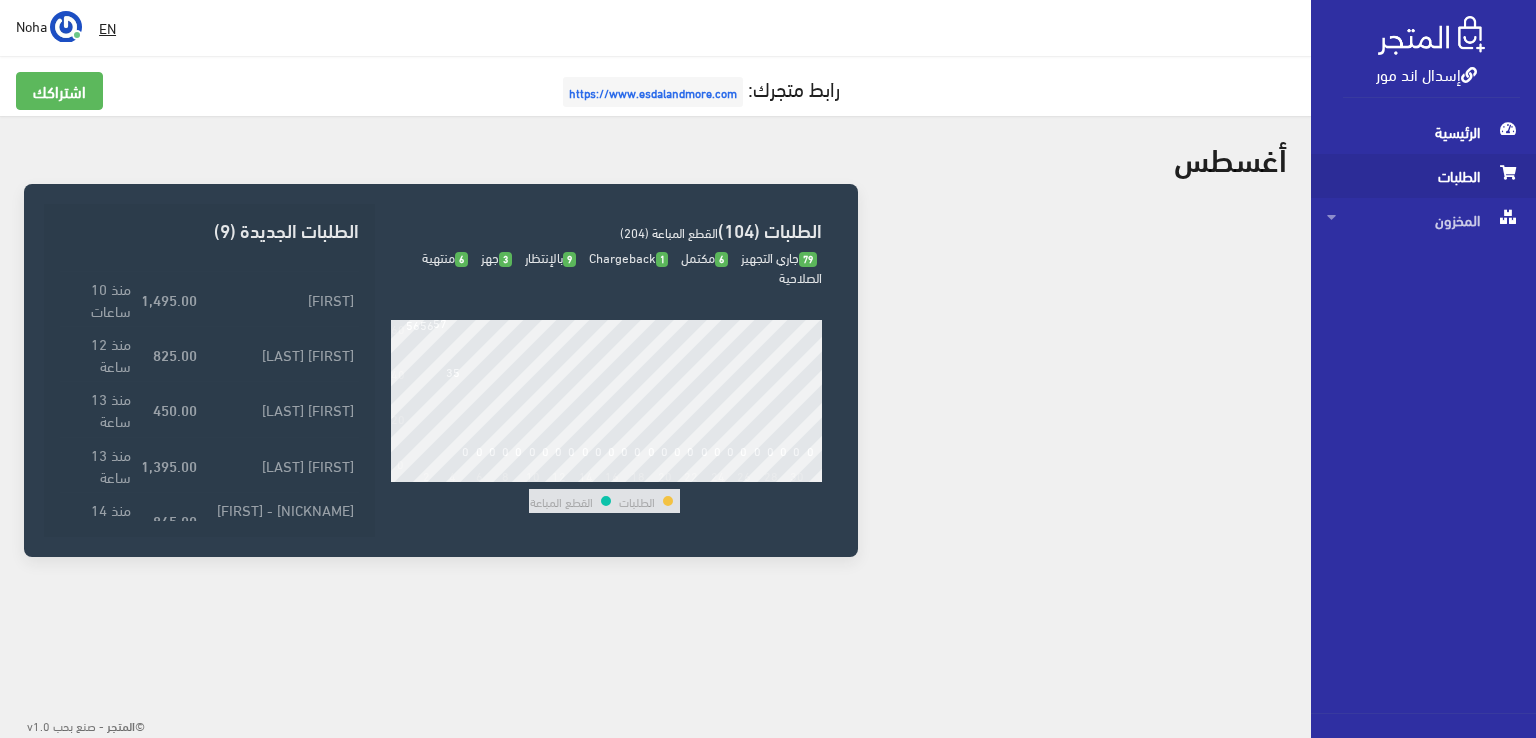 click on "الطلبات" at bounding box center (1423, 176) 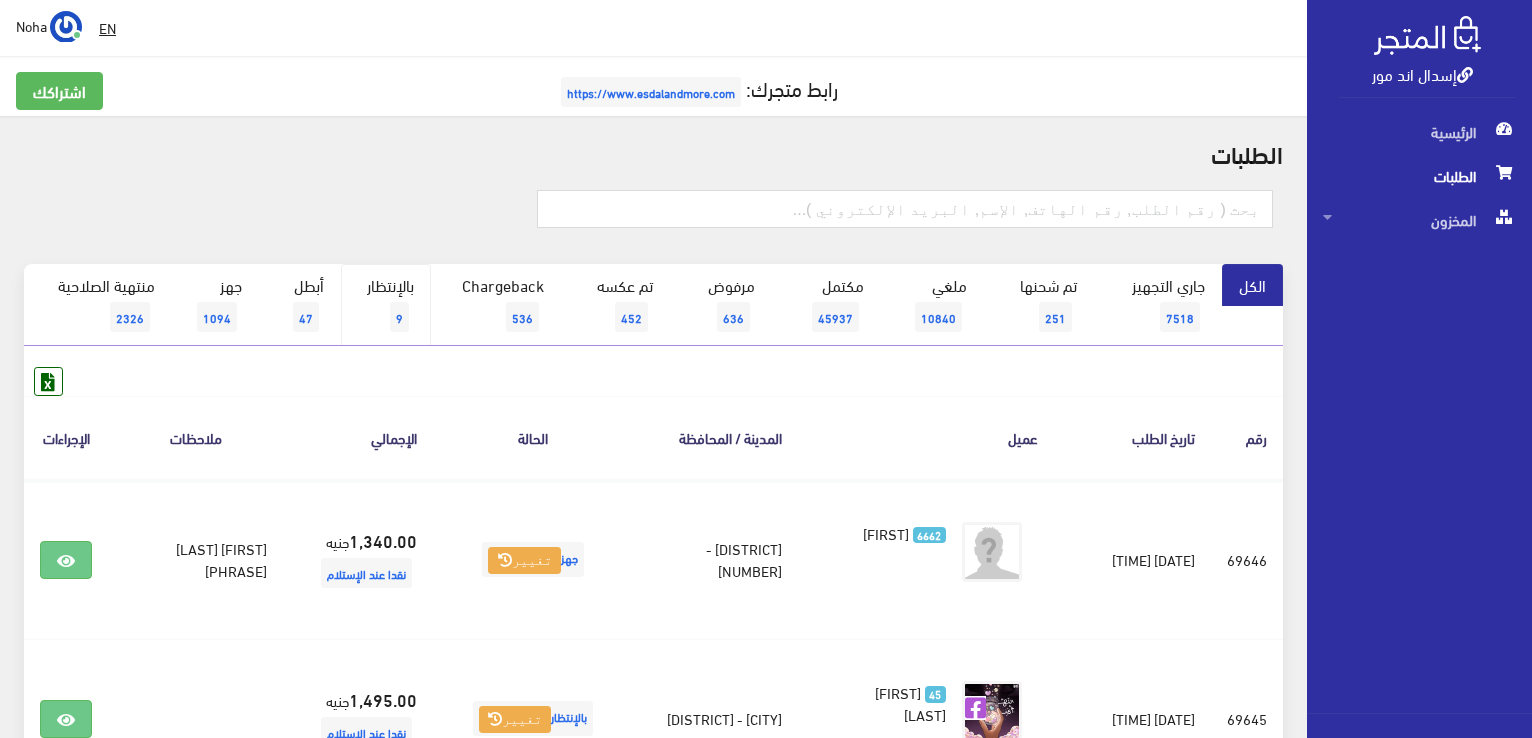 click on "بالإنتظار
9" at bounding box center [386, 305] 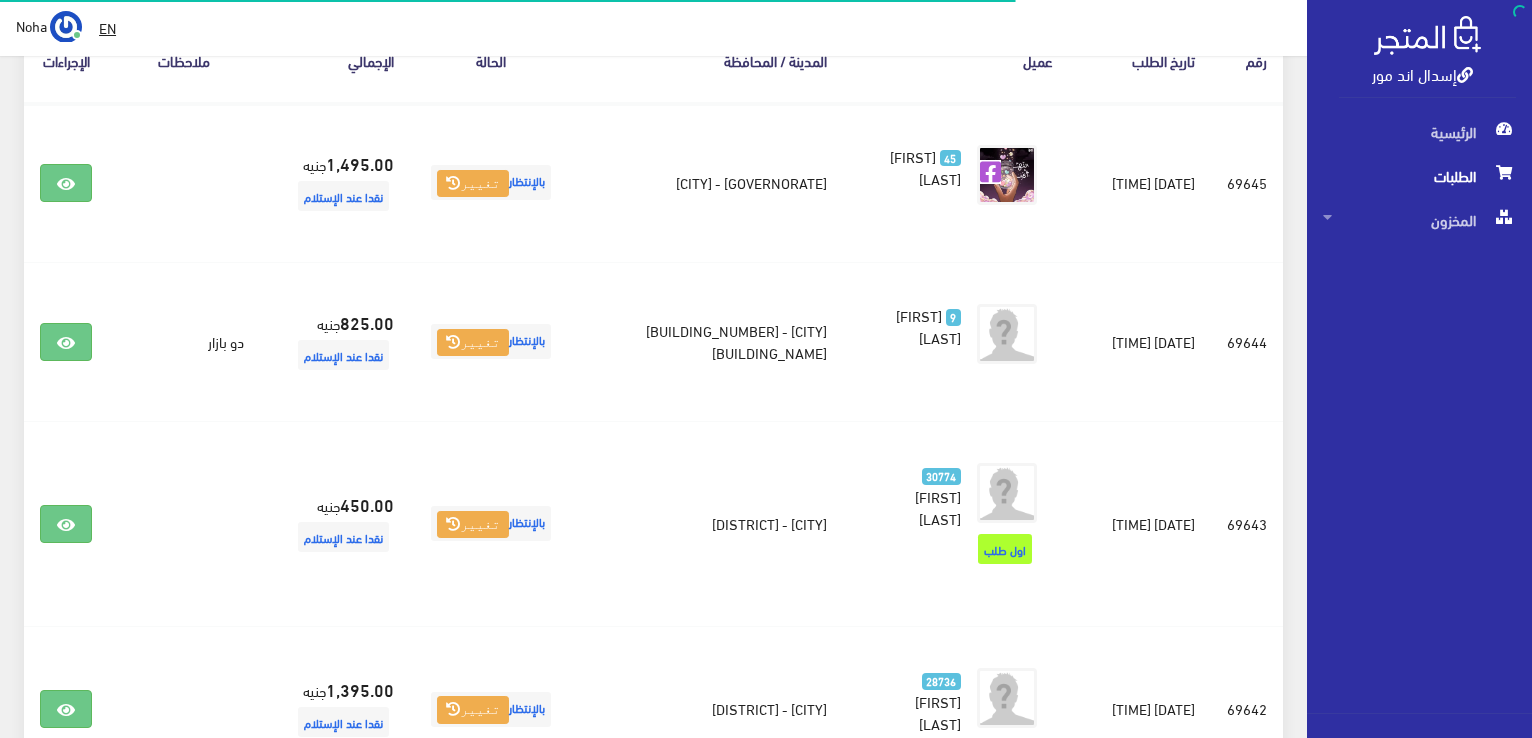 scroll, scrollTop: 400, scrollLeft: 0, axis: vertical 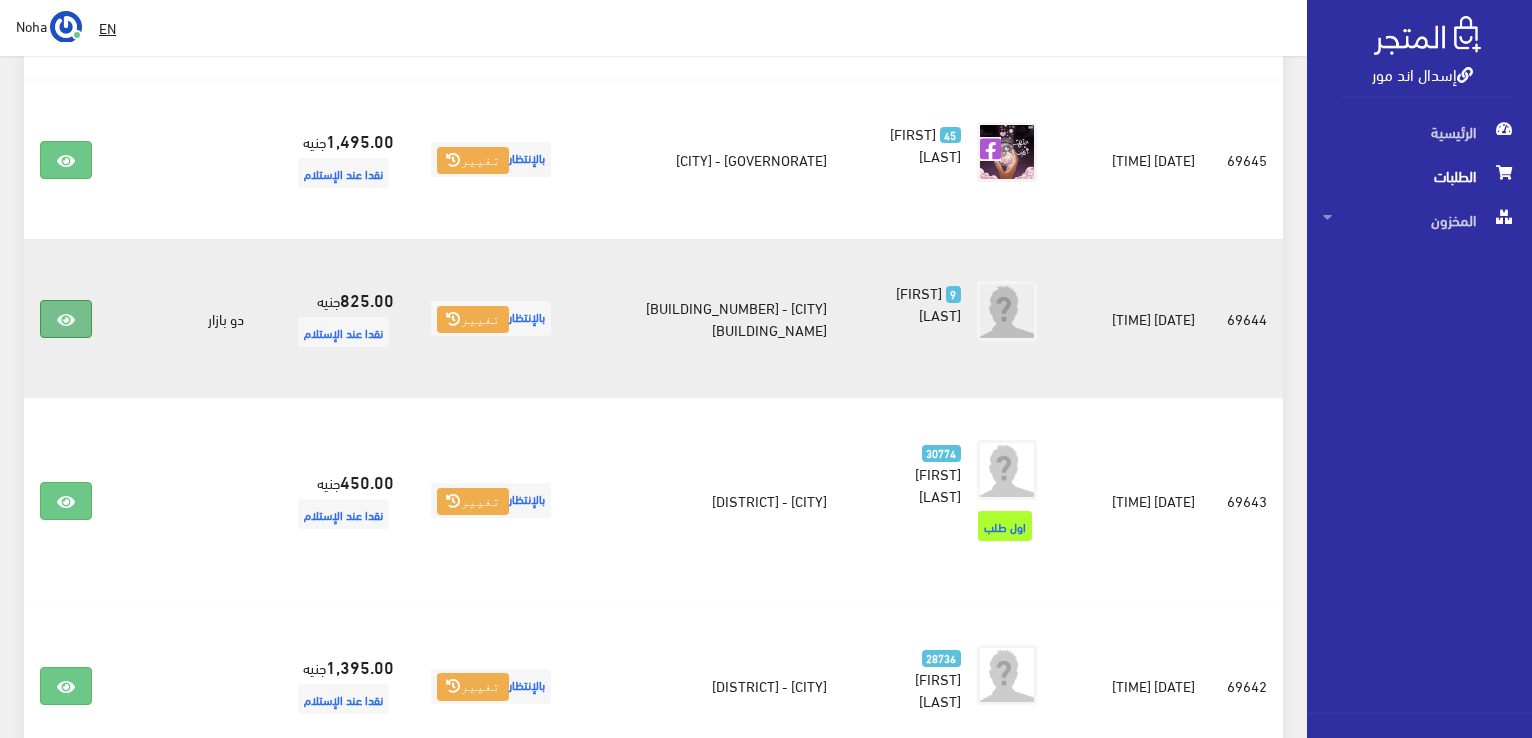 click at bounding box center [66, 319] 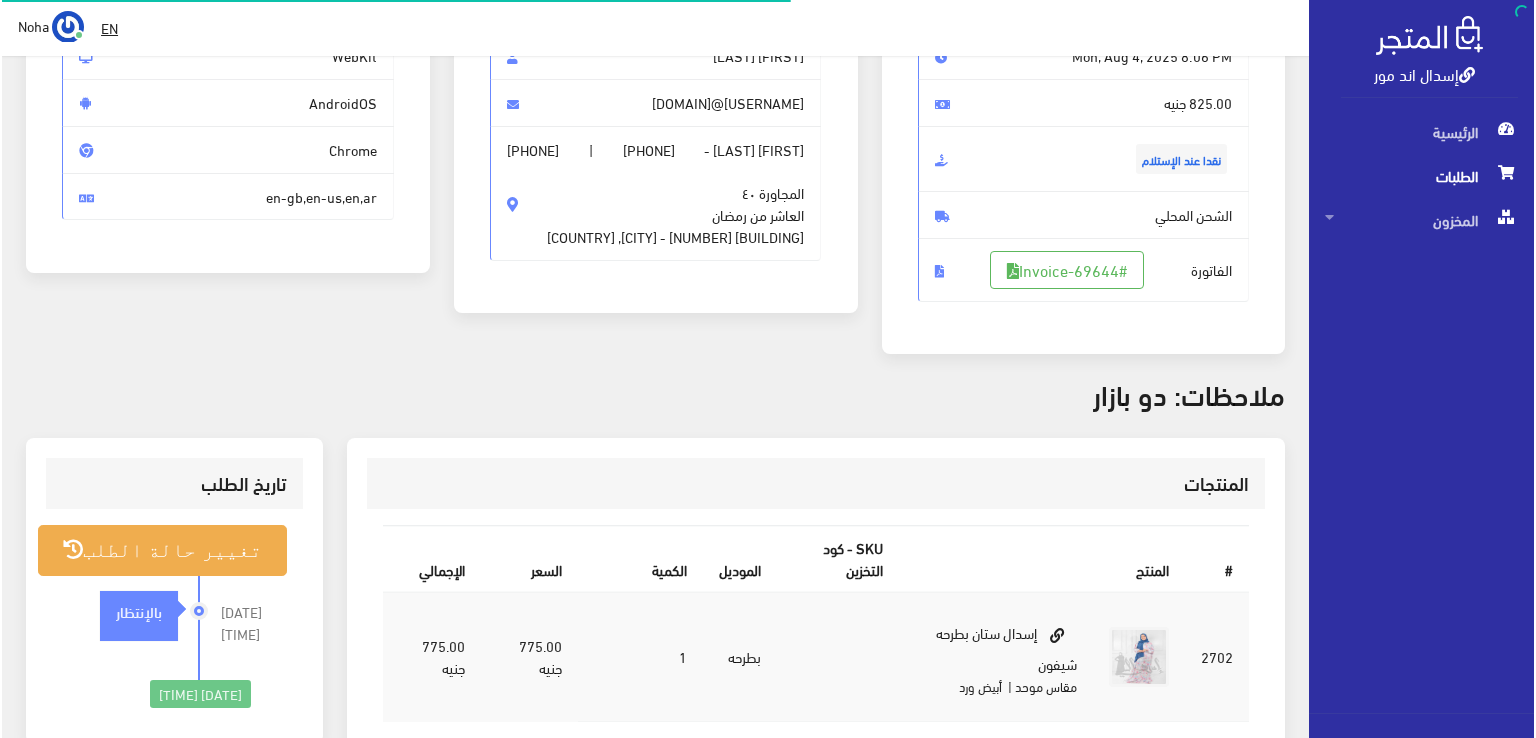 scroll, scrollTop: 300, scrollLeft: 0, axis: vertical 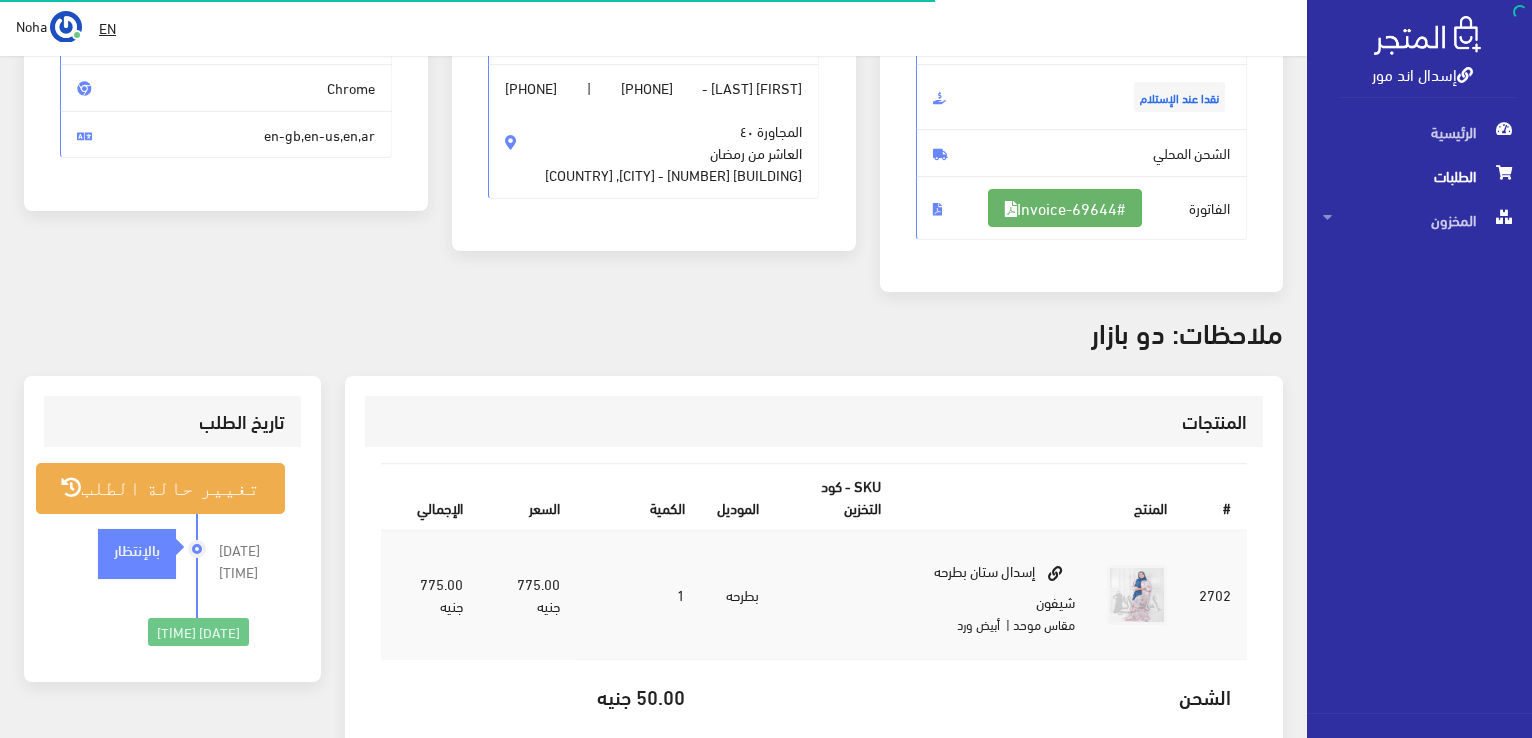 click on "#Invoice-69644" at bounding box center [1065, 208] 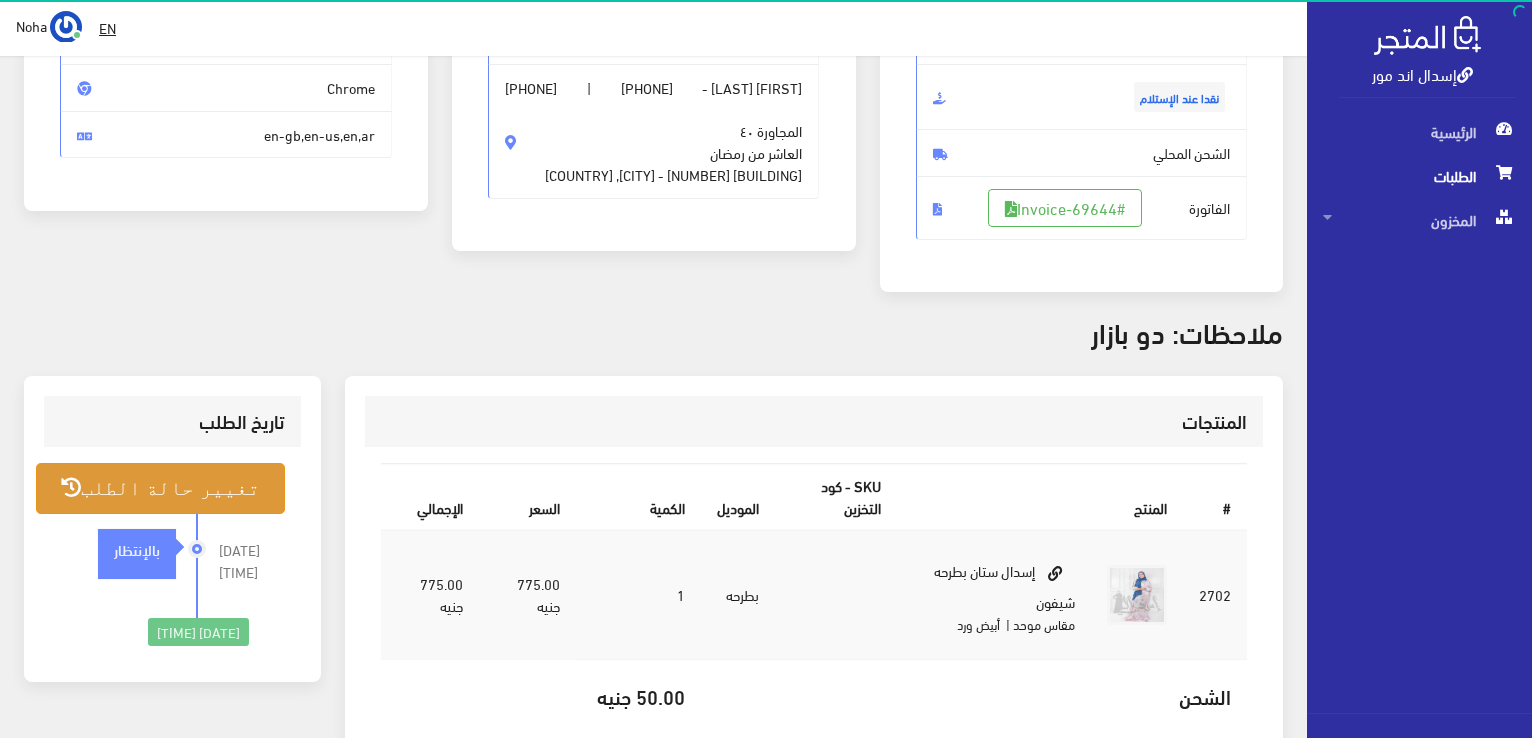 click on "تغيير حالة الطلب" at bounding box center [160, 488] 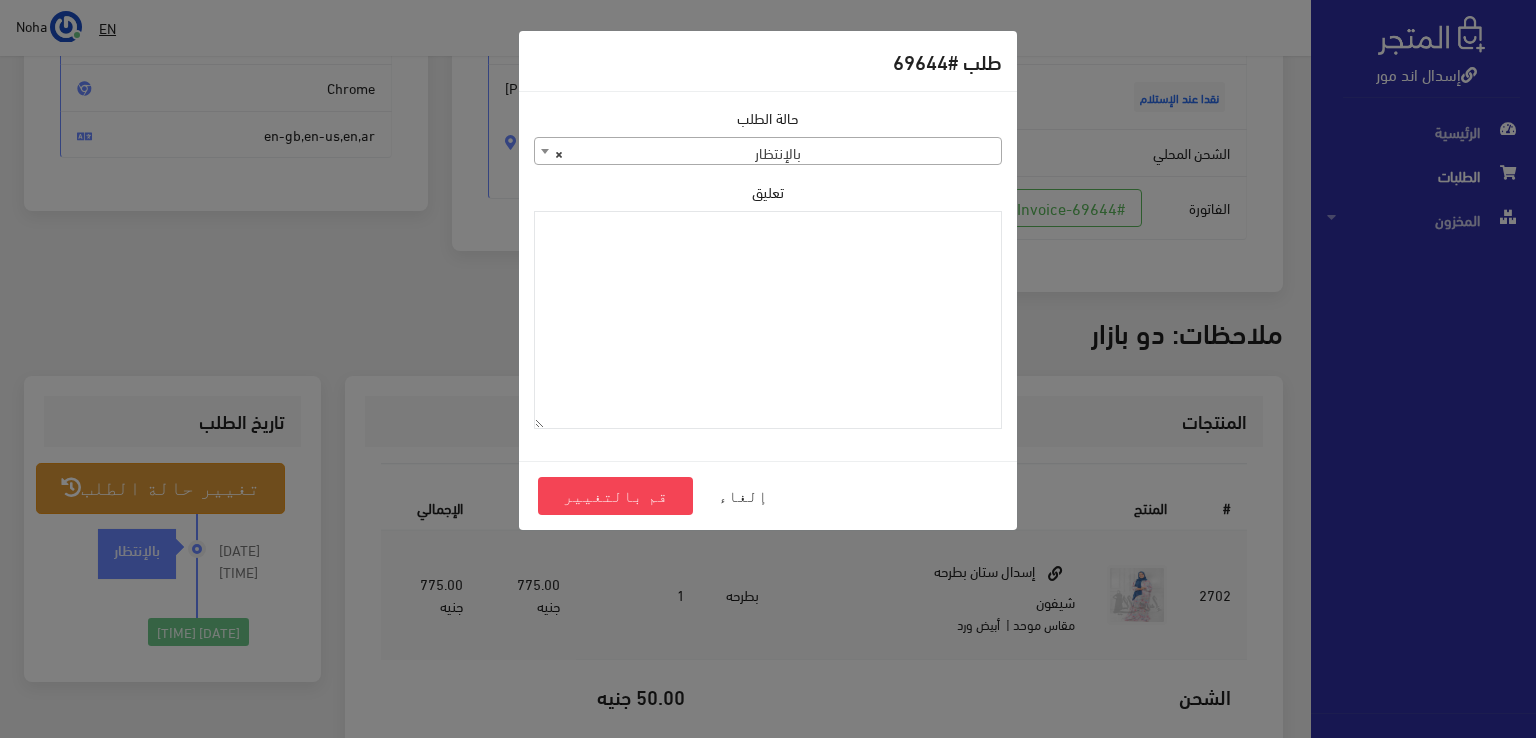 click on "× بالإنتظار" at bounding box center (768, 152) 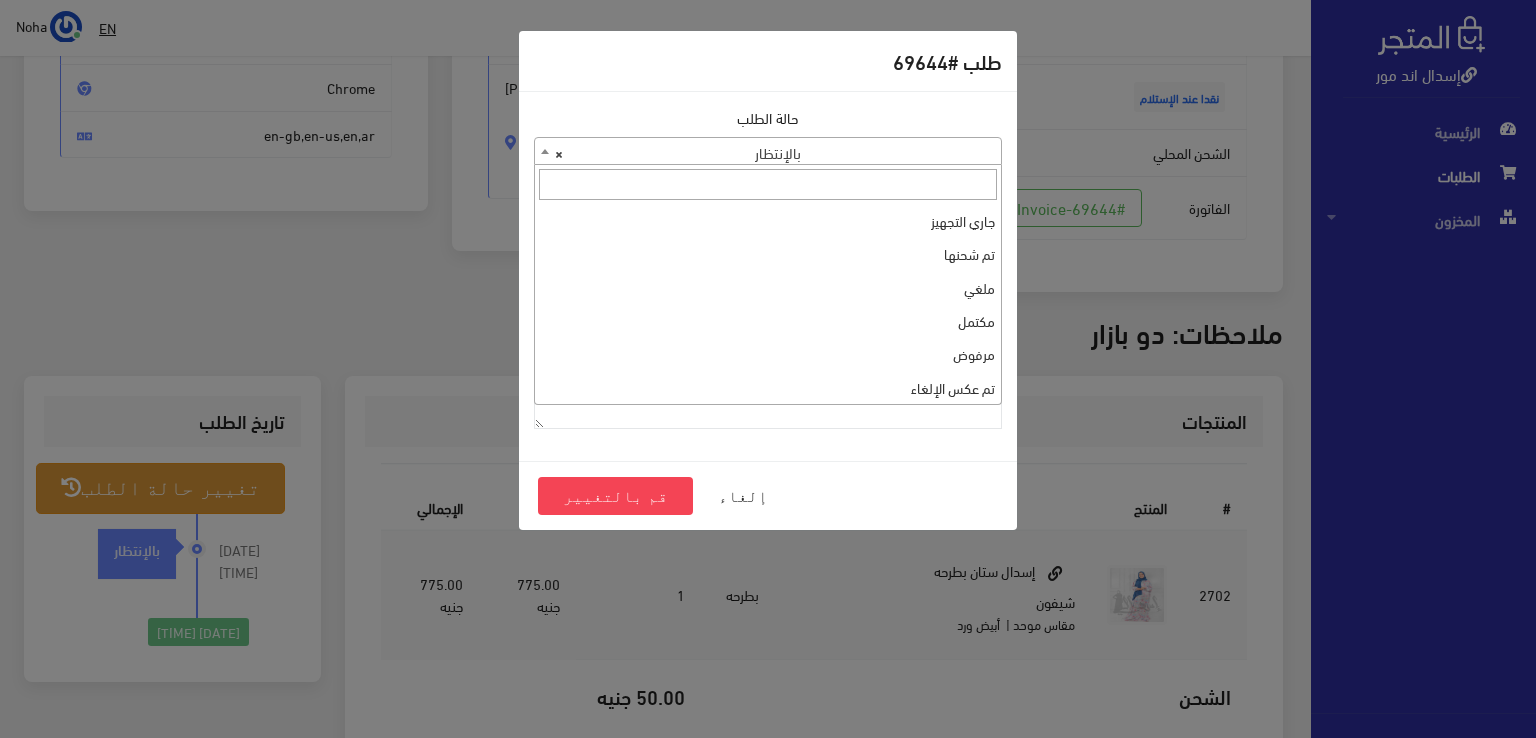 scroll, scrollTop: 267, scrollLeft: 0, axis: vertical 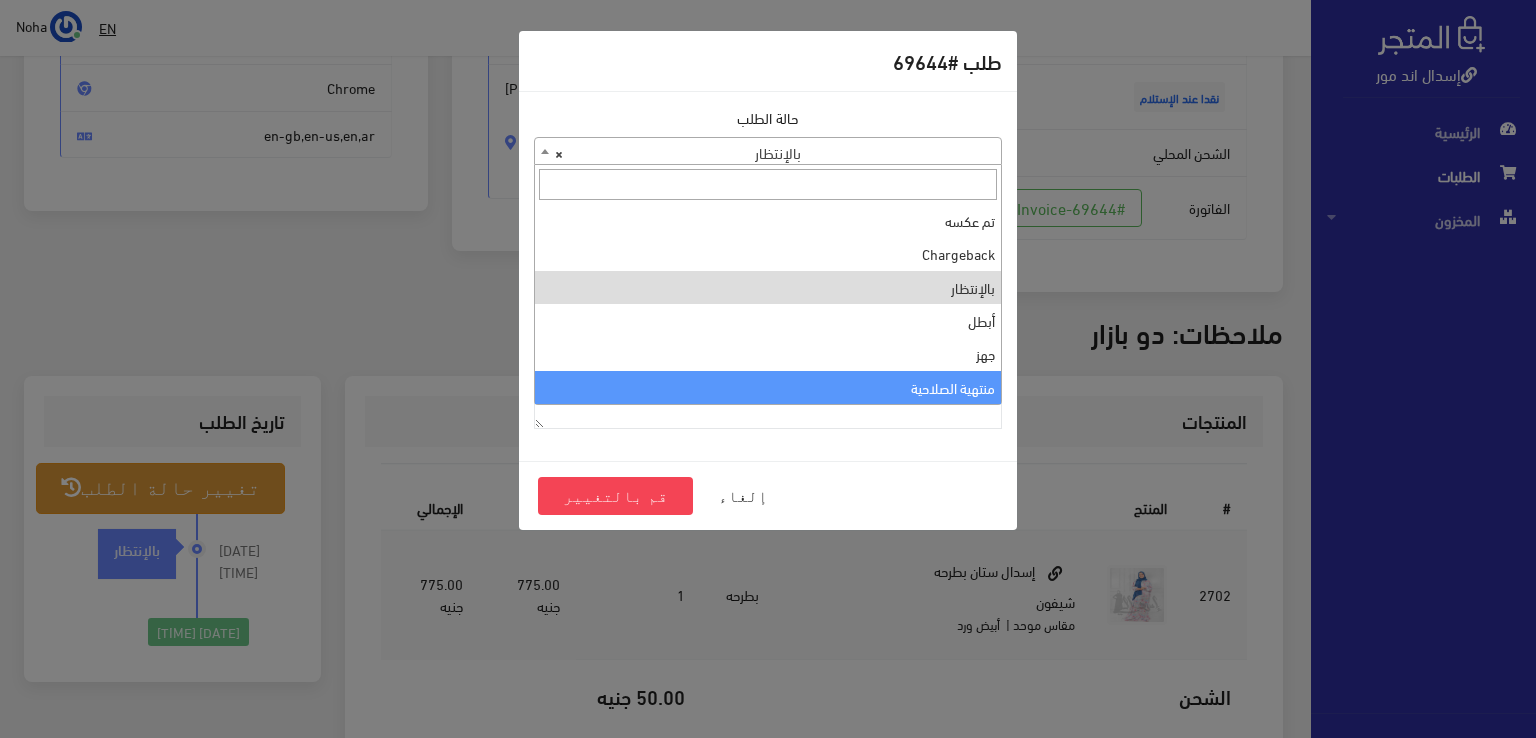 select on "14" 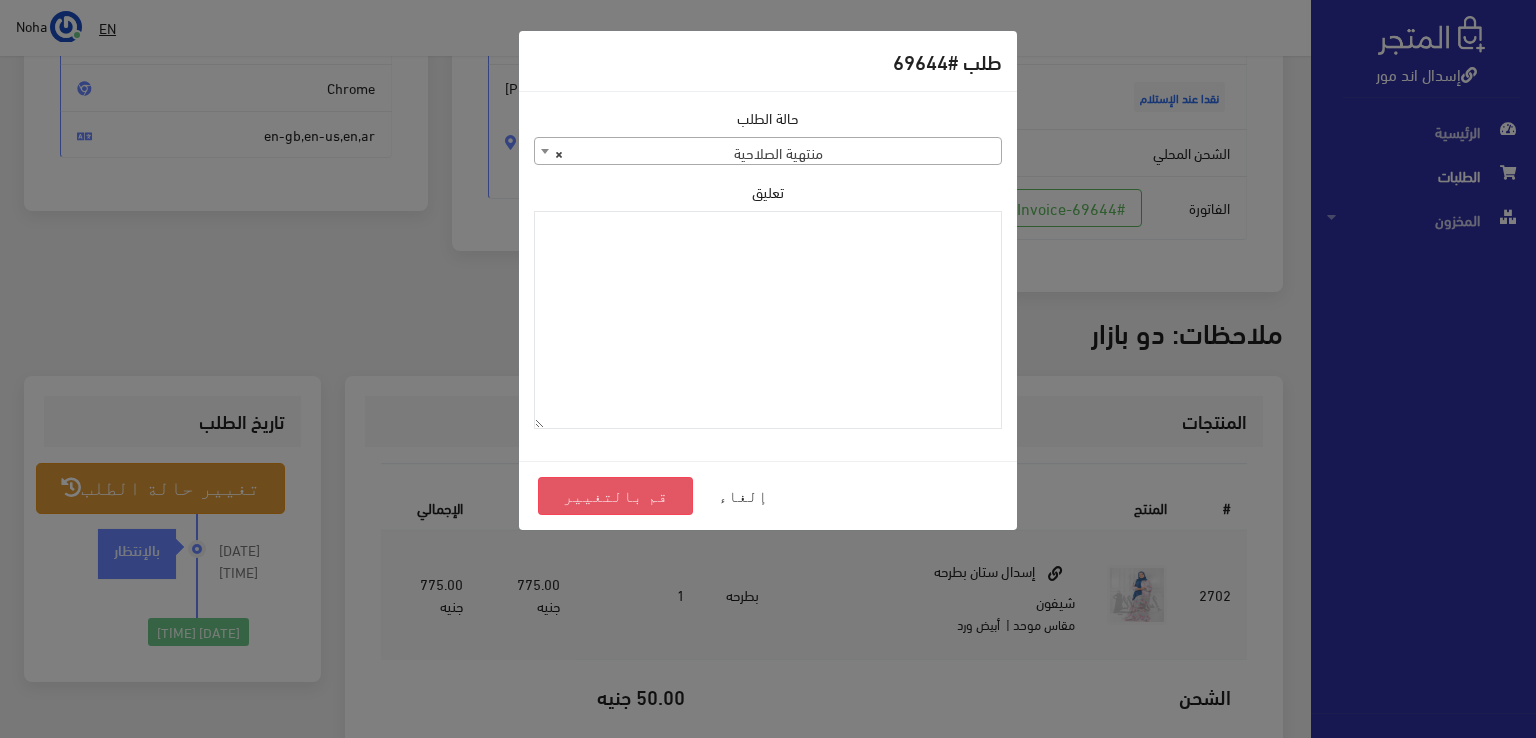 click on "قم بالتغيير" at bounding box center (615, 496) 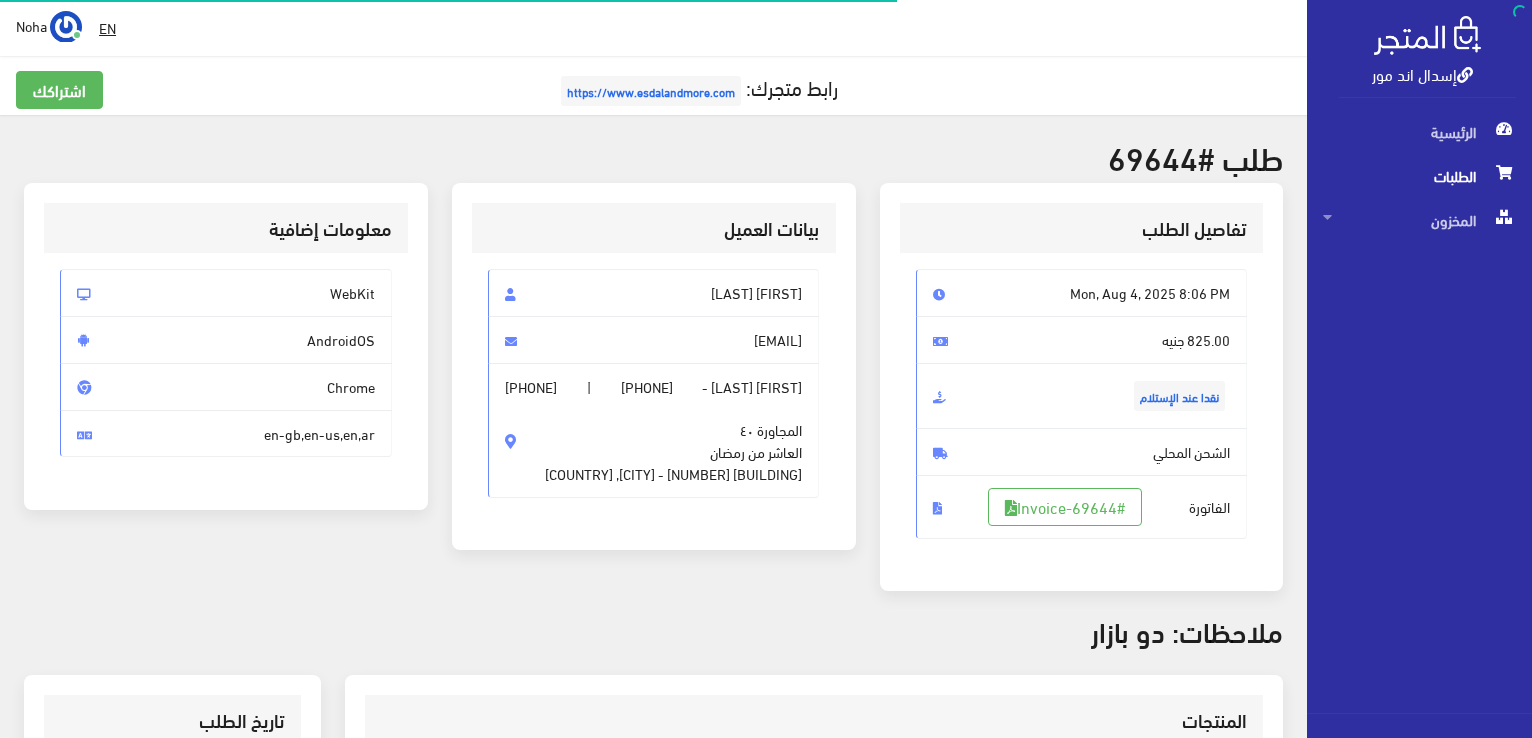 scroll, scrollTop: 300, scrollLeft: 0, axis: vertical 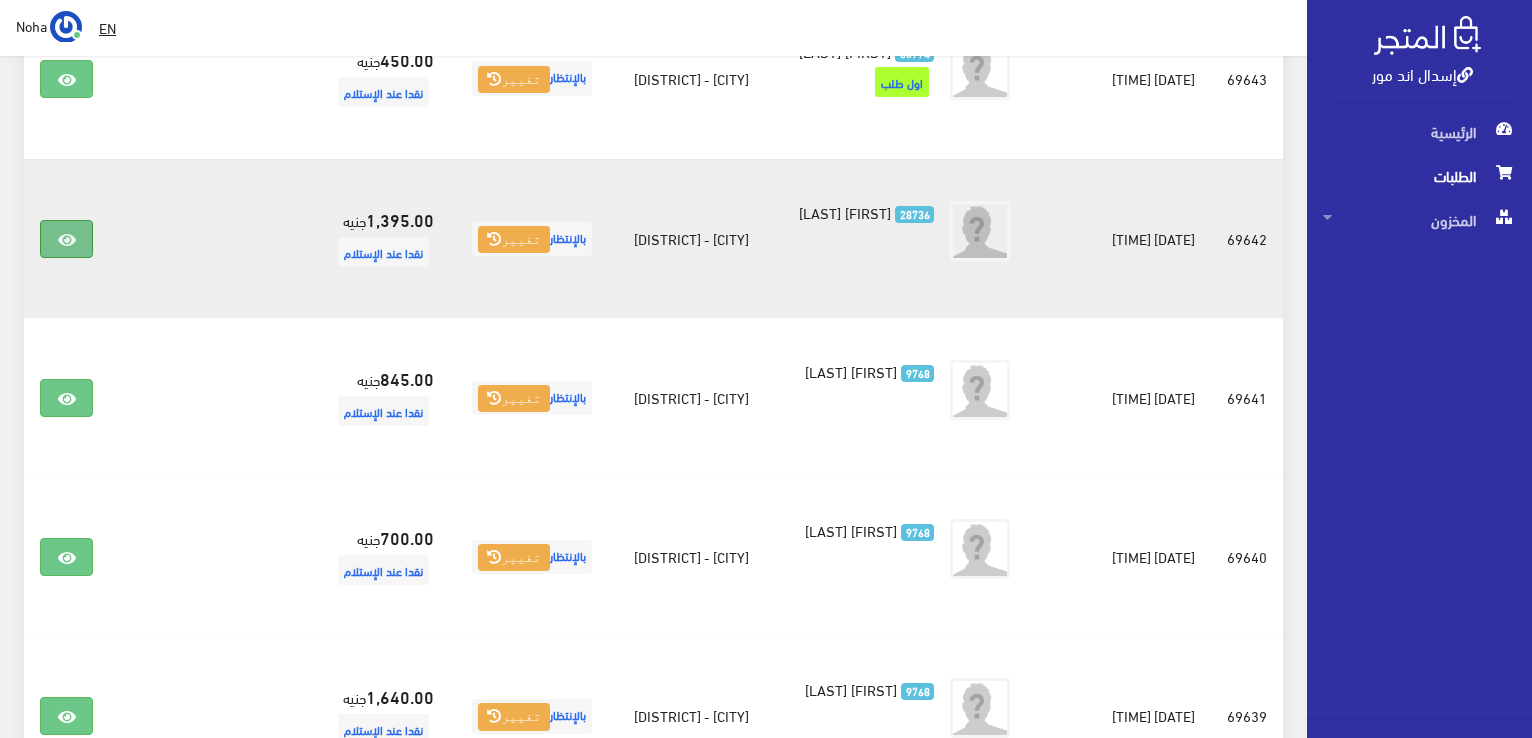 click at bounding box center [66, 239] 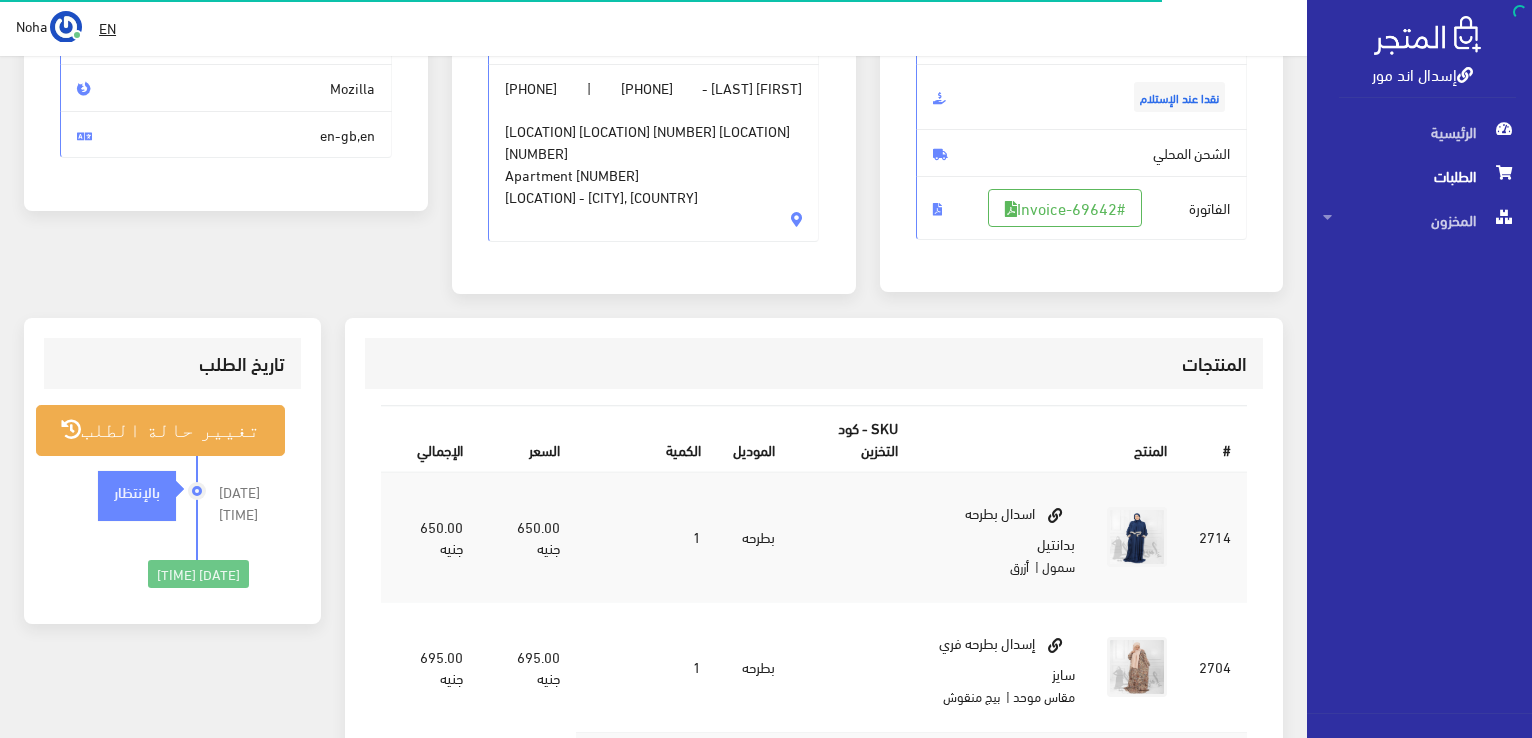 scroll, scrollTop: 100, scrollLeft: 0, axis: vertical 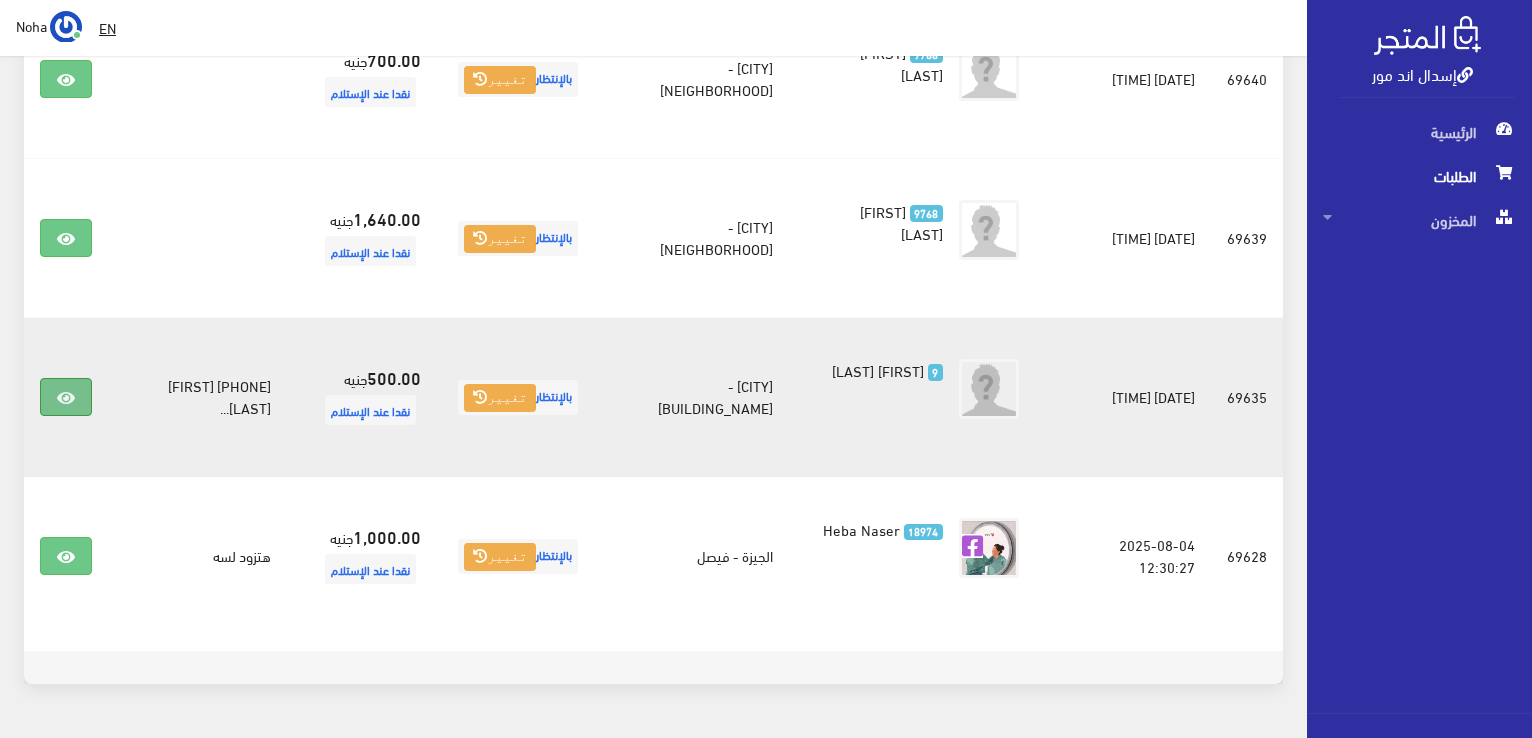 click at bounding box center (66, 398) 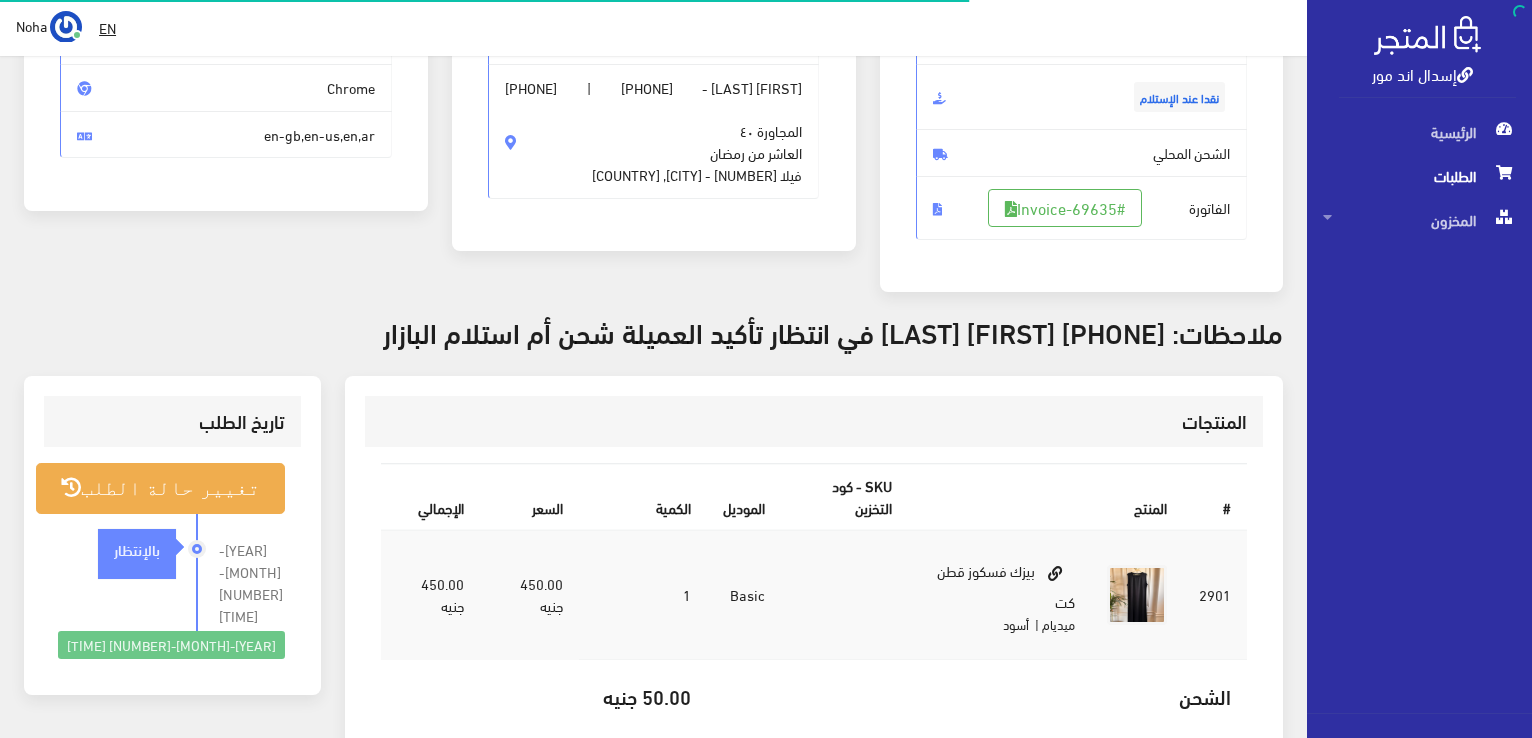 scroll, scrollTop: 300, scrollLeft: 0, axis: vertical 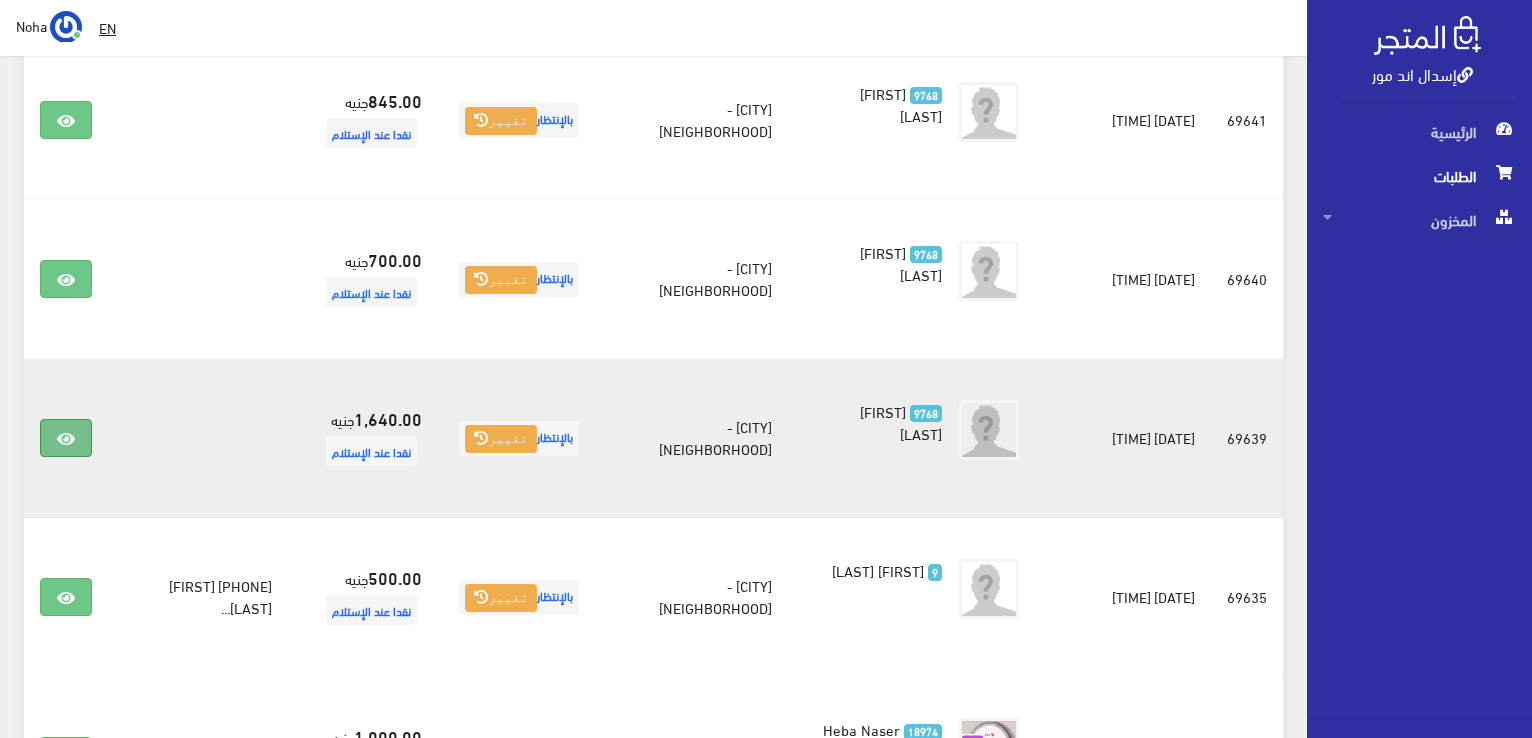 click at bounding box center (66, 438) 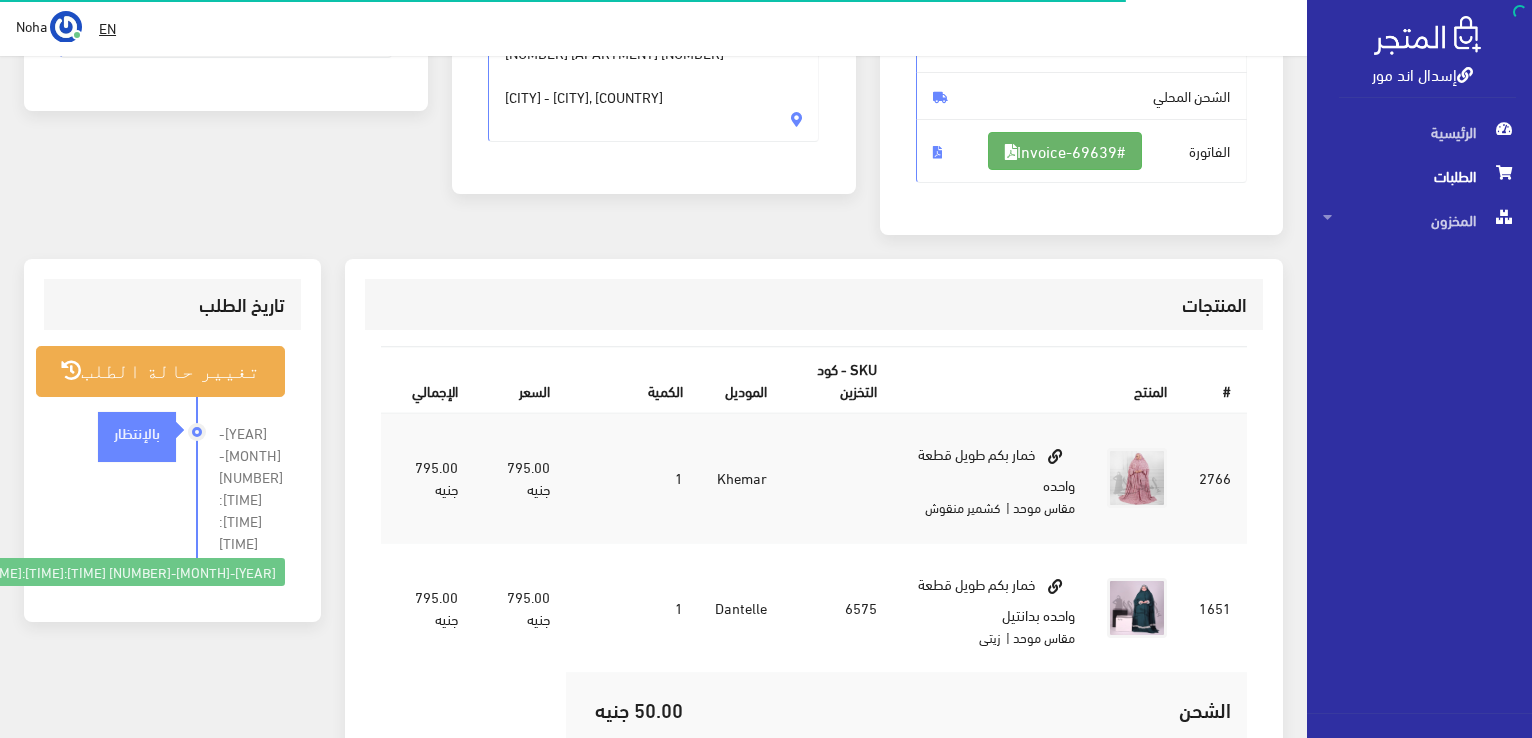 scroll, scrollTop: 400, scrollLeft: 0, axis: vertical 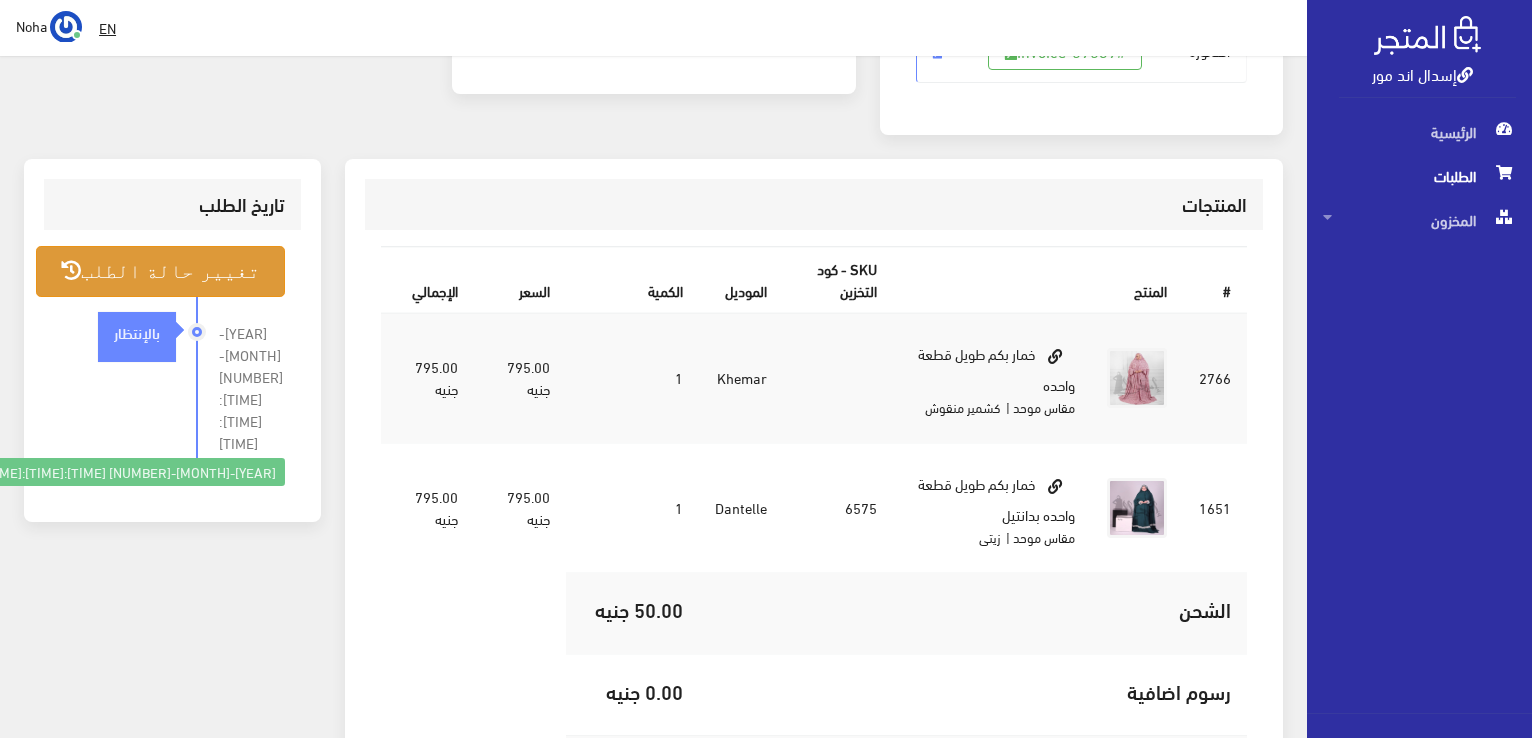 click on "تغيير حالة الطلب" at bounding box center [160, 271] 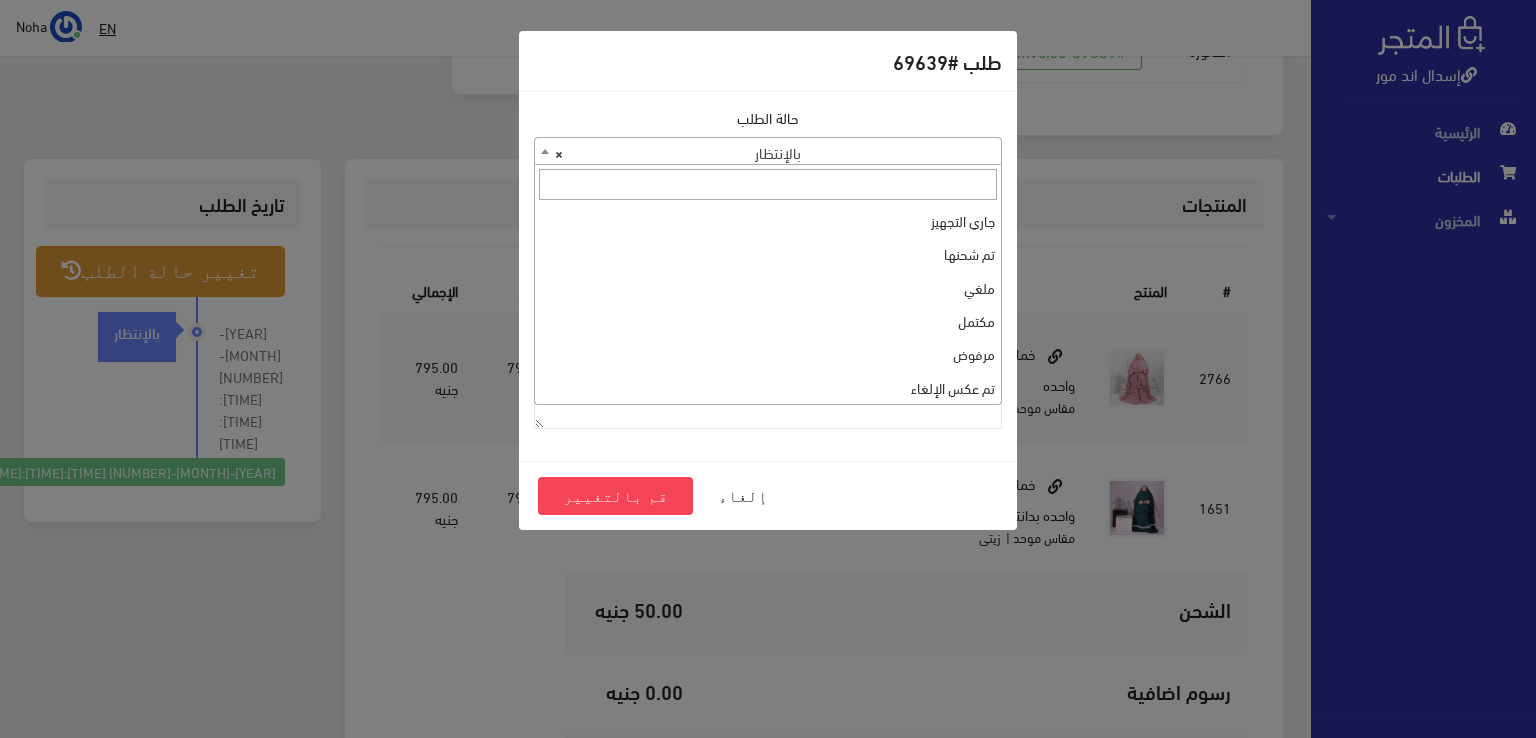 click on "× بالإنتظار" at bounding box center (768, 152) 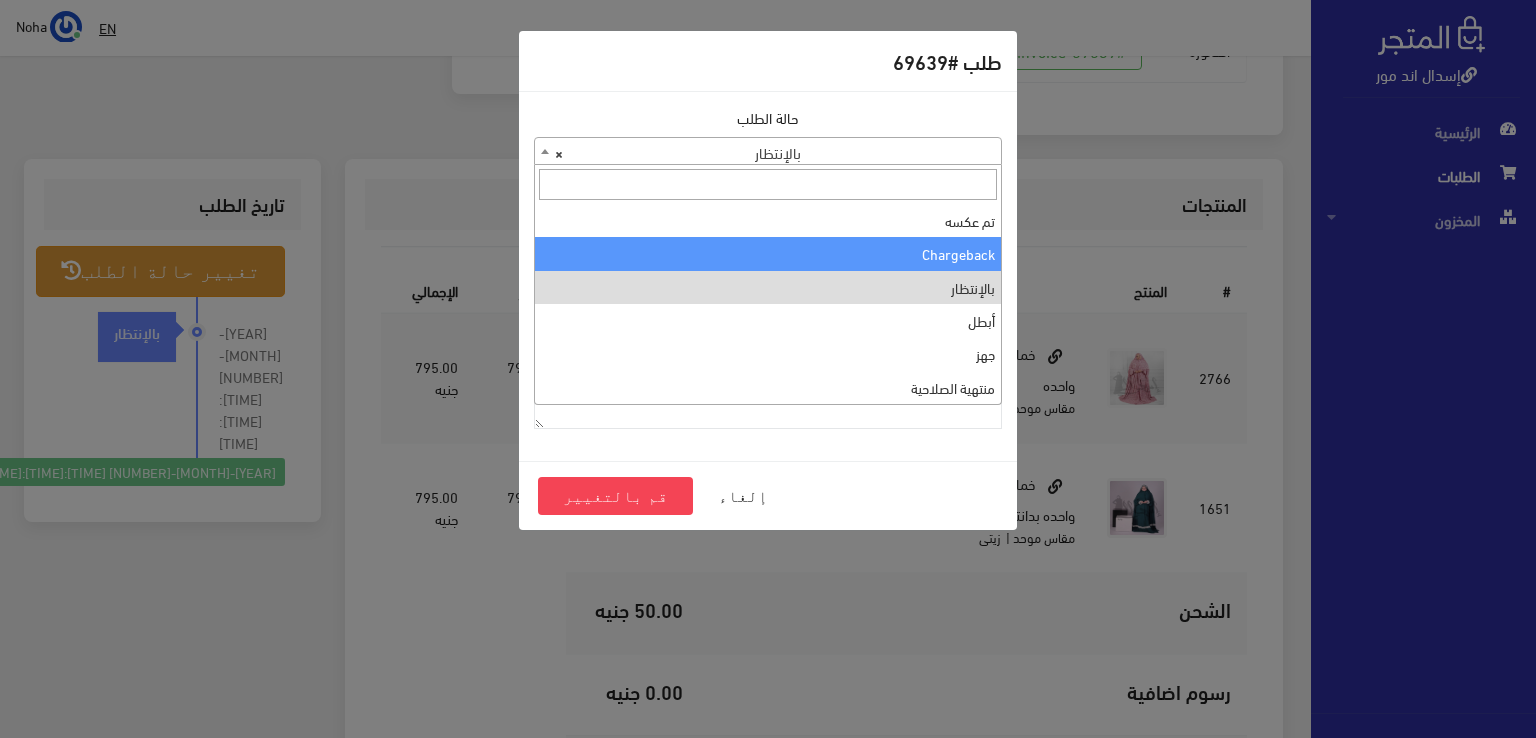 scroll, scrollTop: 0, scrollLeft: 0, axis: both 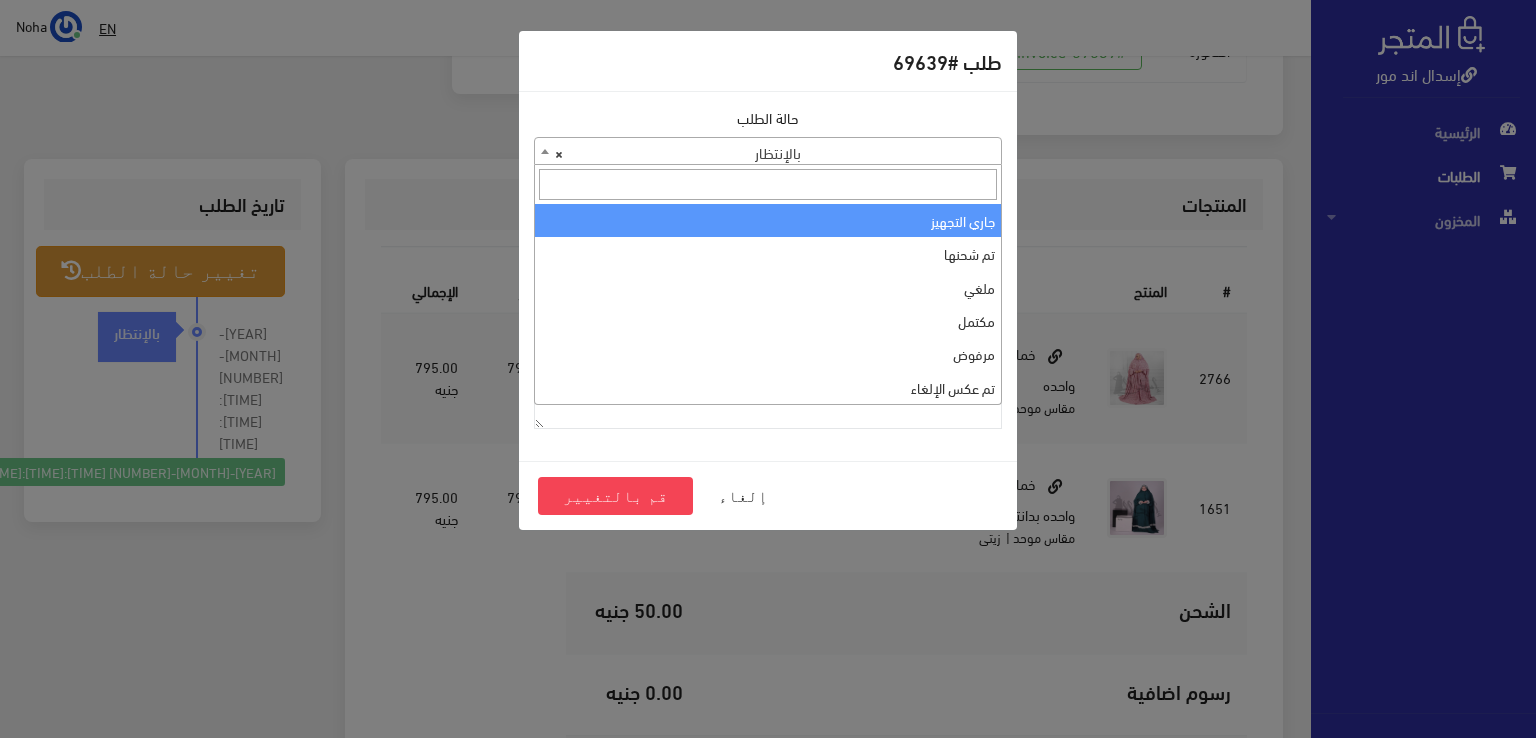 select on "1" 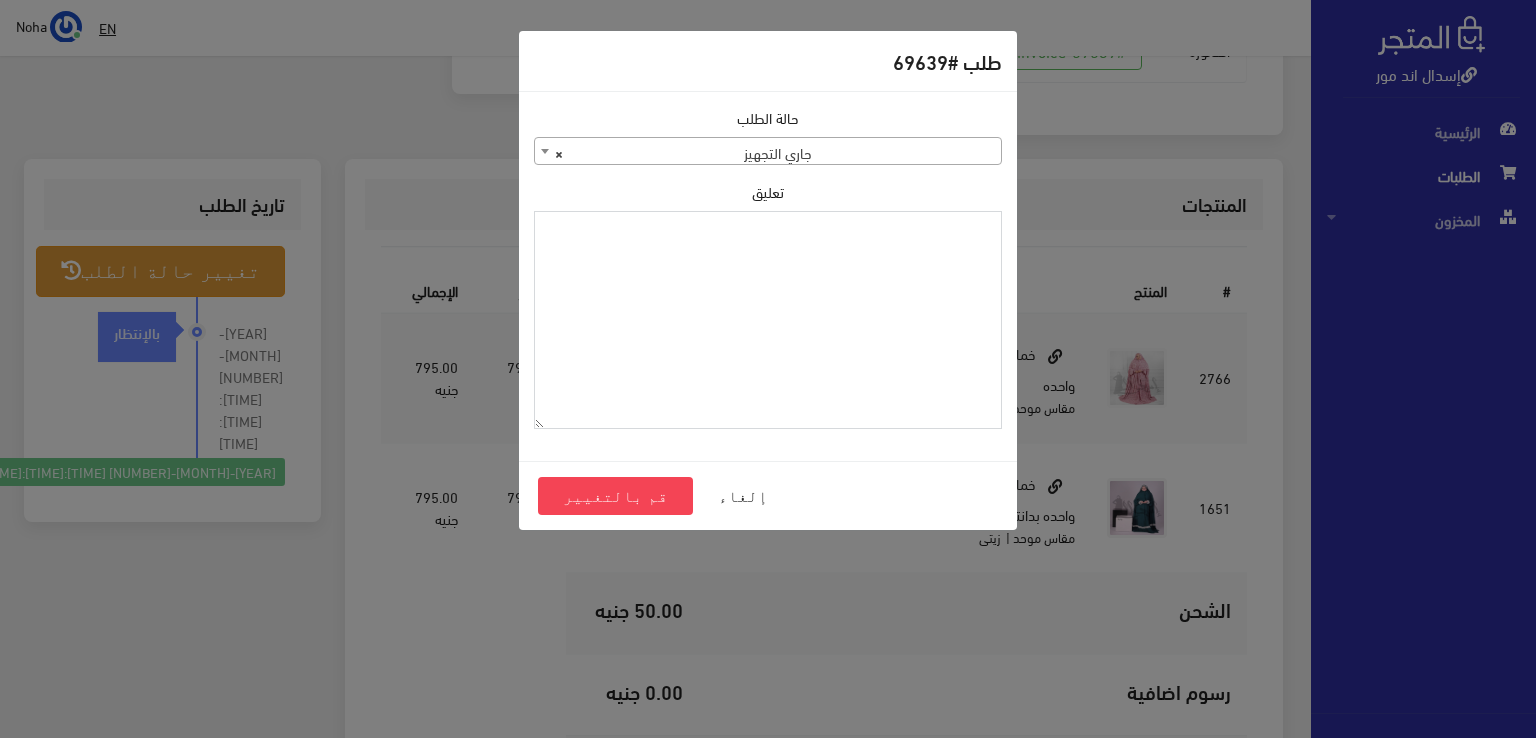 drag, startPoint x: 694, startPoint y: 277, endPoint x: 625, endPoint y: 318, distance: 80.26207 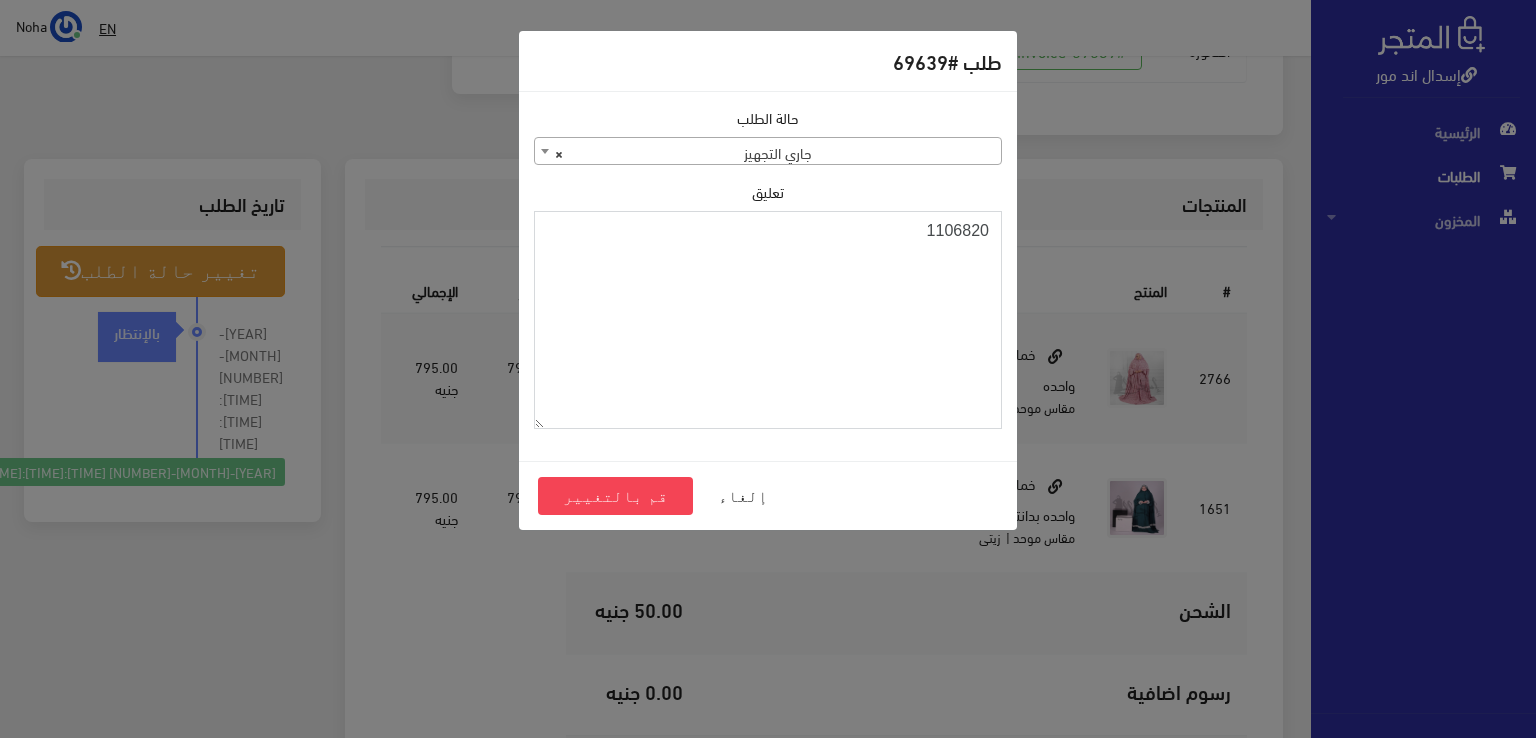 click on "1106820" at bounding box center [768, 320] 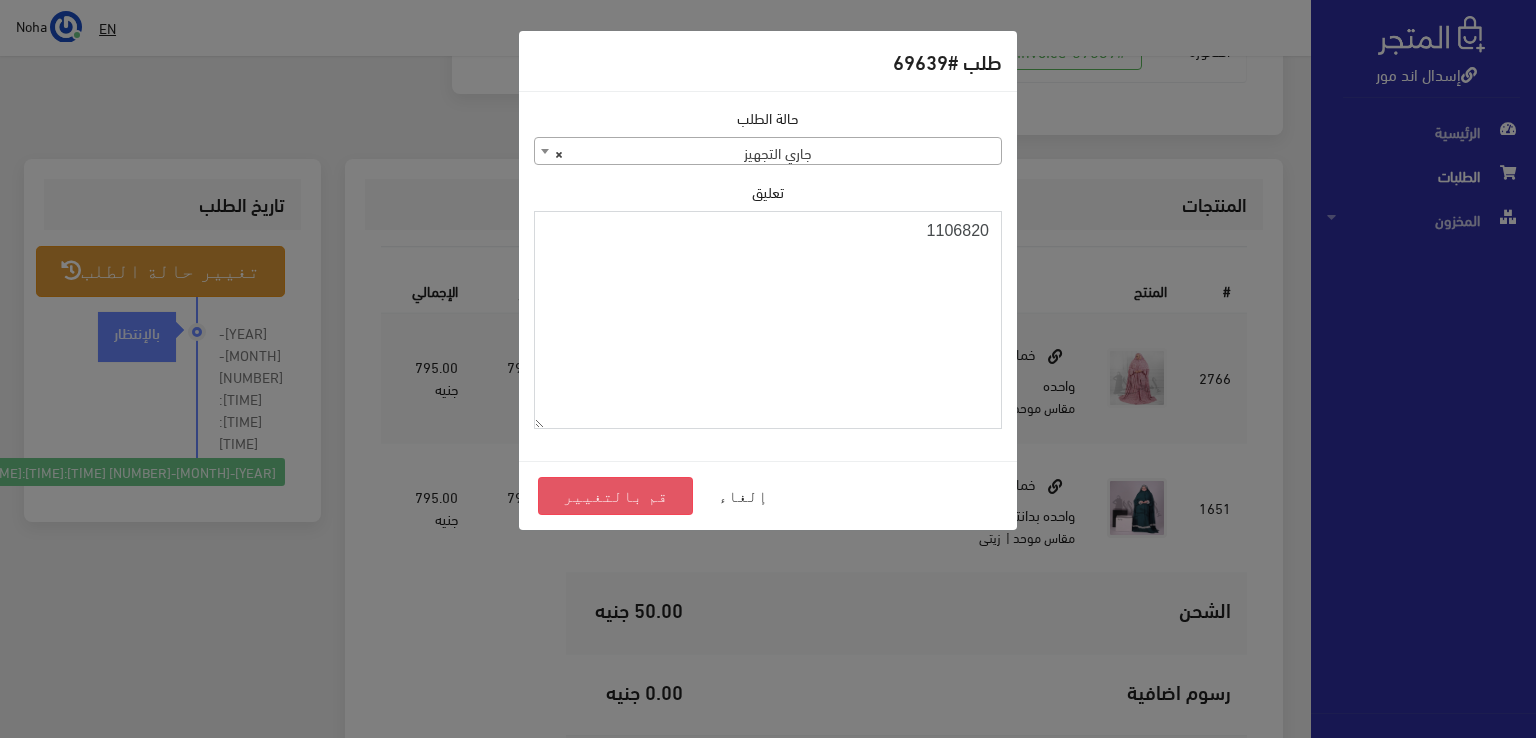 type on "1106820" 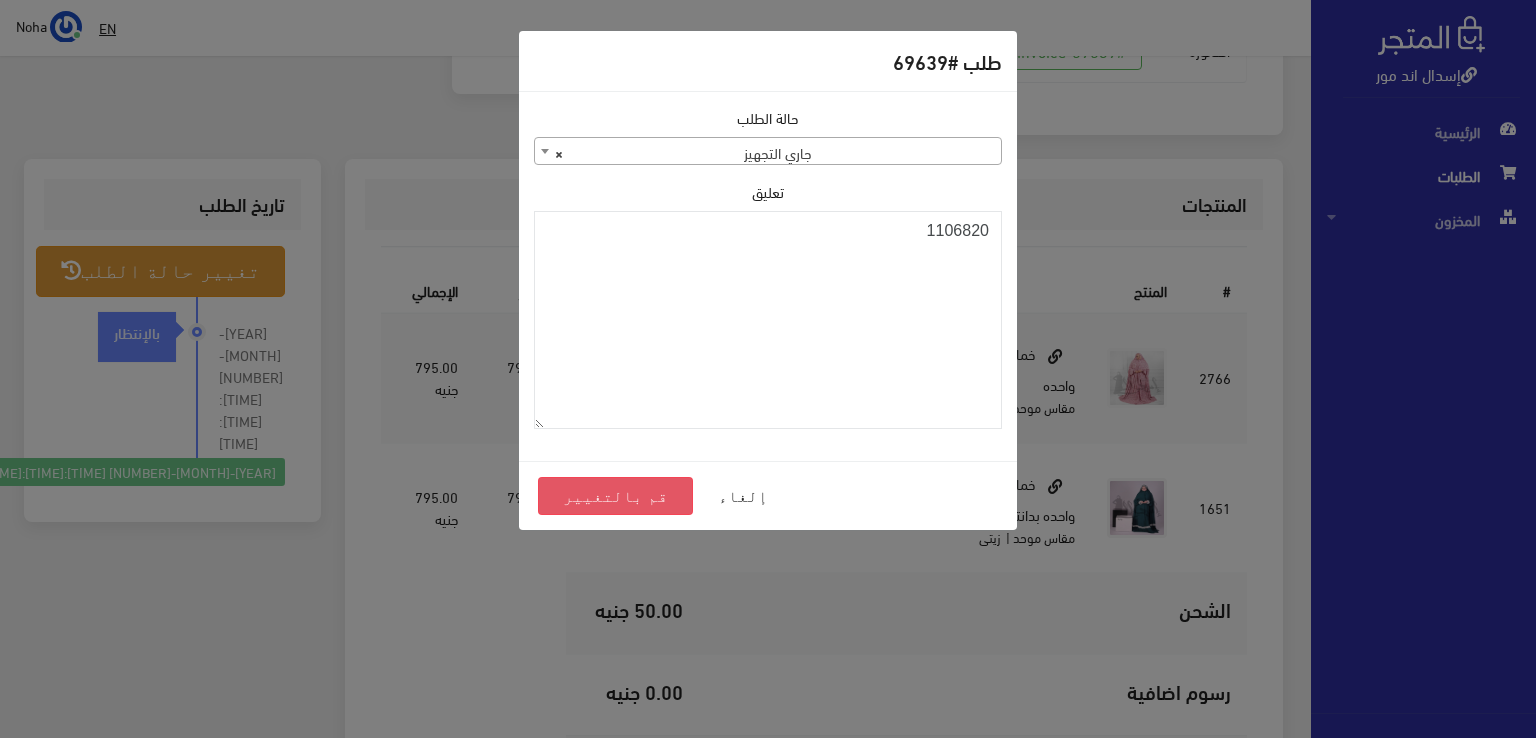 click on "قم بالتغيير" at bounding box center (615, 496) 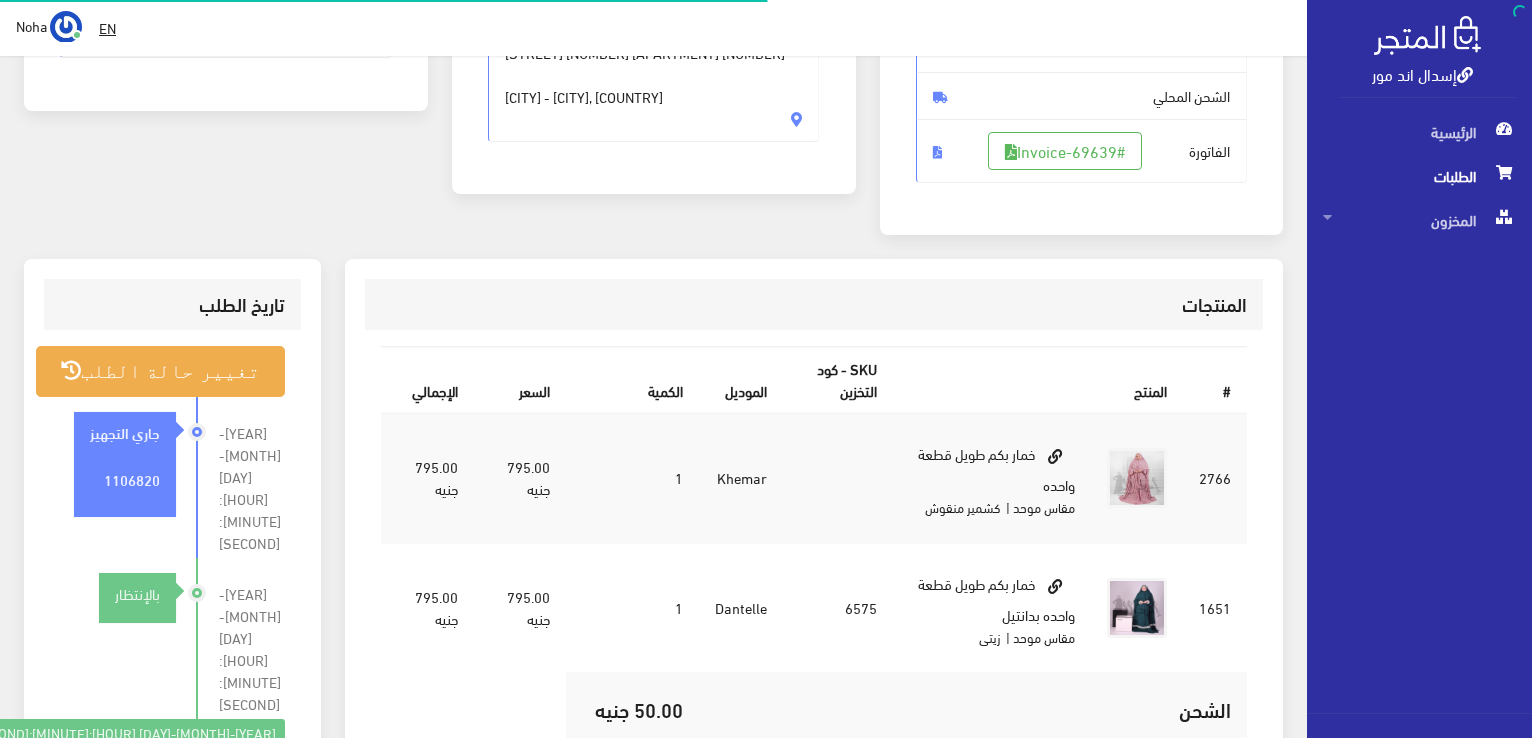 scroll, scrollTop: 400, scrollLeft: 0, axis: vertical 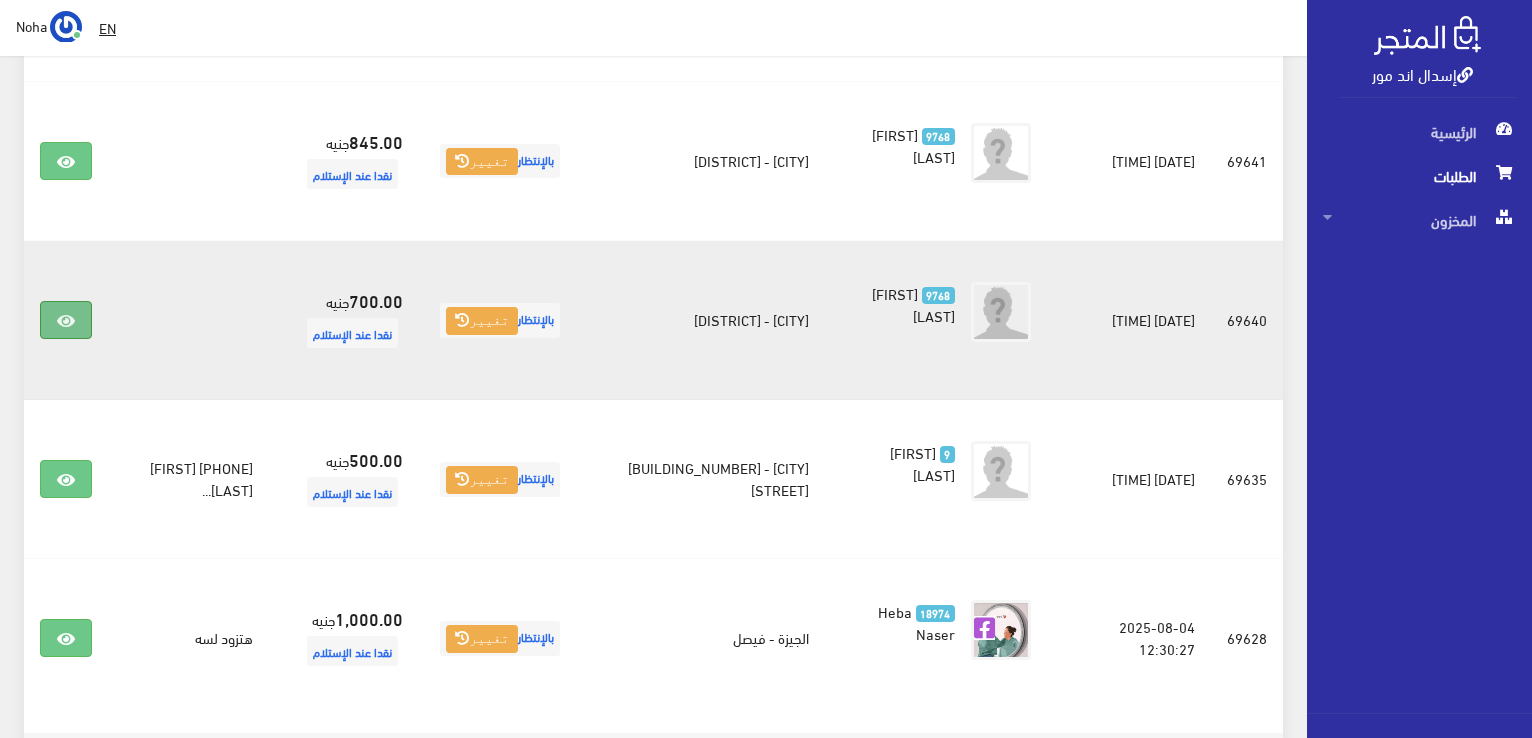 click at bounding box center [66, 321] 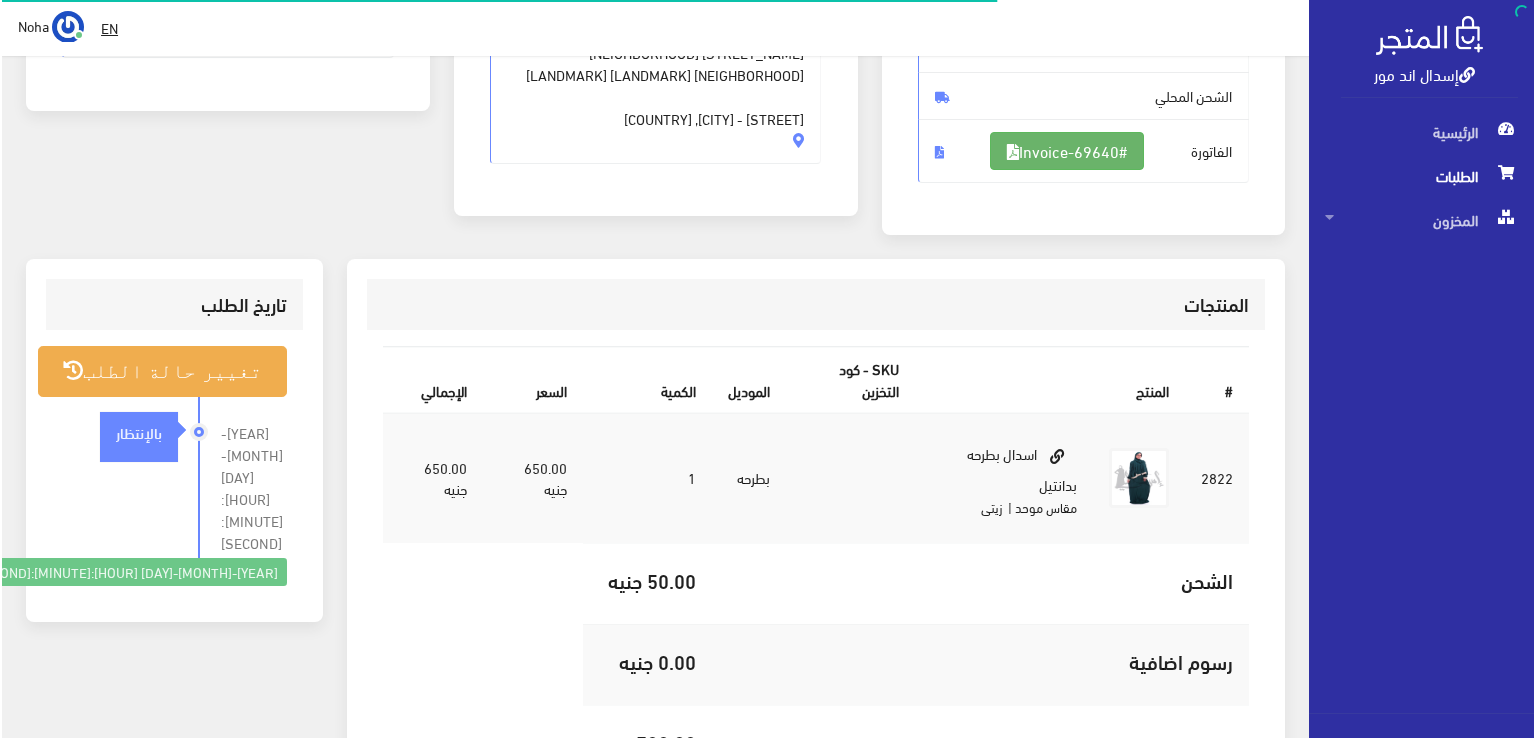 scroll, scrollTop: 300, scrollLeft: 0, axis: vertical 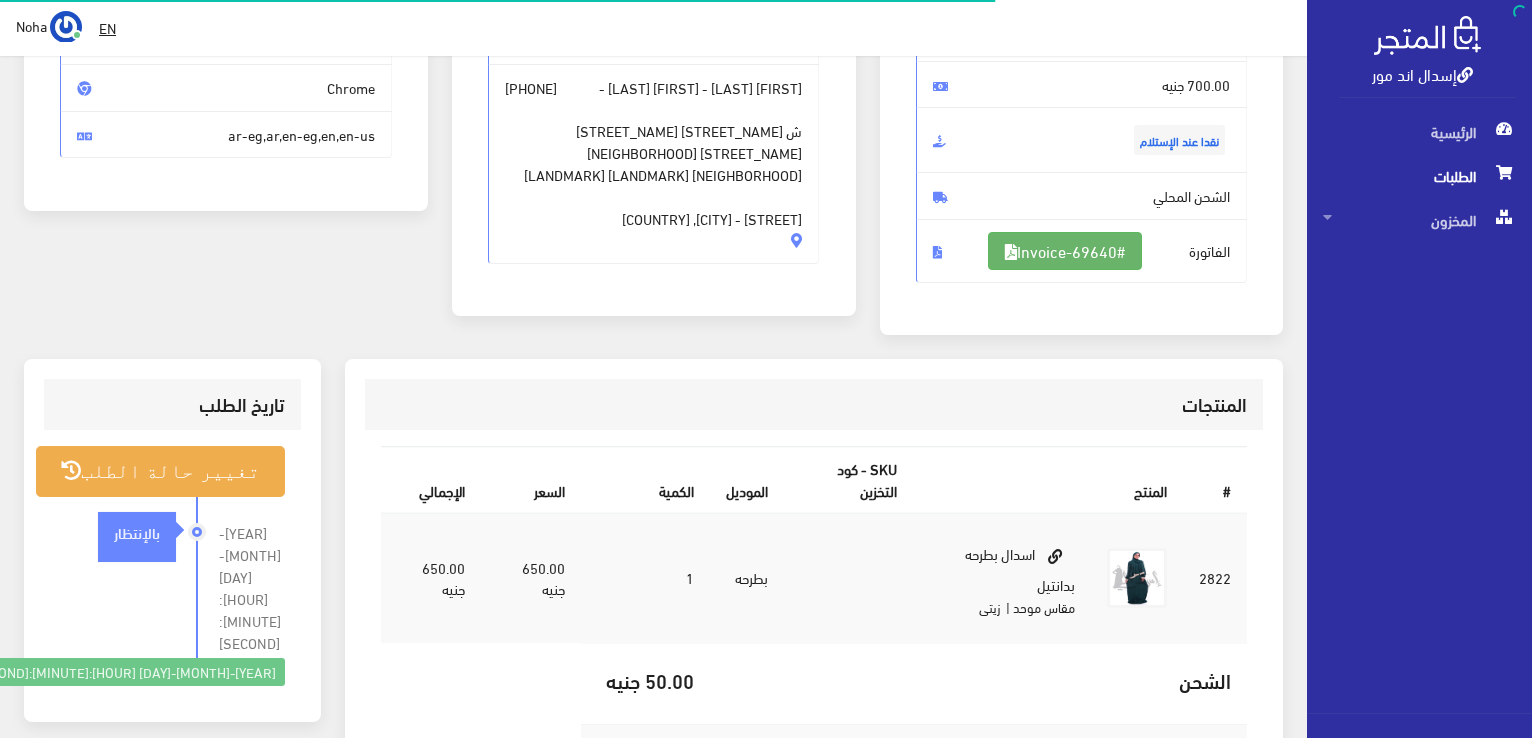 click on "#Invoice-69640" at bounding box center [1065, 251] 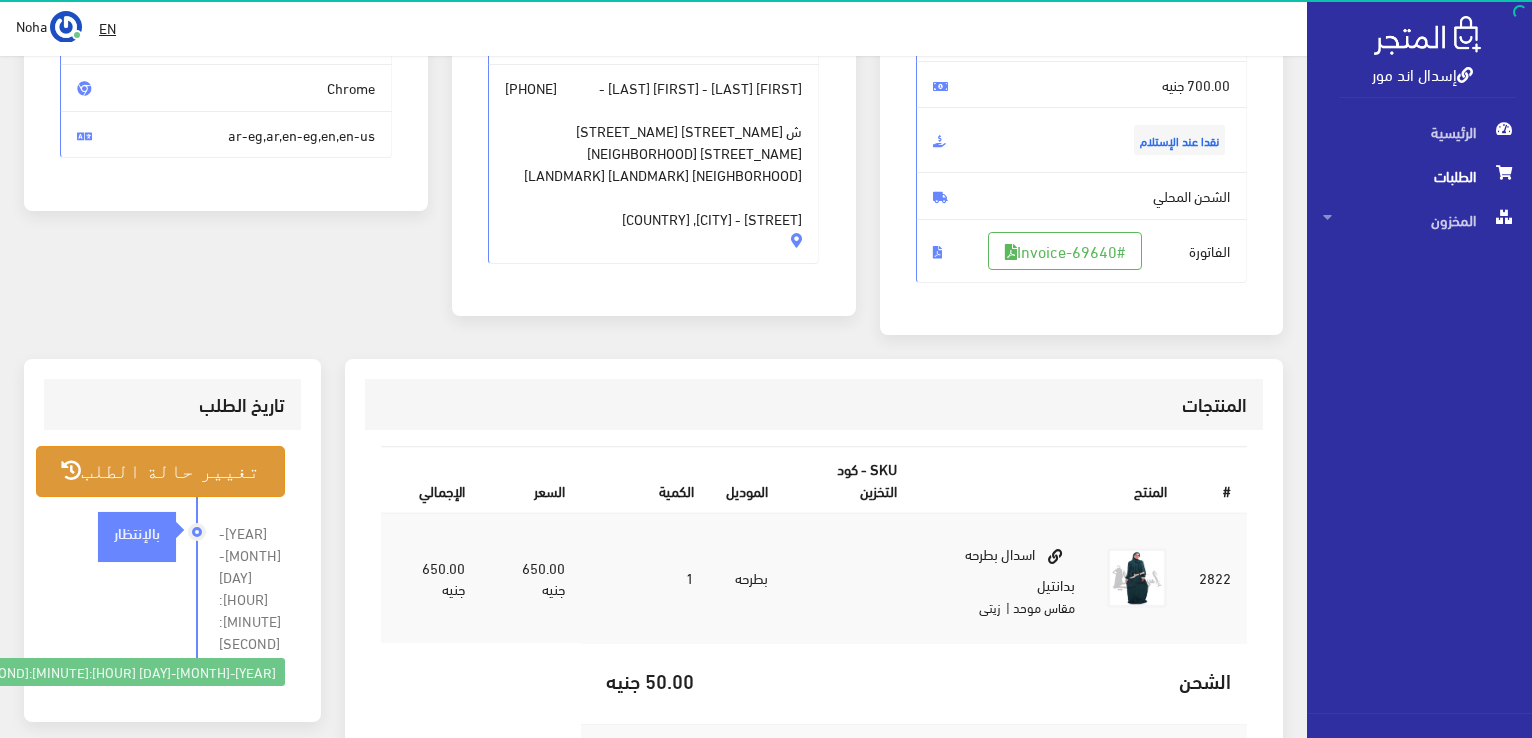 click on "تغيير حالة الطلب" at bounding box center (160, 471) 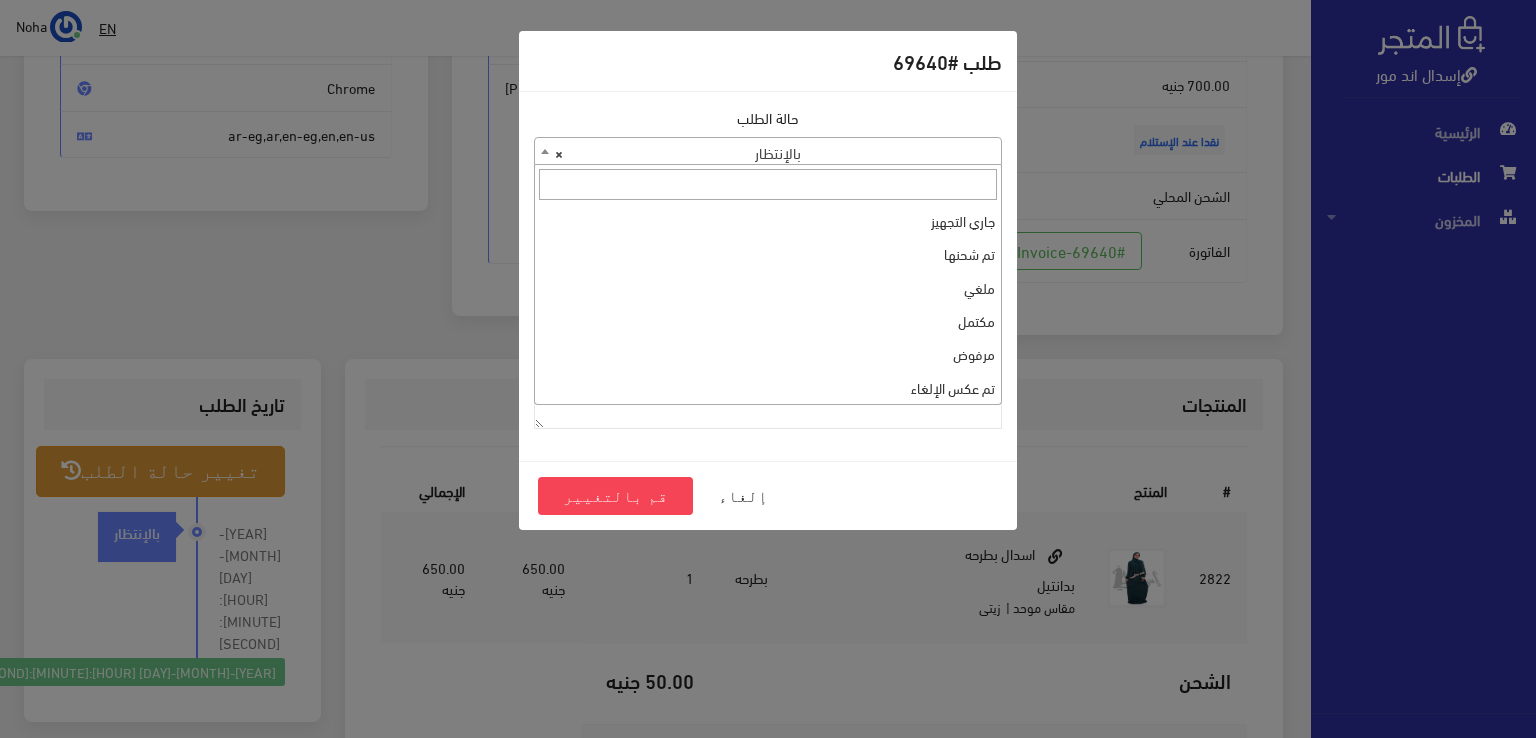 drag, startPoint x: 736, startPoint y: 149, endPoint x: 736, endPoint y: 209, distance: 60 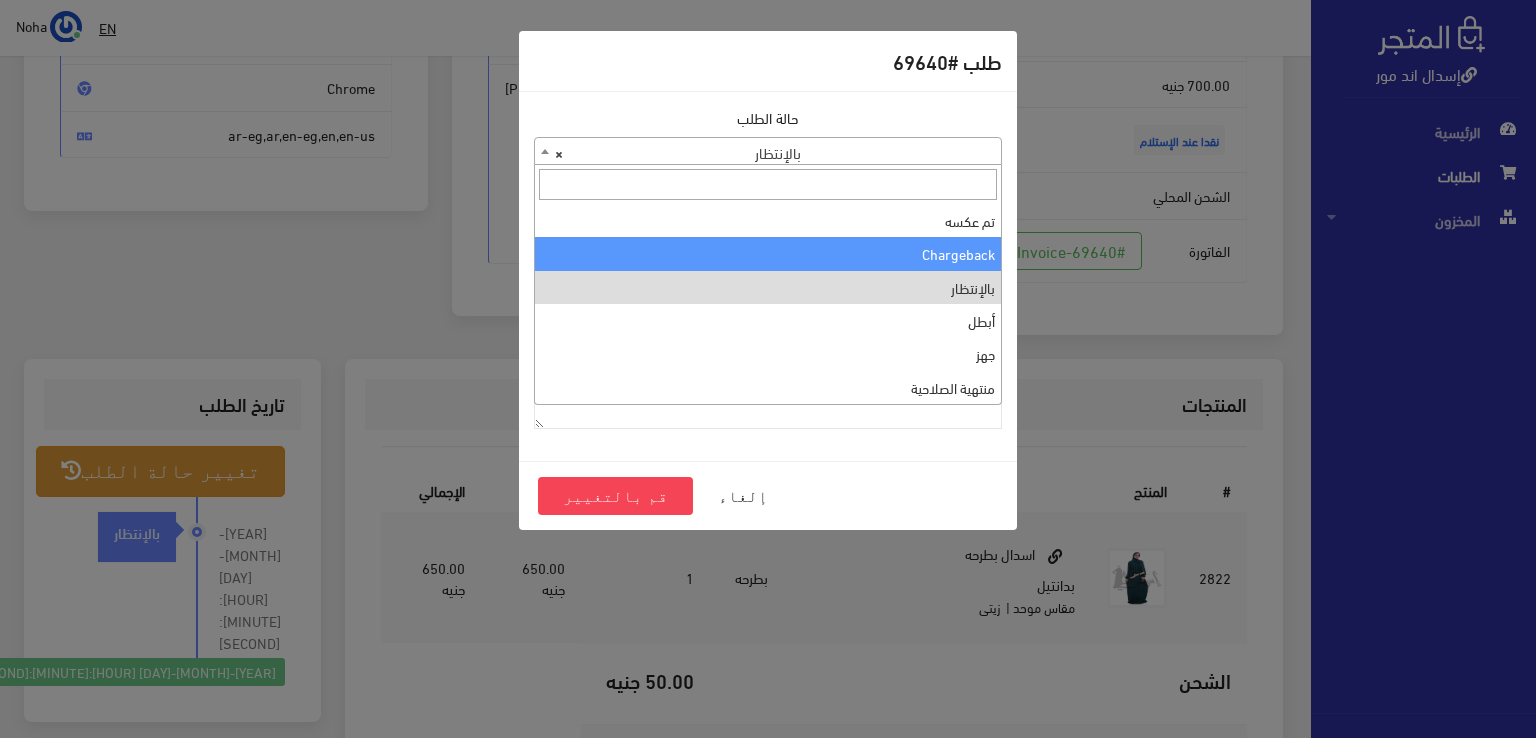 scroll, scrollTop: 0, scrollLeft: 0, axis: both 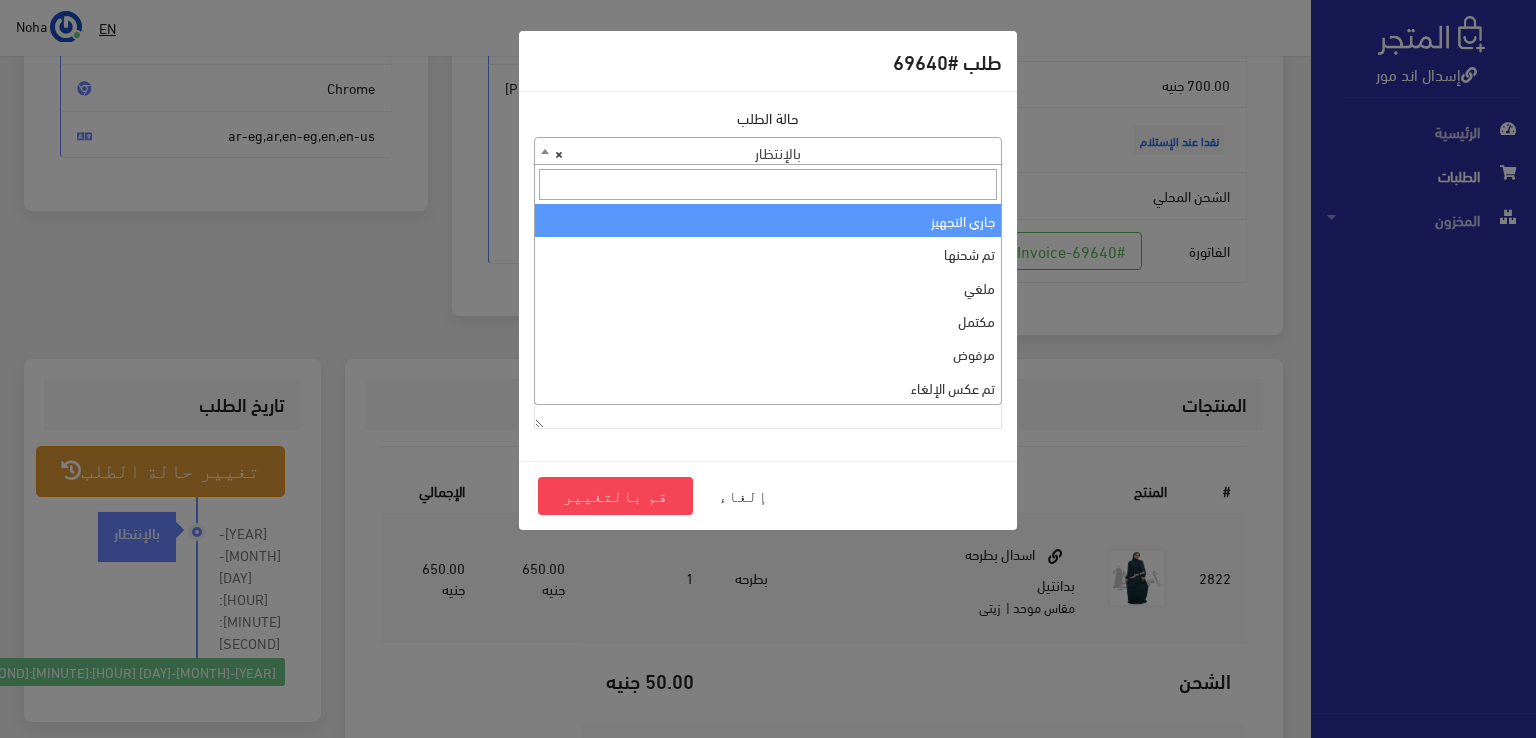 select on "1" 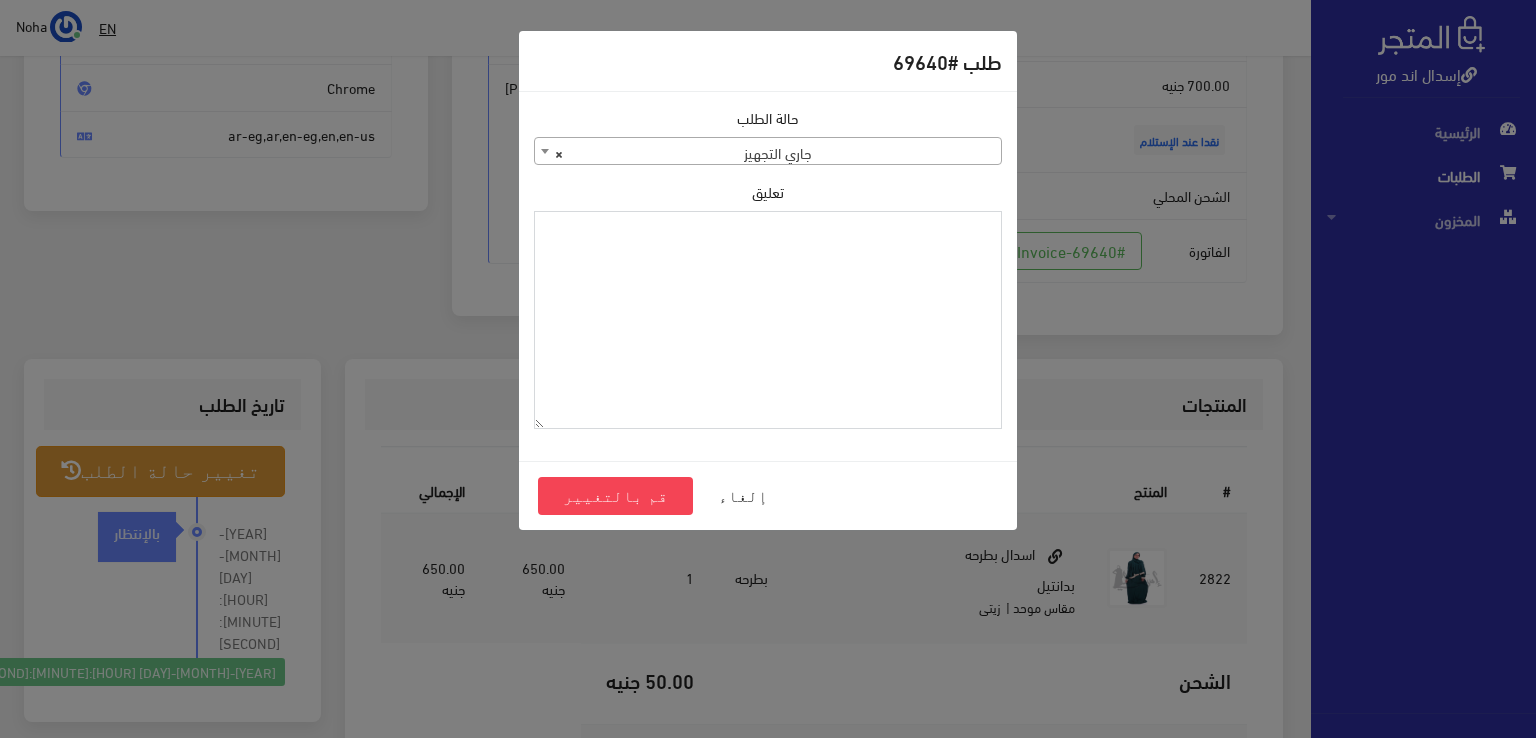 paste on "1106820" 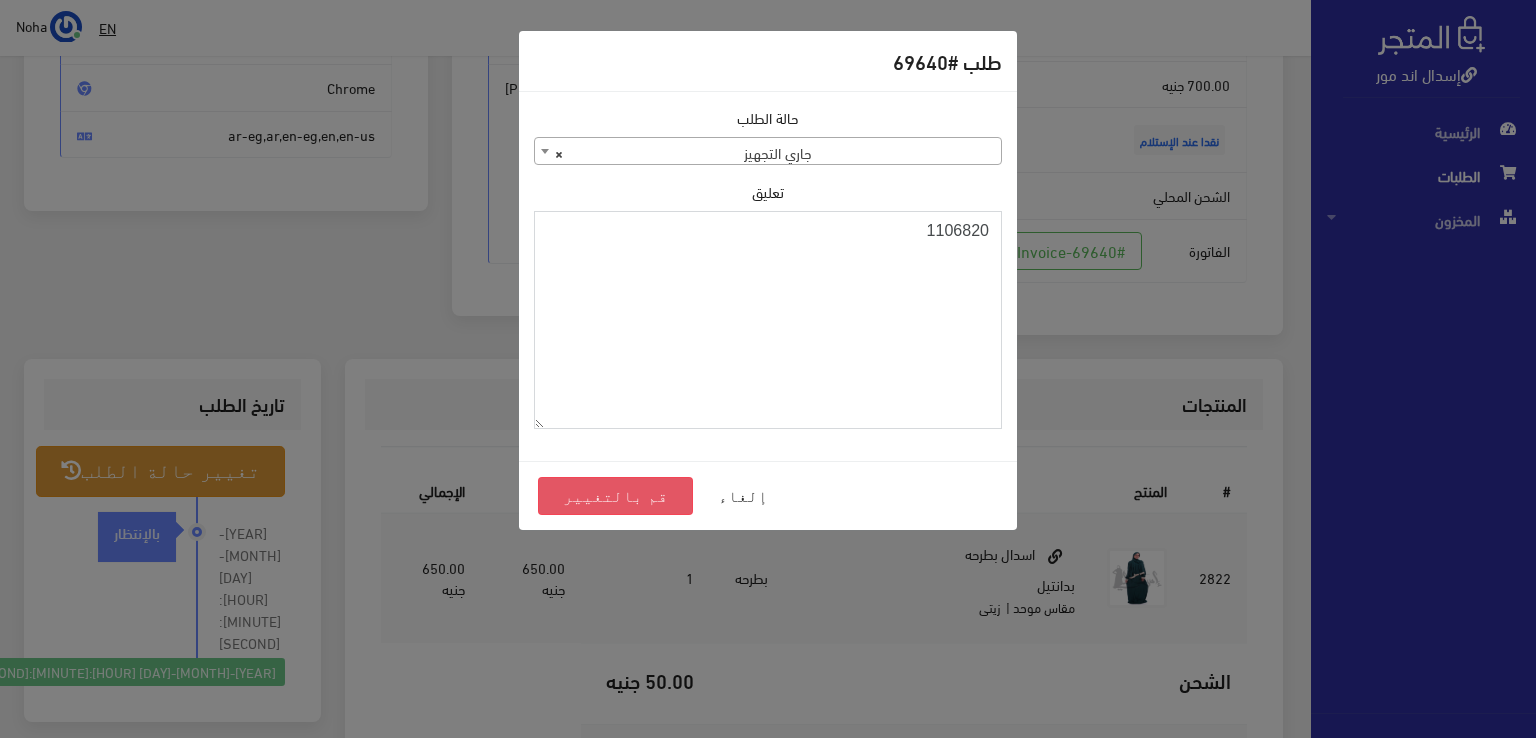 type on "1106820" 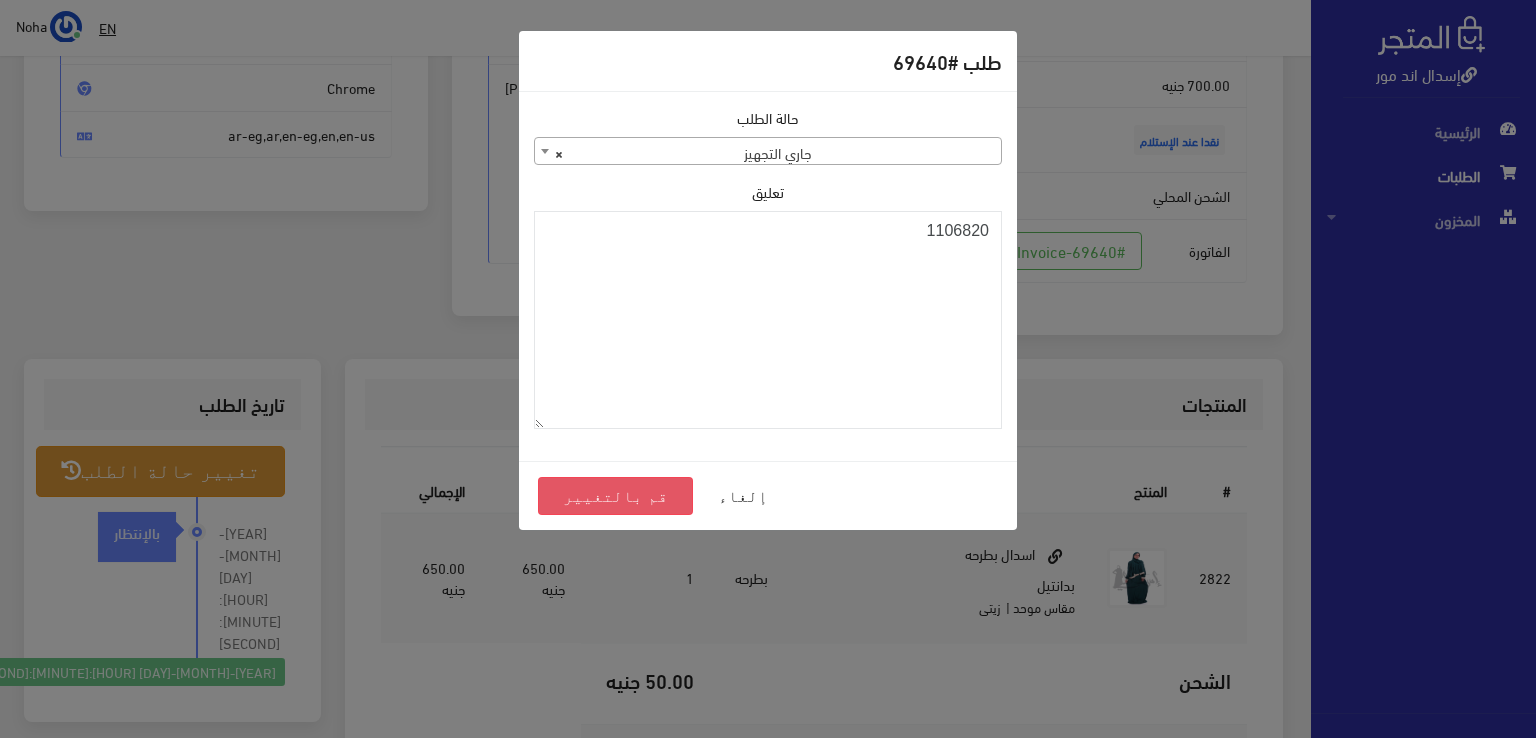 click on "قم بالتغيير" at bounding box center (615, 496) 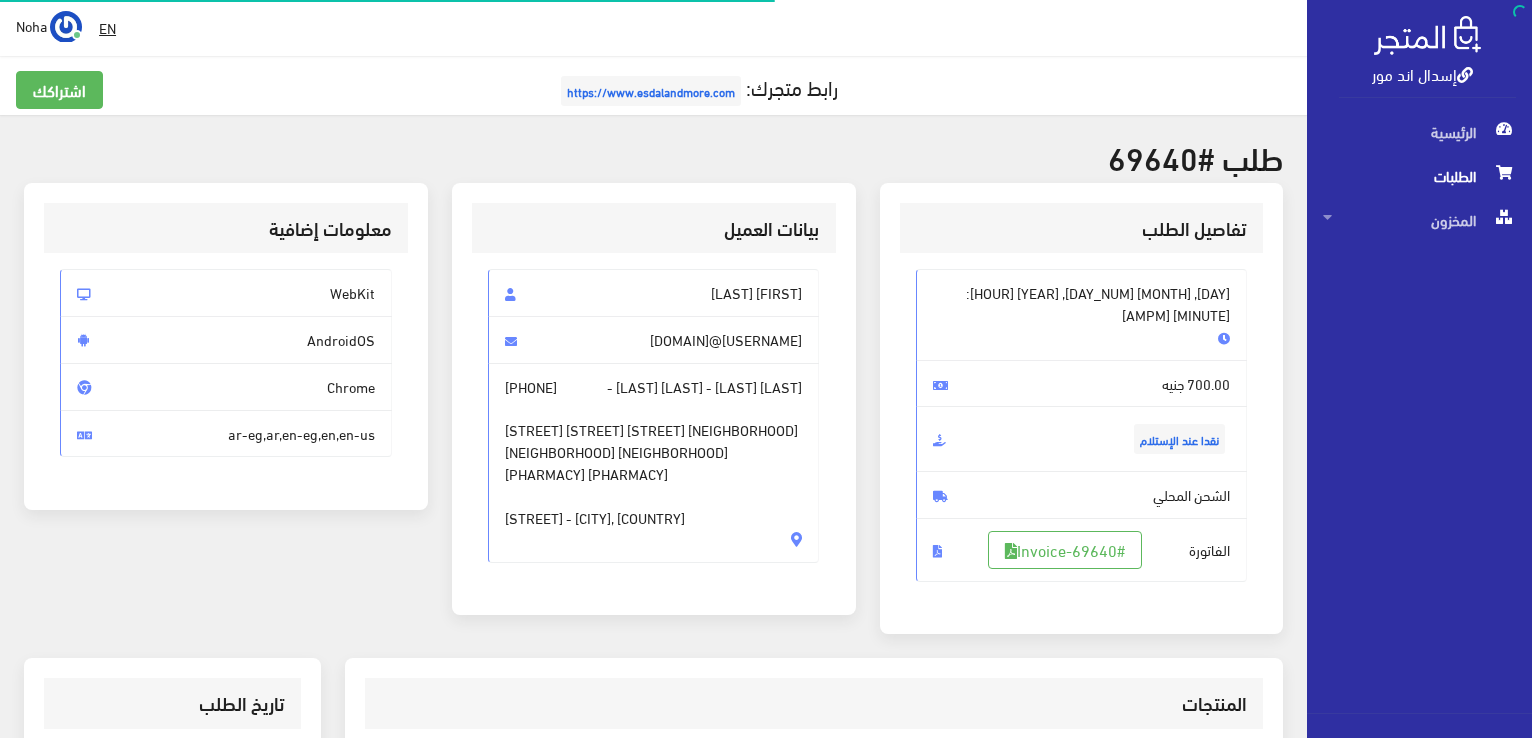 scroll, scrollTop: 200, scrollLeft: 0, axis: vertical 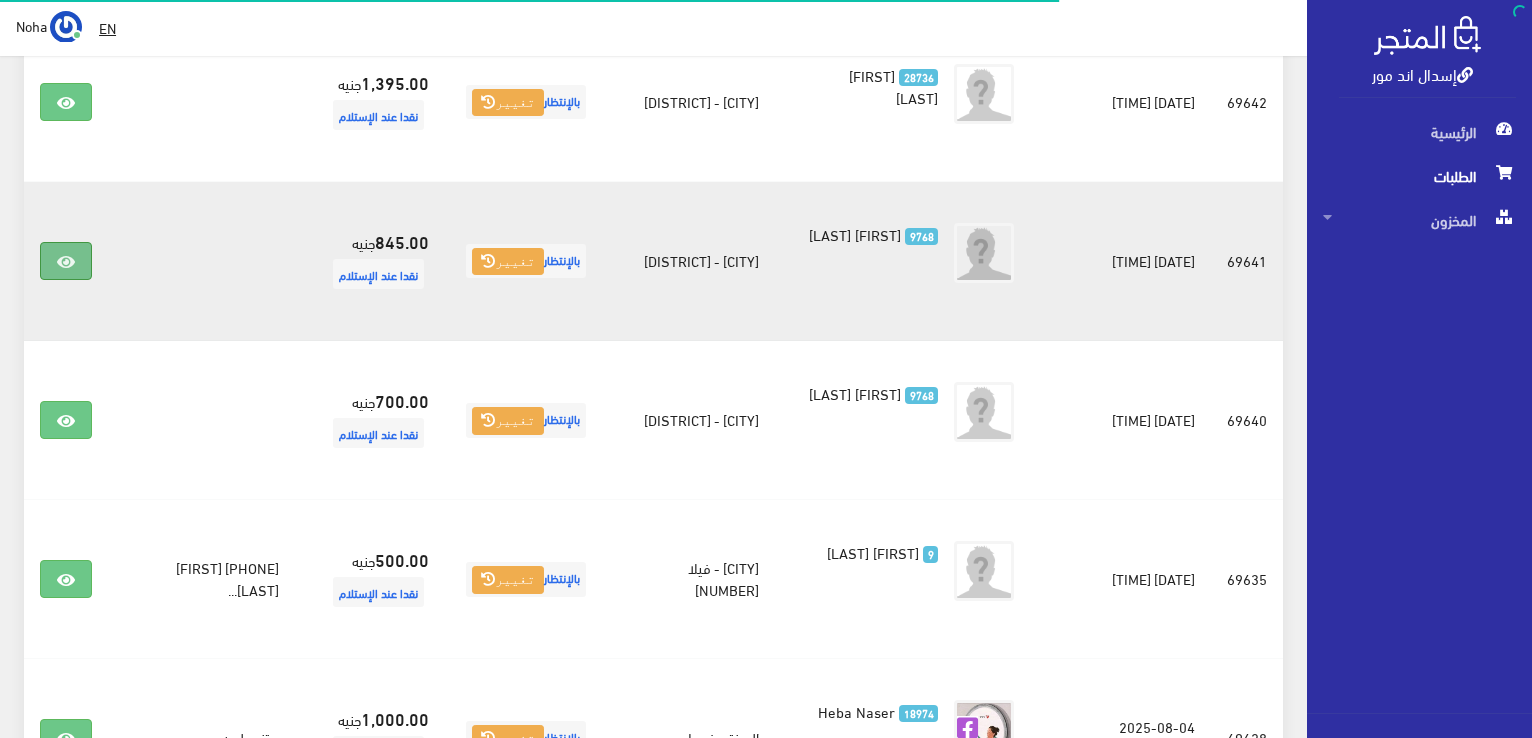 click at bounding box center [66, 262] 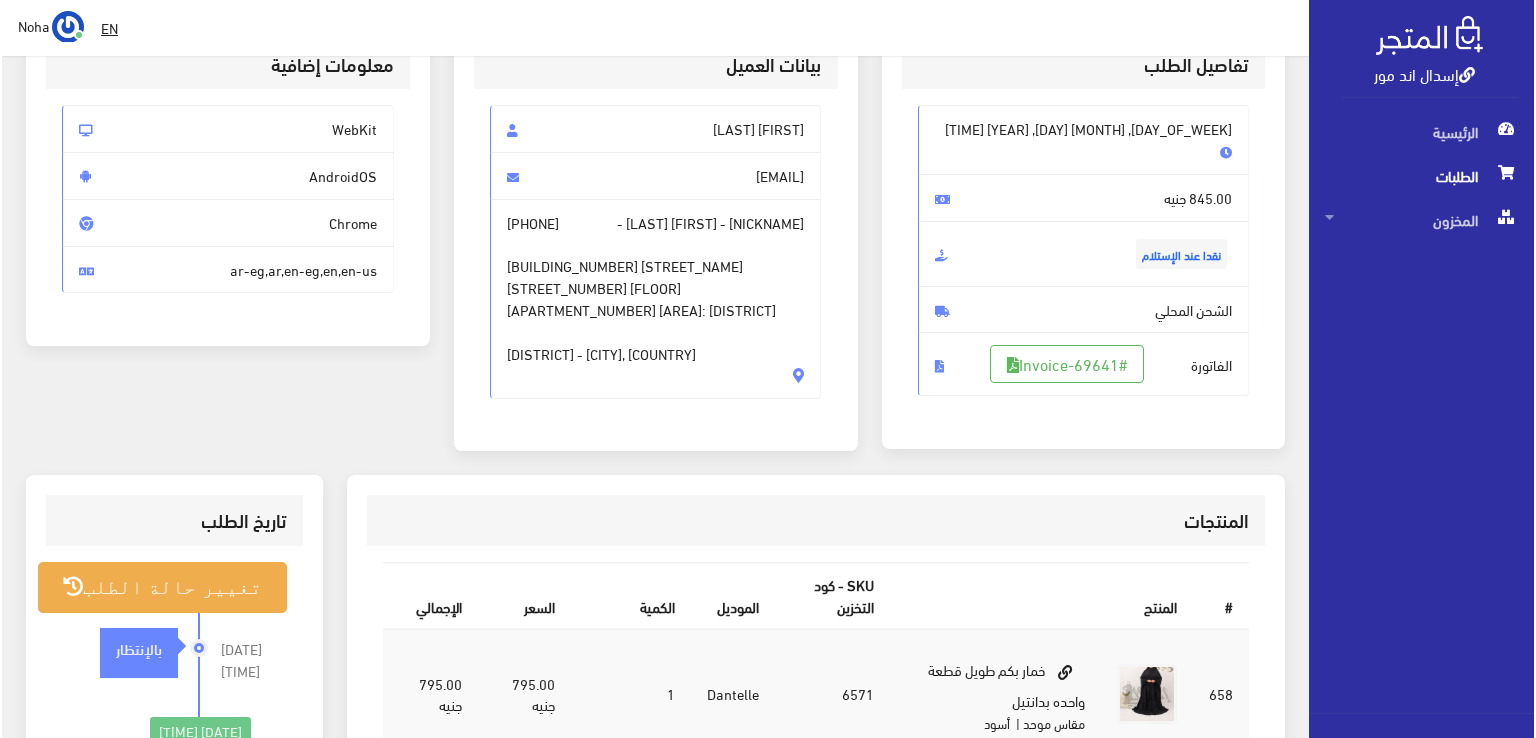 scroll, scrollTop: 200, scrollLeft: 0, axis: vertical 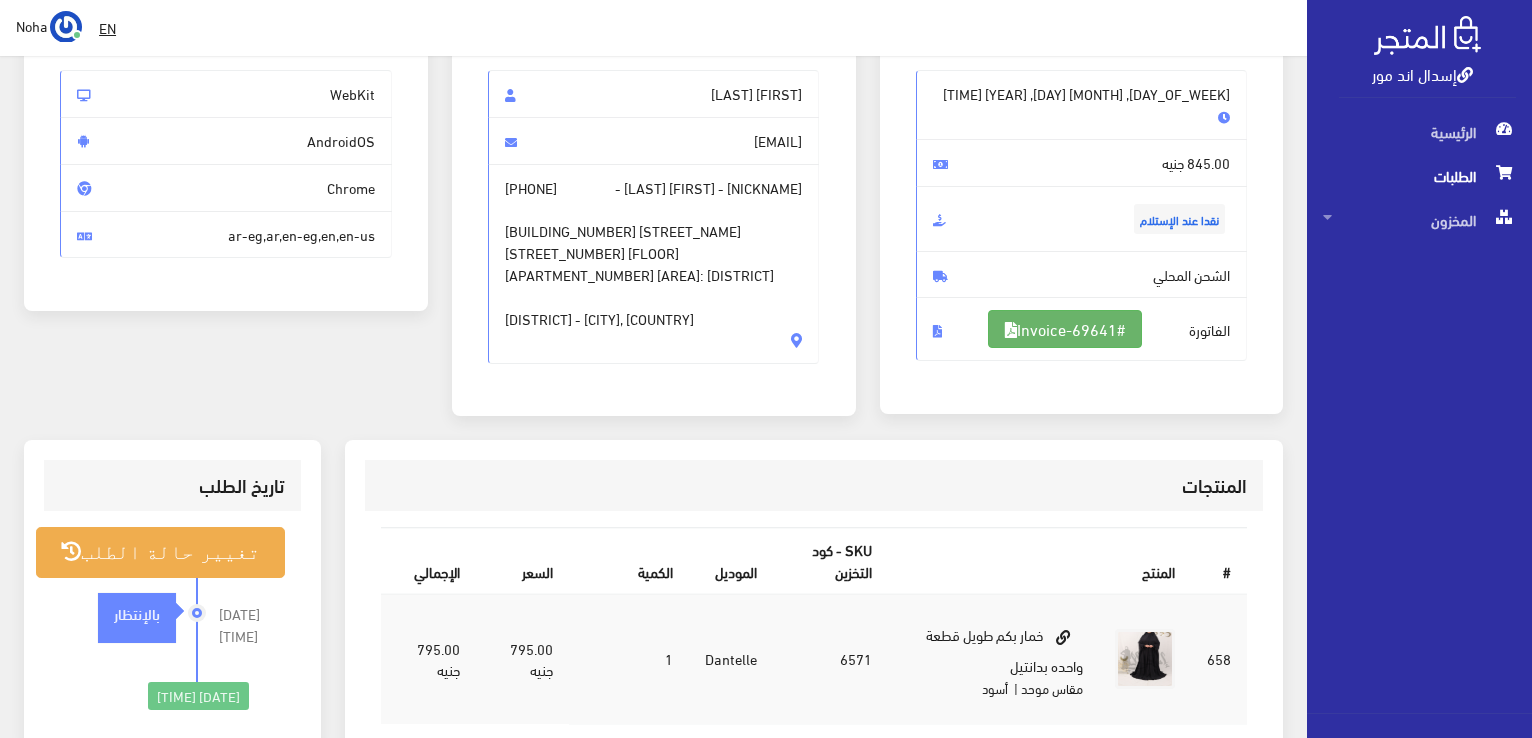 click on "#Invoice-69641" at bounding box center [1065, 329] 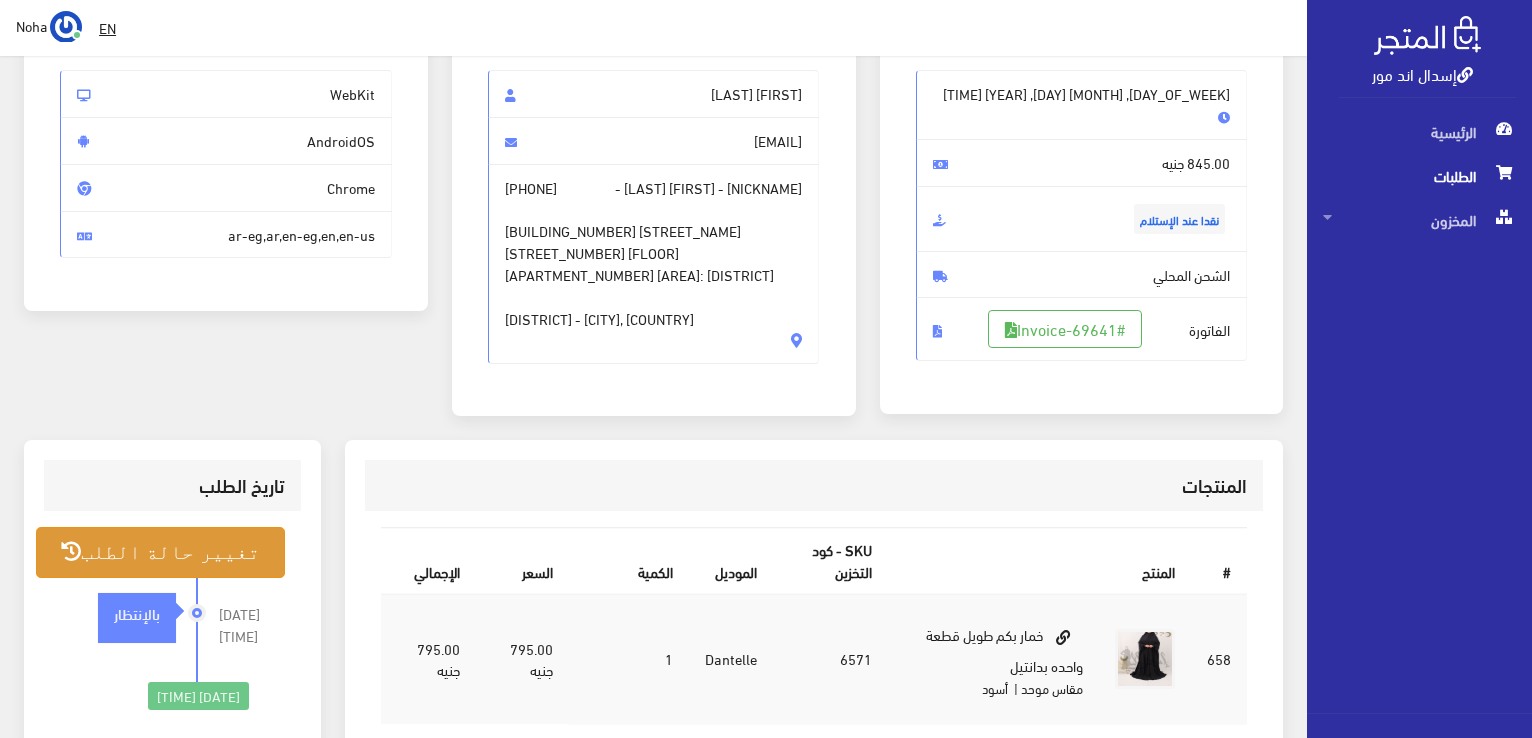 click on "تغيير حالة الطلب" at bounding box center [160, 552] 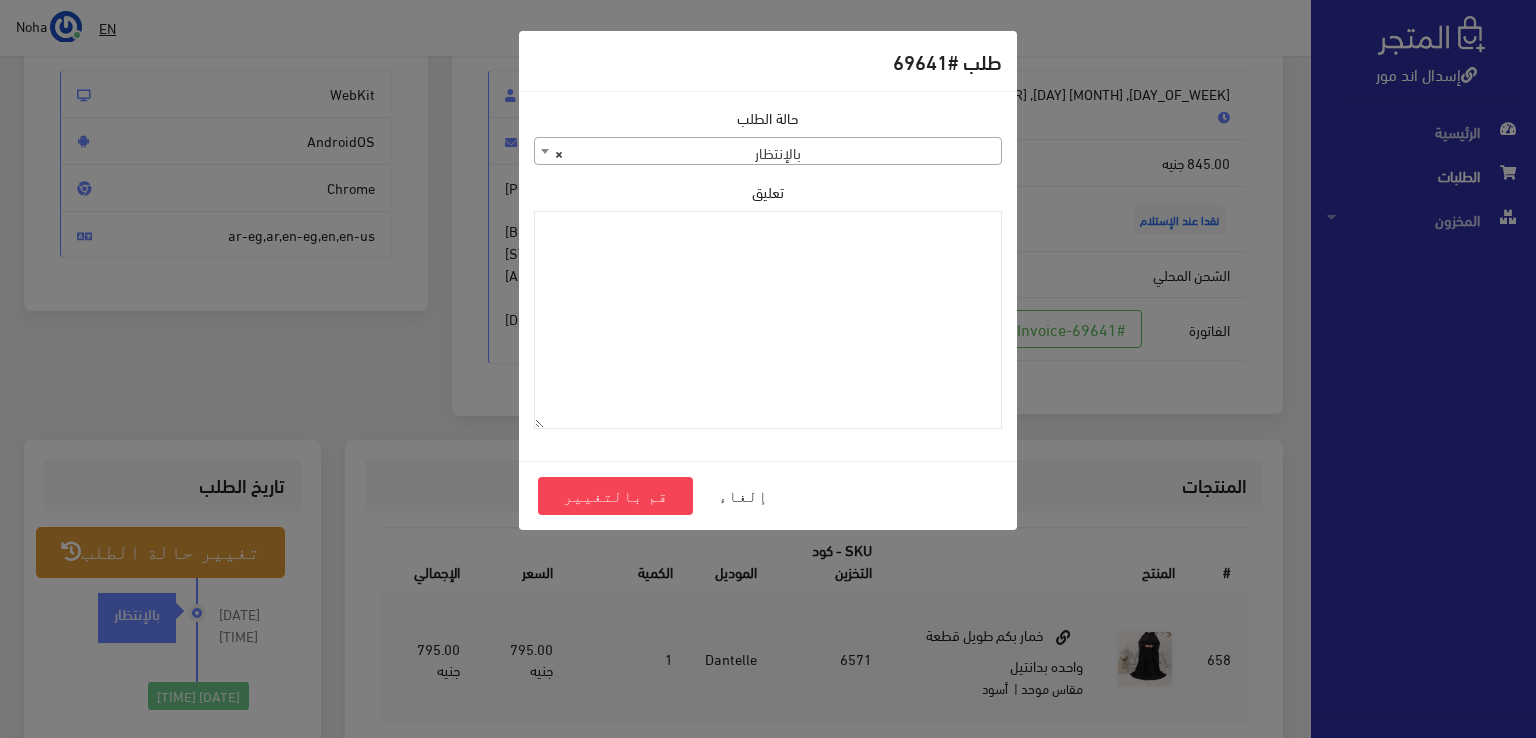 click on "× بالإنتظار" at bounding box center (768, 152) 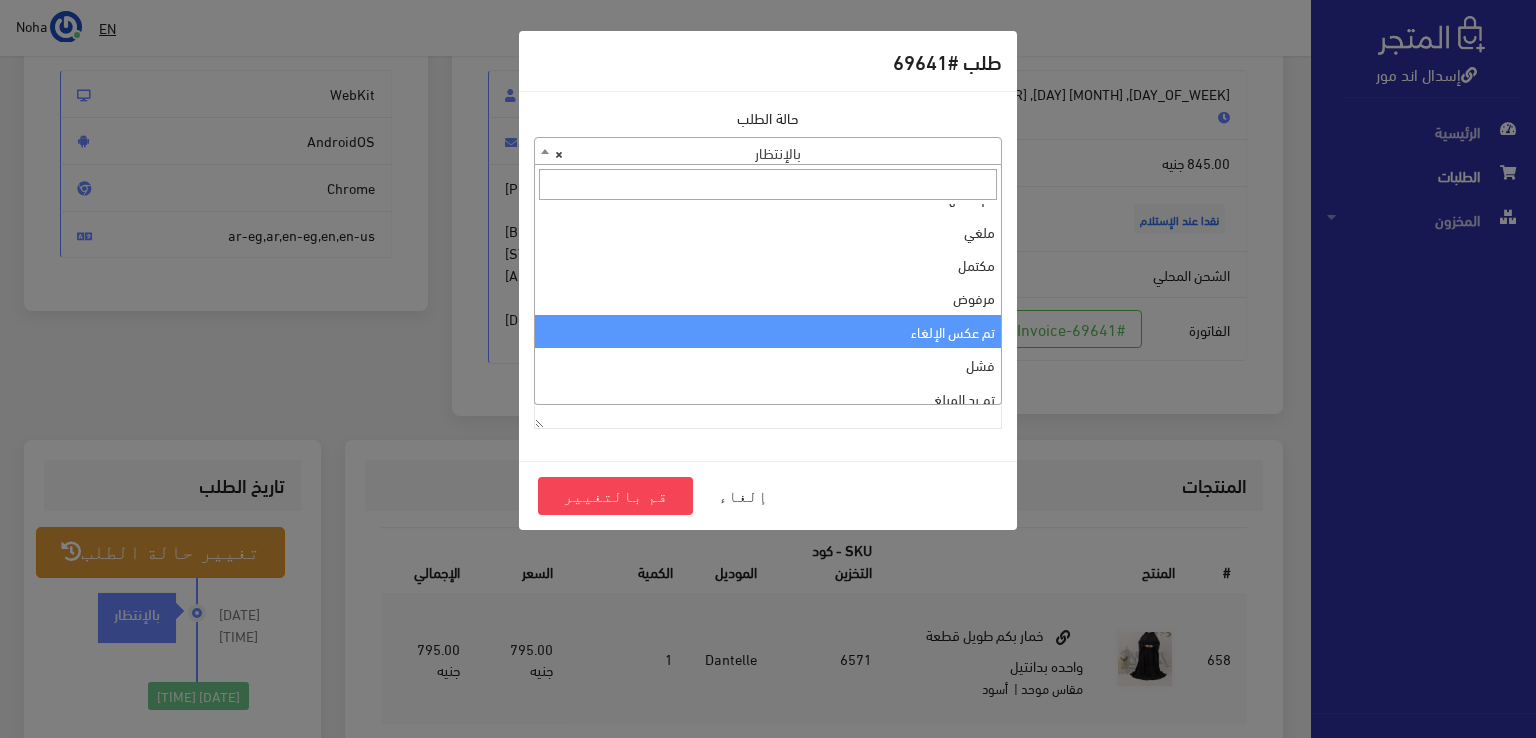 scroll, scrollTop: 0, scrollLeft: 0, axis: both 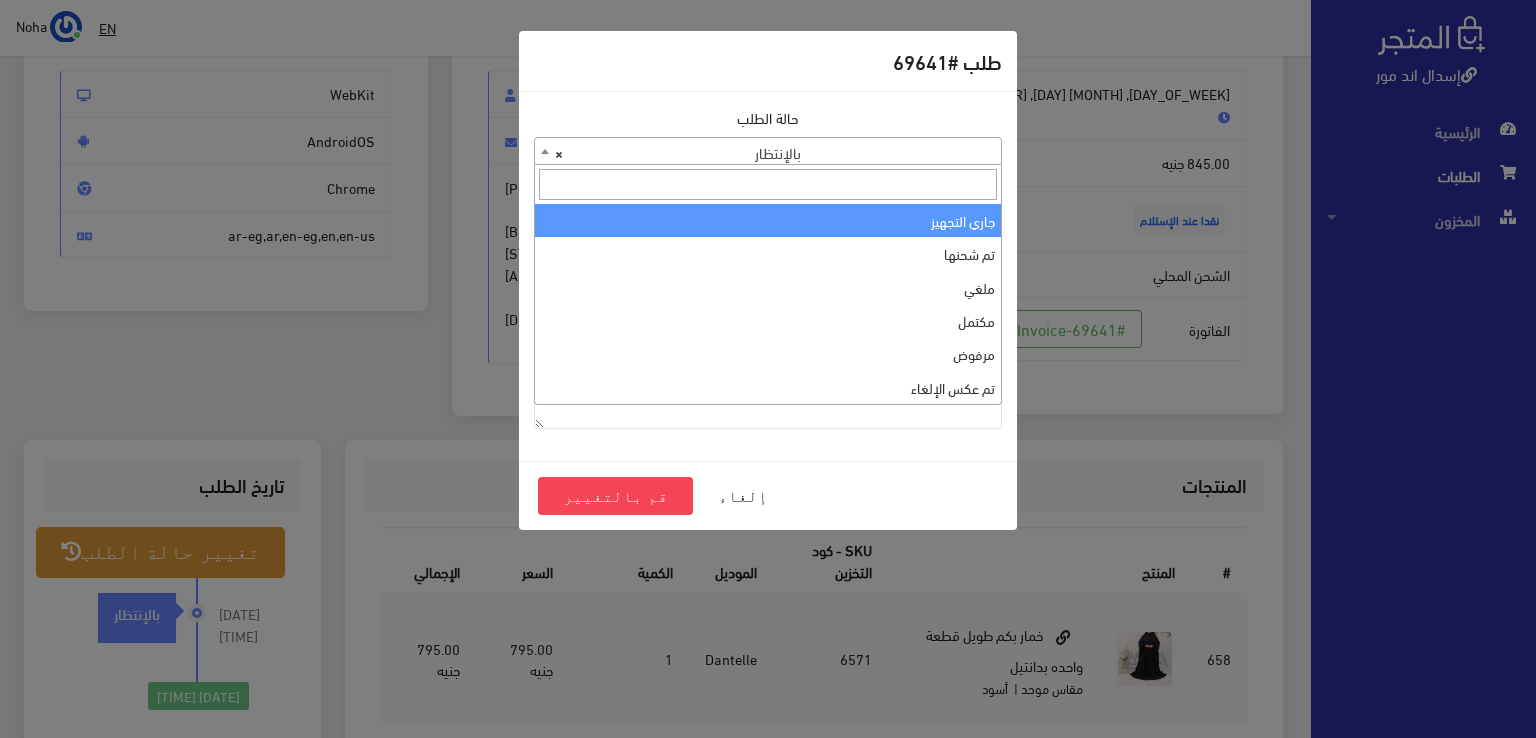 select on "1" 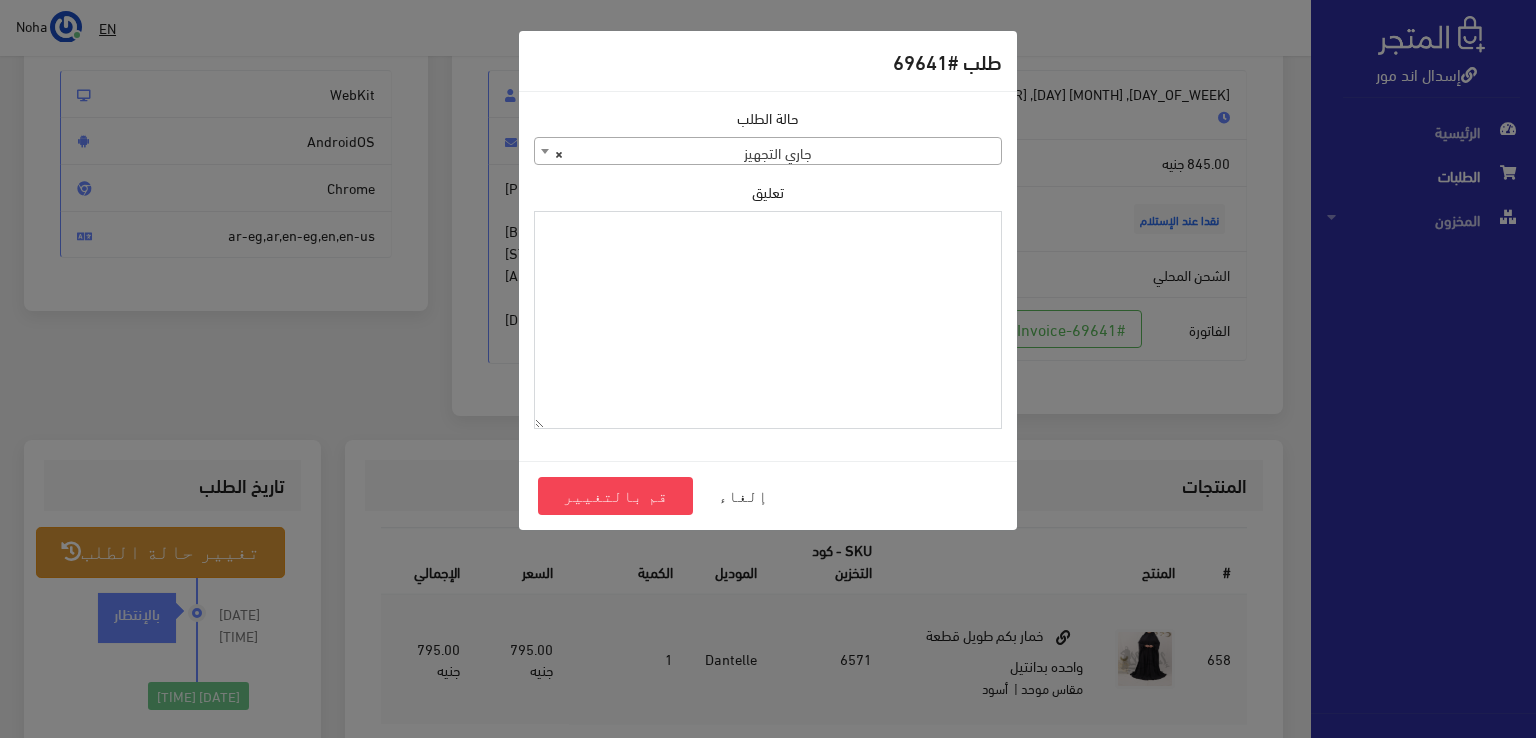 paste on "1106820" 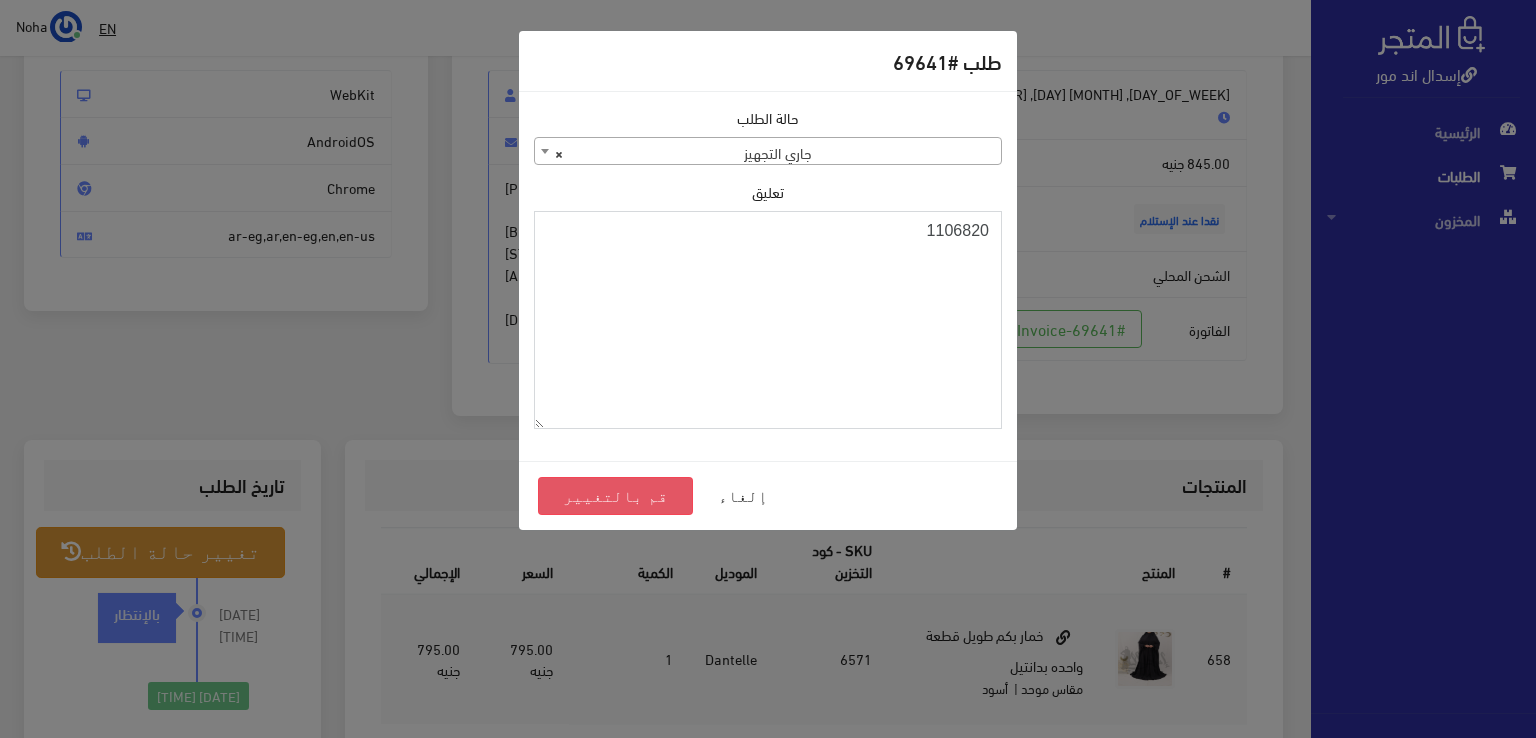 type on "1106820" 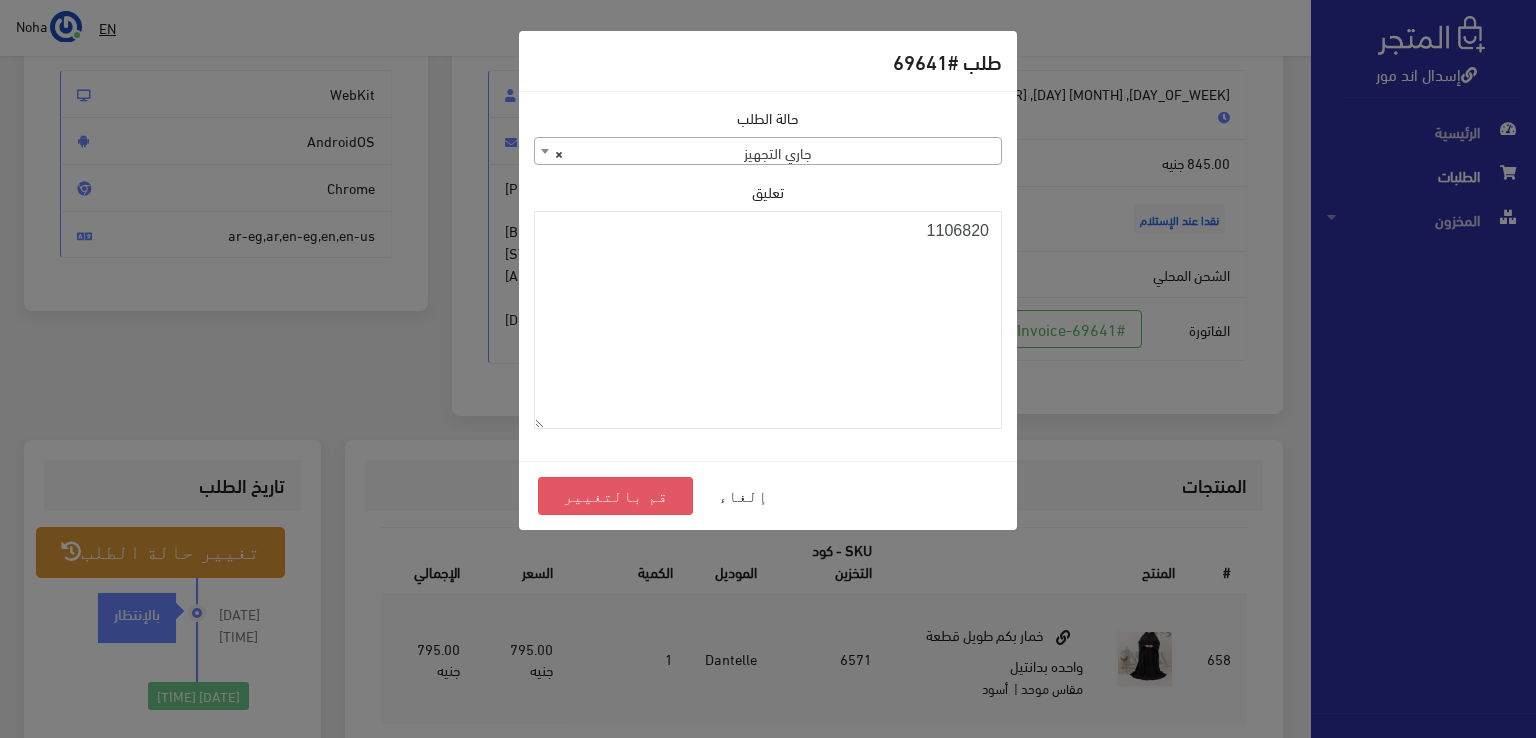 click on "قم بالتغيير" at bounding box center [615, 496] 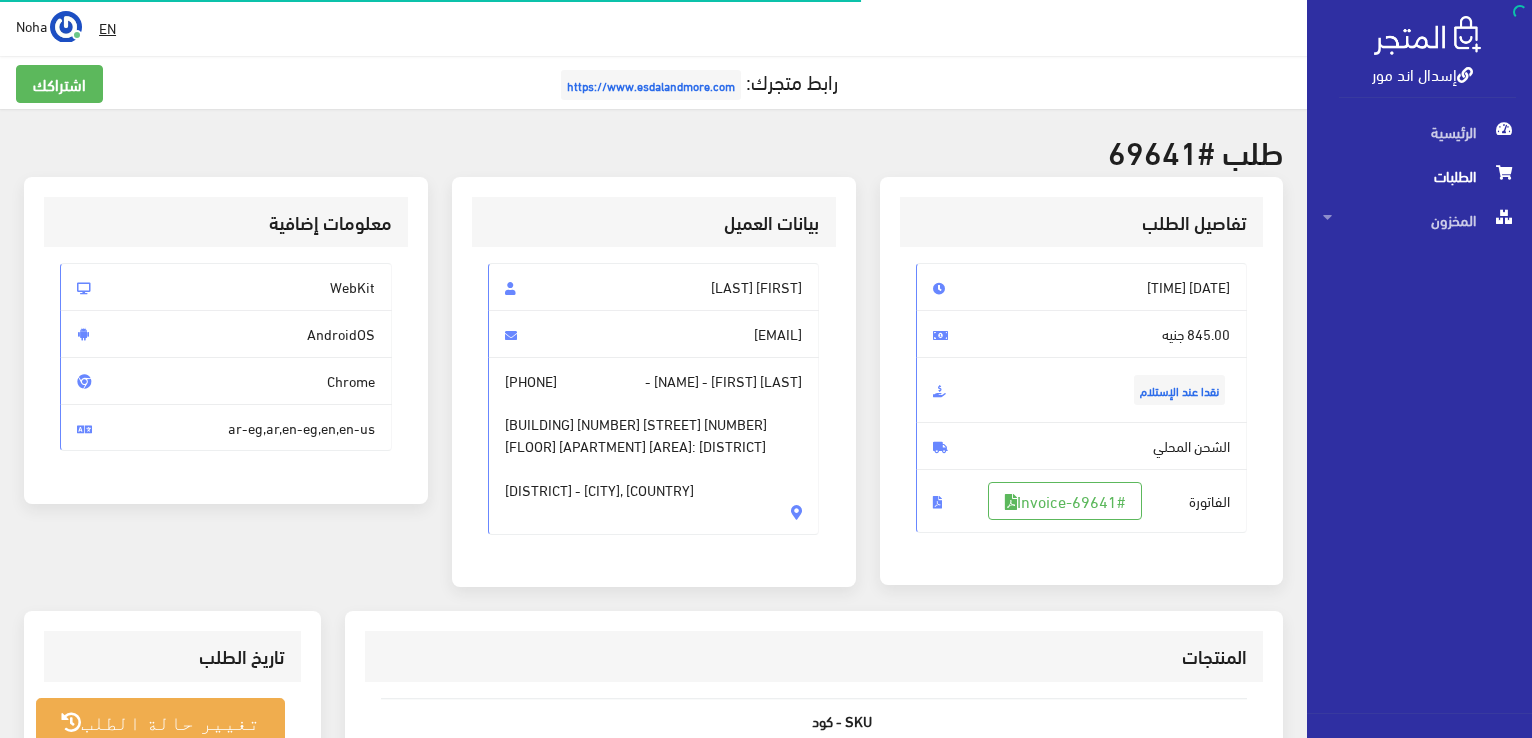 scroll, scrollTop: 300, scrollLeft: 0, axis: vertical 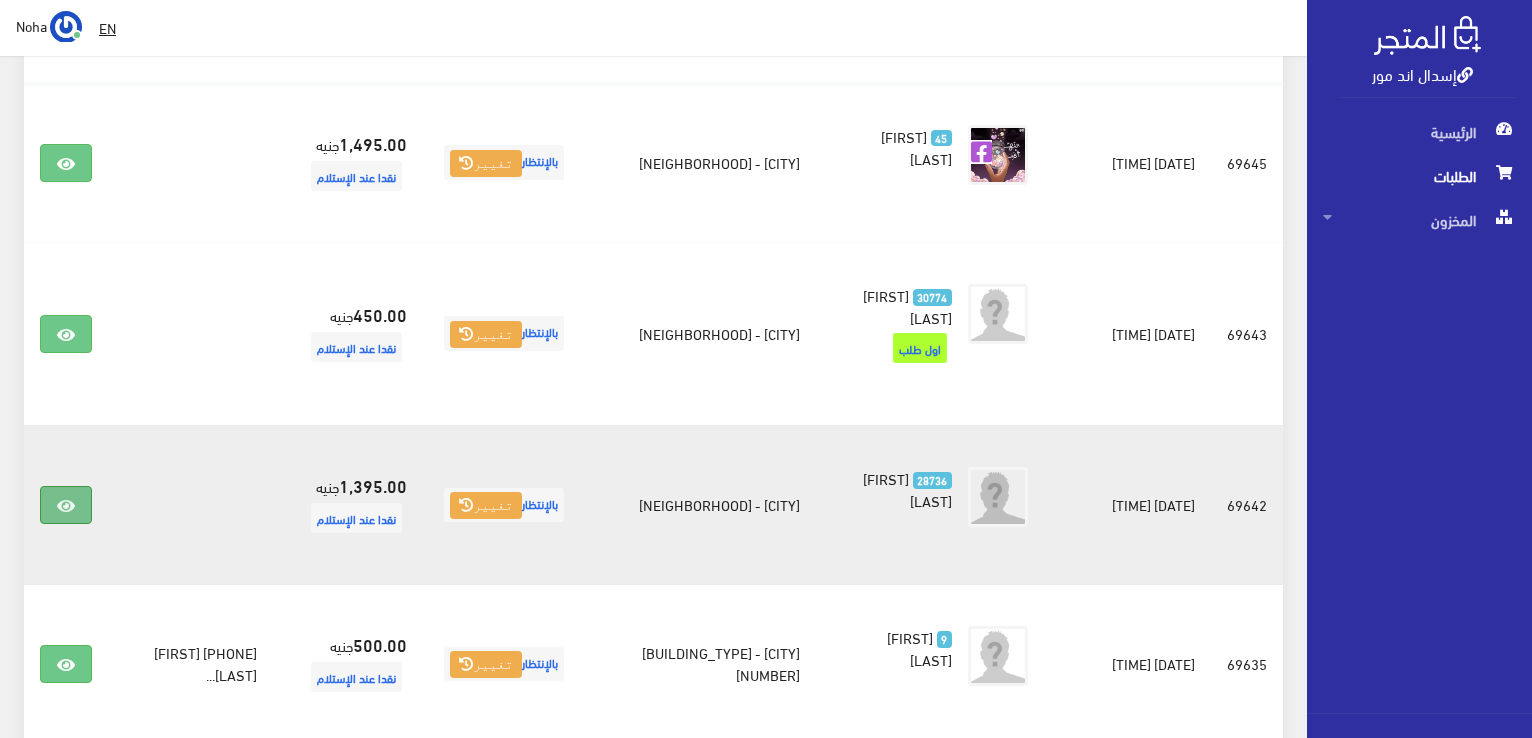 click at bounding box center (66, 506) 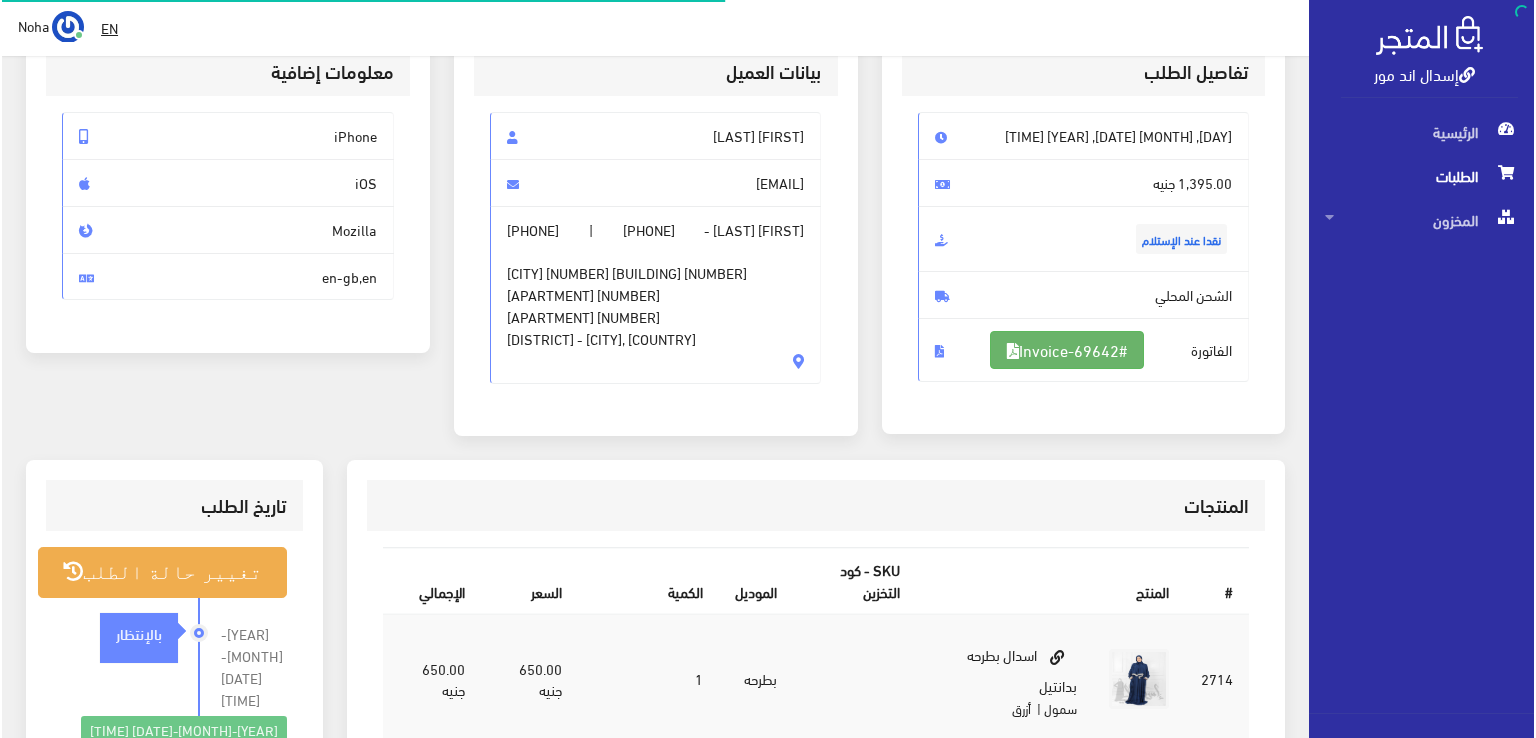 scroll, scrollTop: 200, scrollLeft: 0, axis: vertical 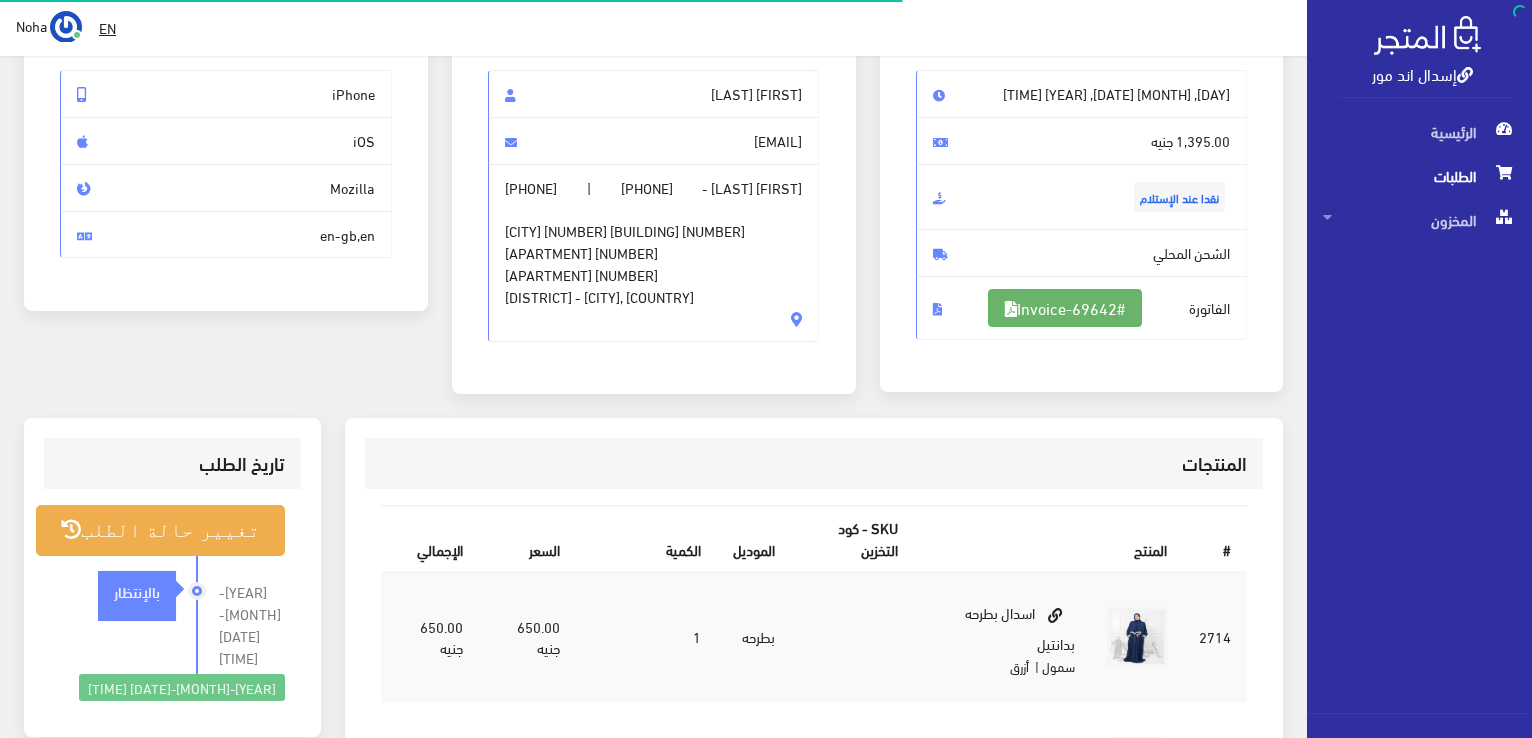 click on "#Invoice-69642" at bounding box center [1065, 308] 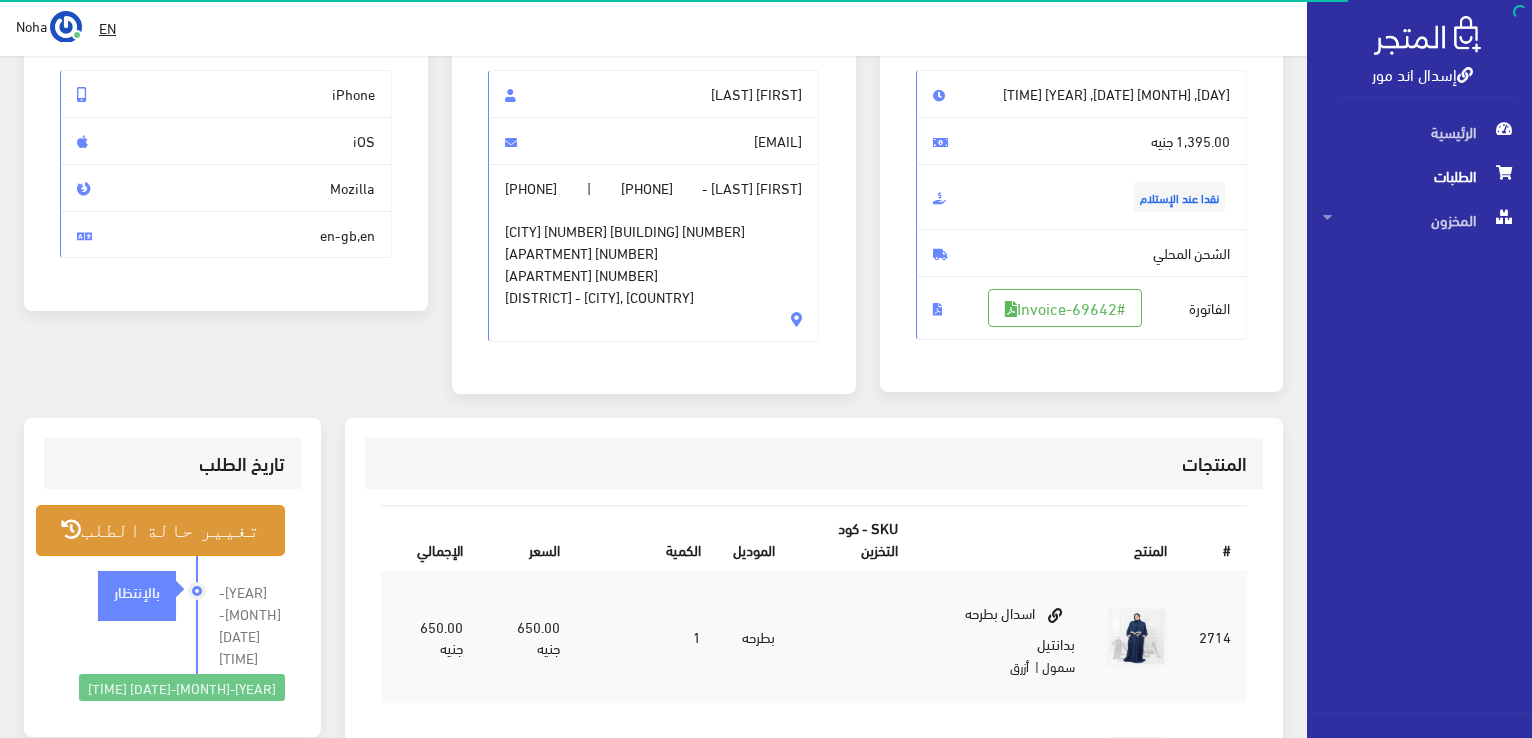 click on "تغيير حالة الطلب" at bounding box center (160, 530) 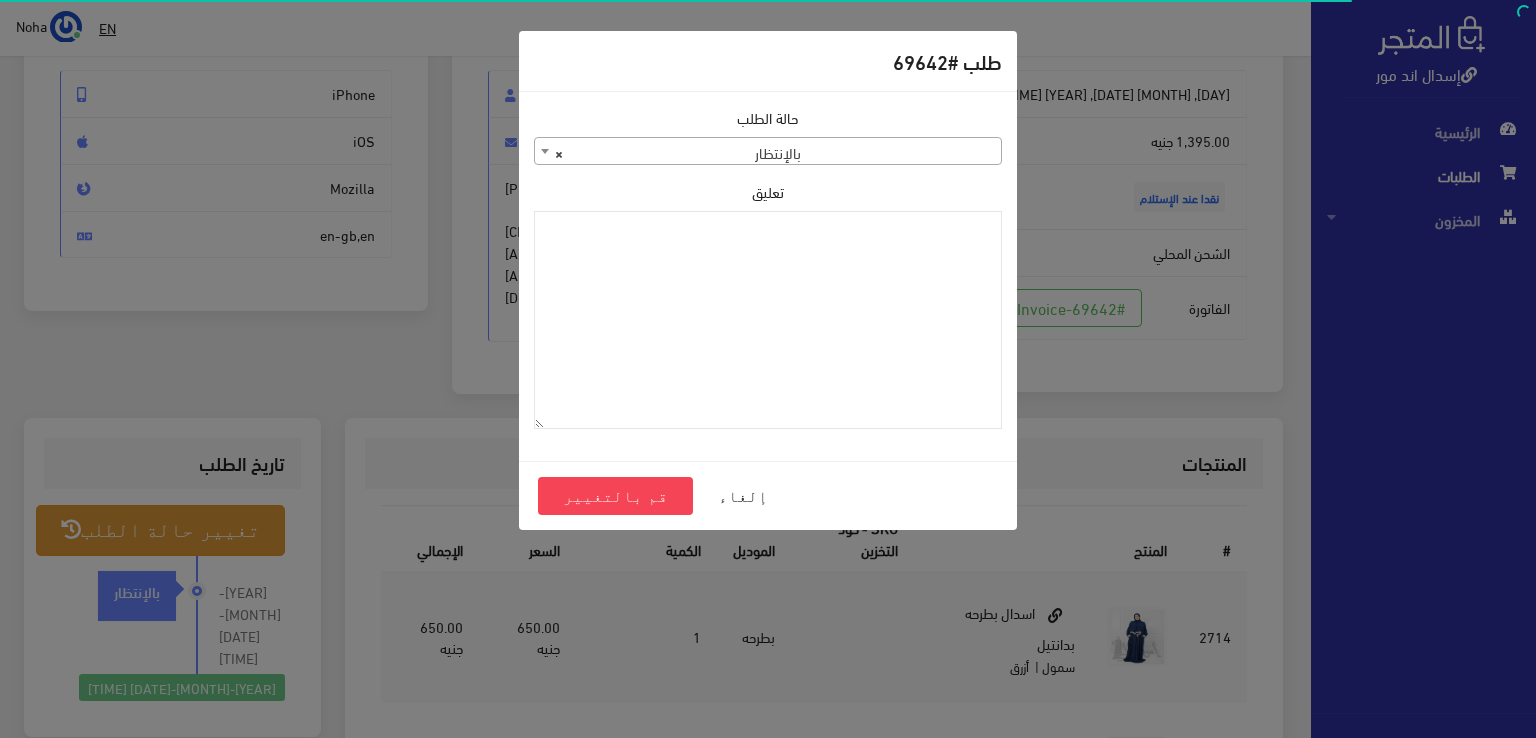 click on "× بالإنتظار" at bounding box center [768, 152] 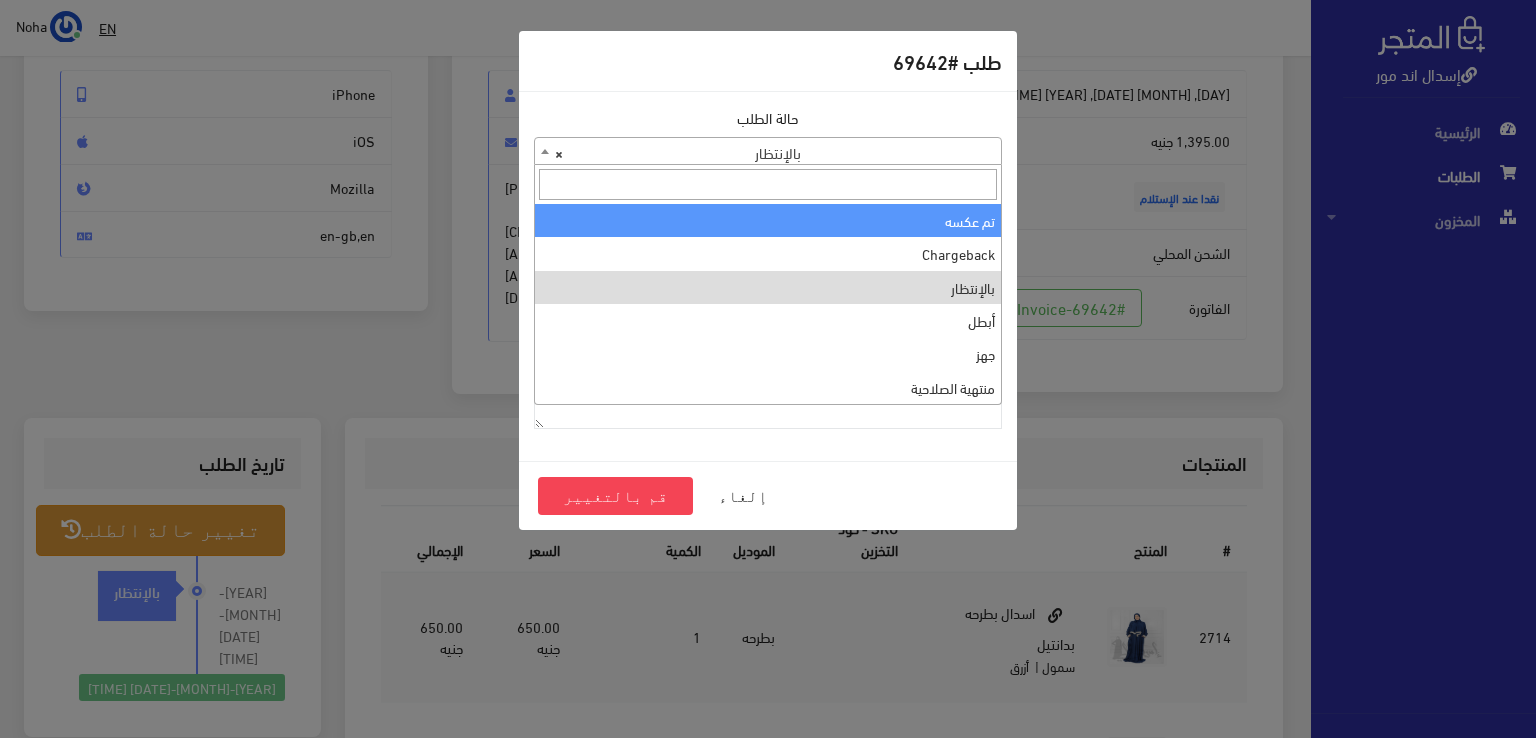 scroll, scrollTop: 0, scrollLeft: 0, axis: both 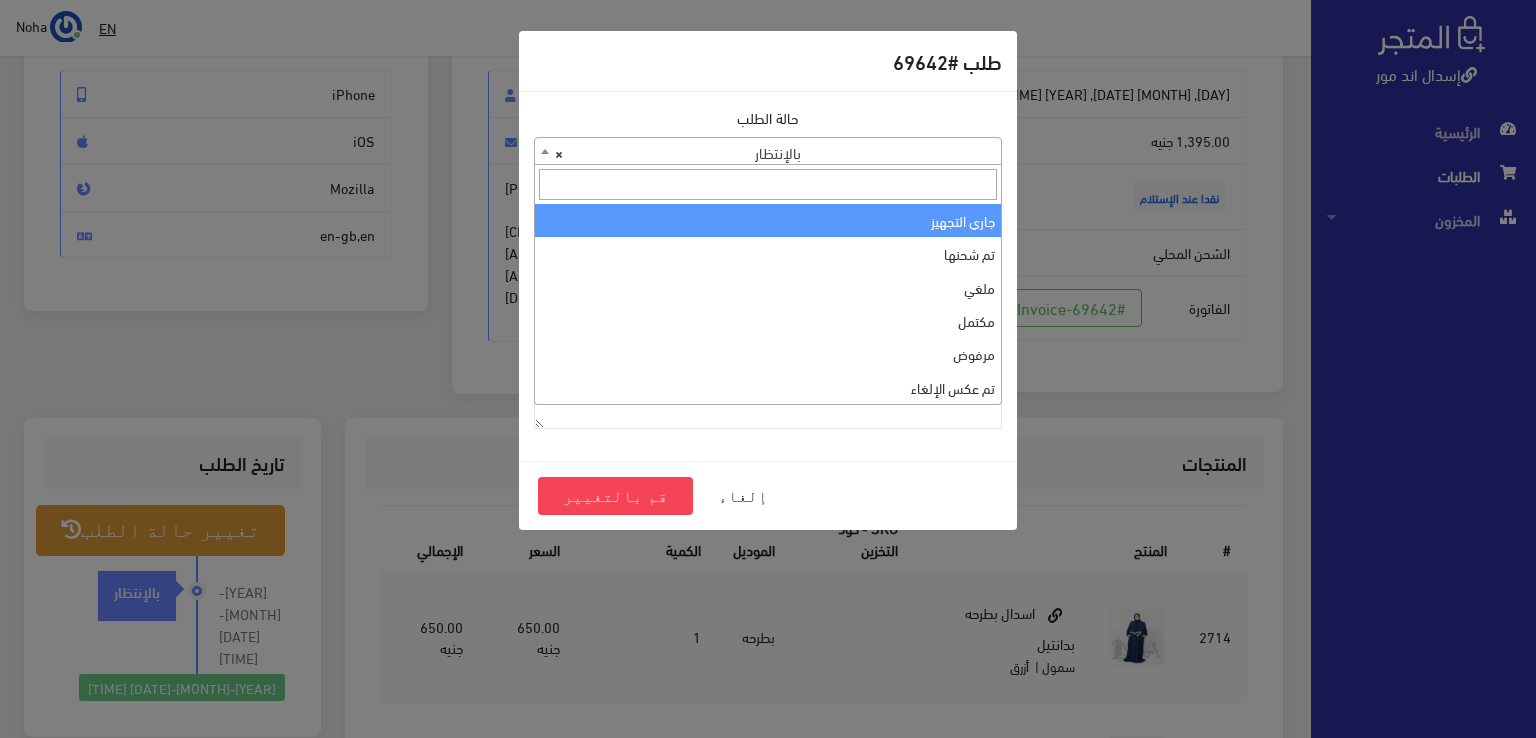 select on "1" 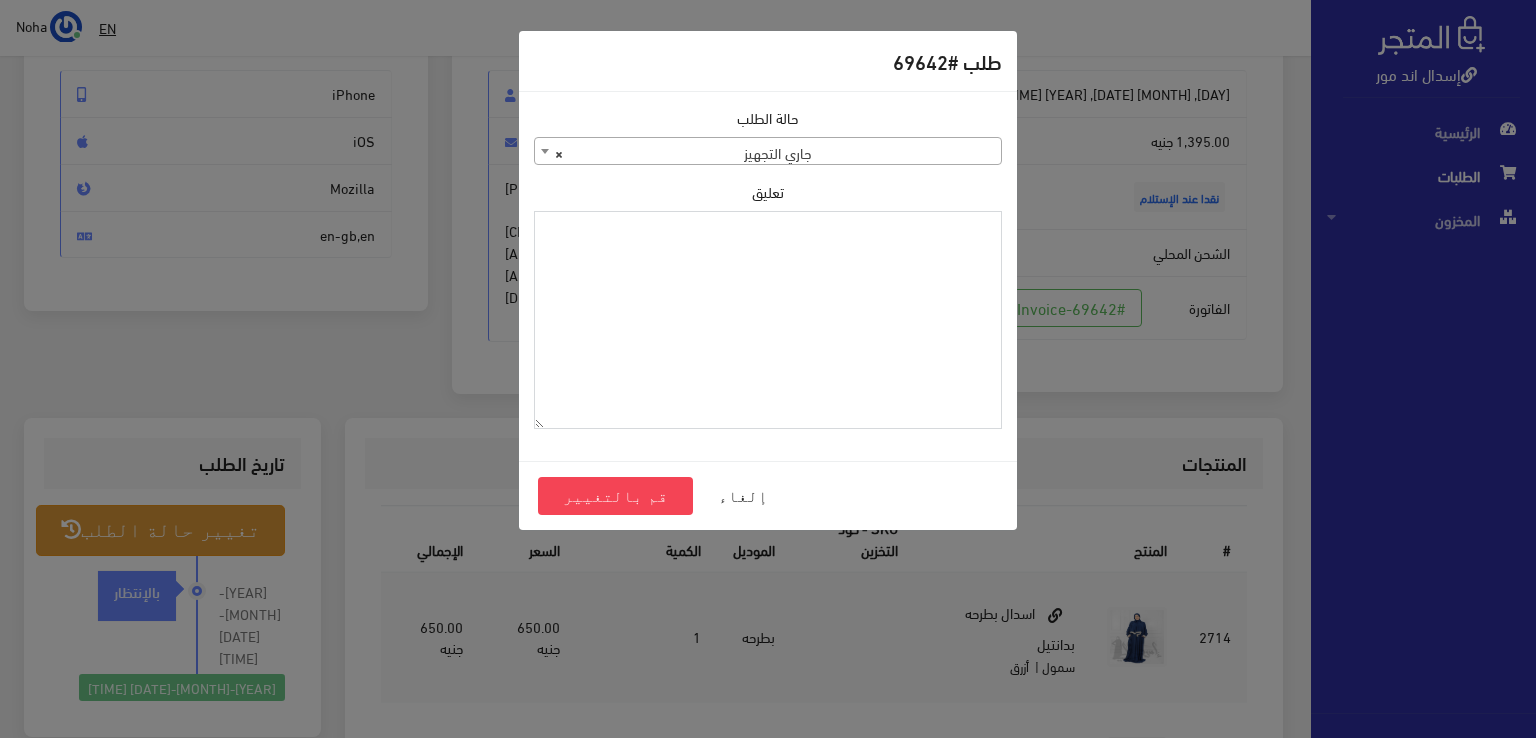 paste on "1106820" 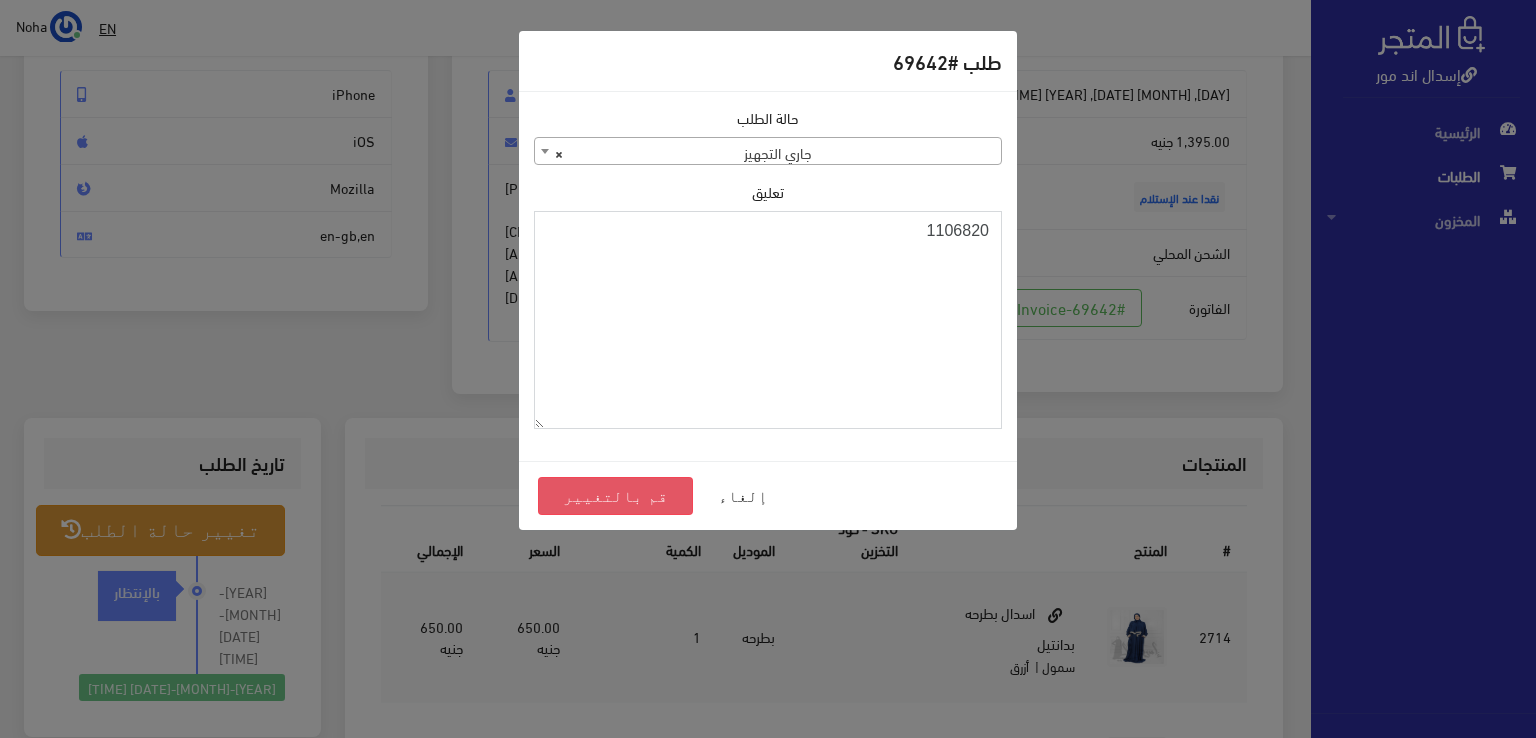 type on "1106820" 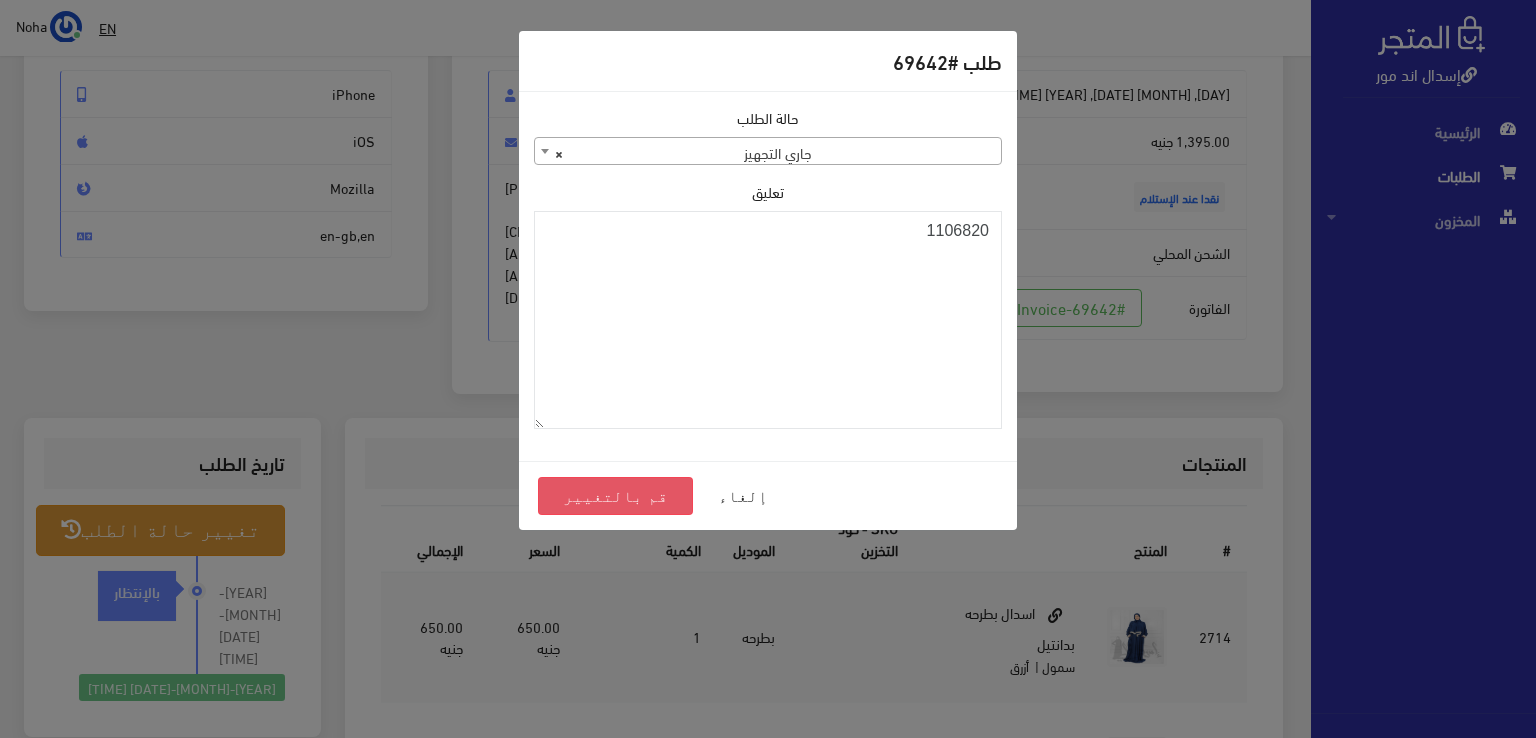 click on "قم بالتغيير" at bounding box center [615, 496] 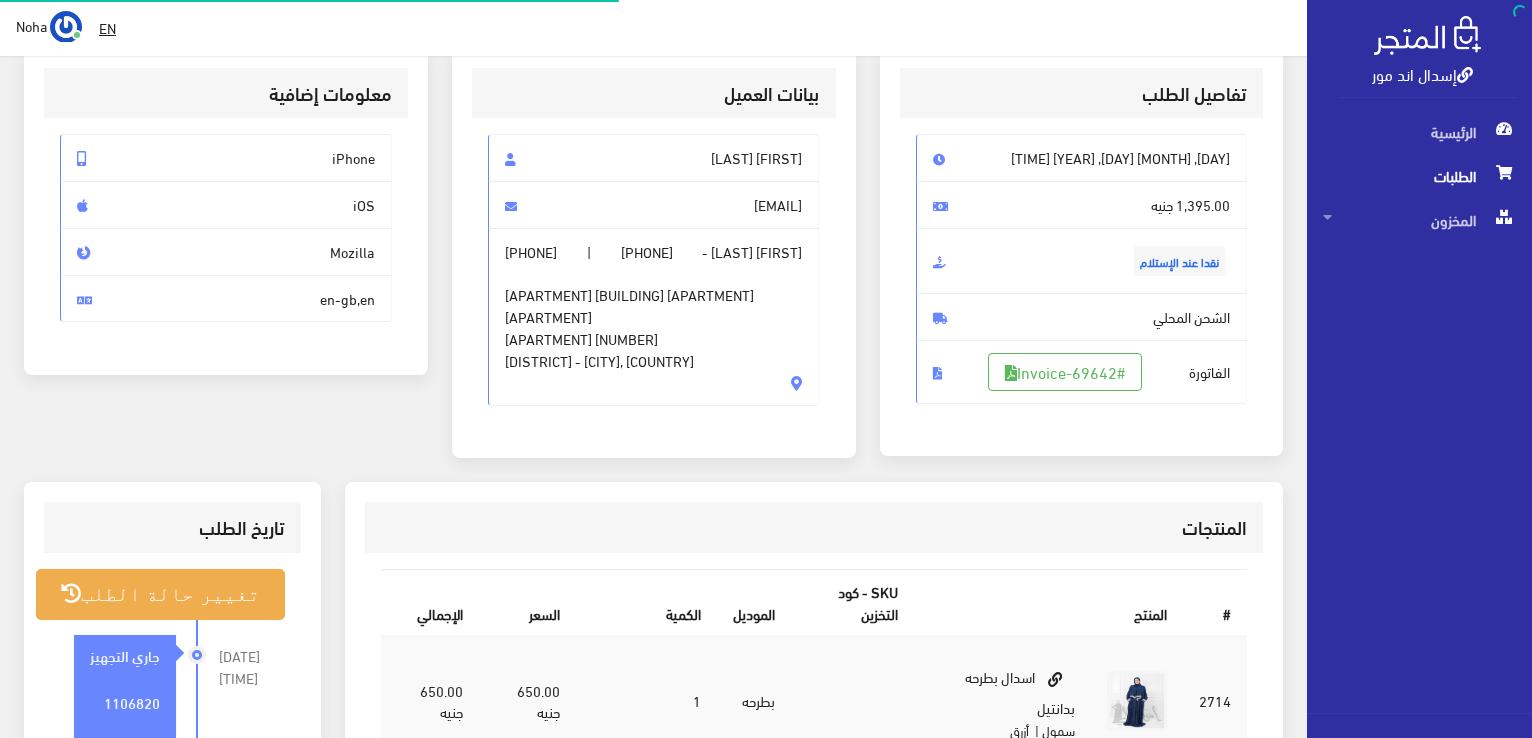 scroll, scrollTop: 200, scrollLeft: 0, axis: vertical 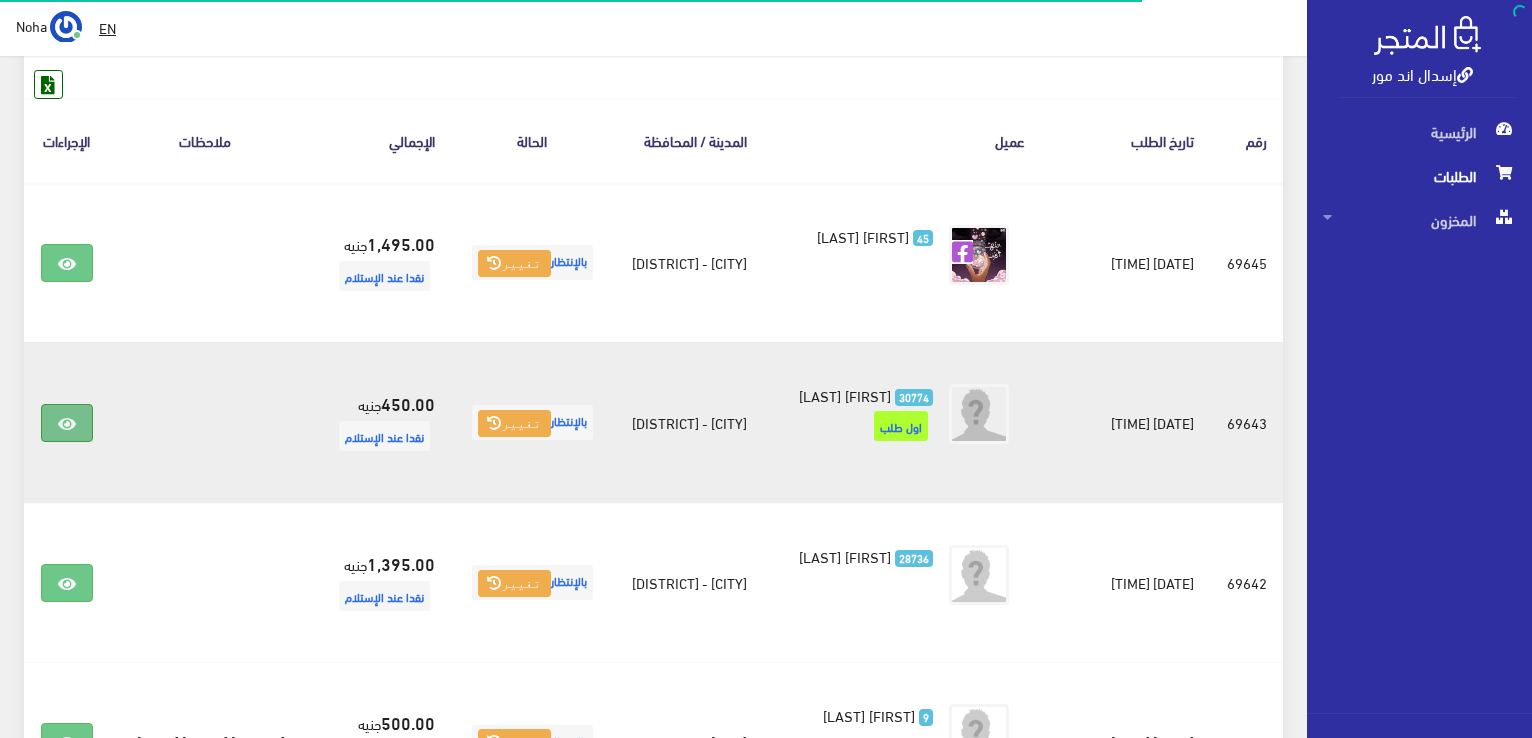 click at bounding box center (67, 424) 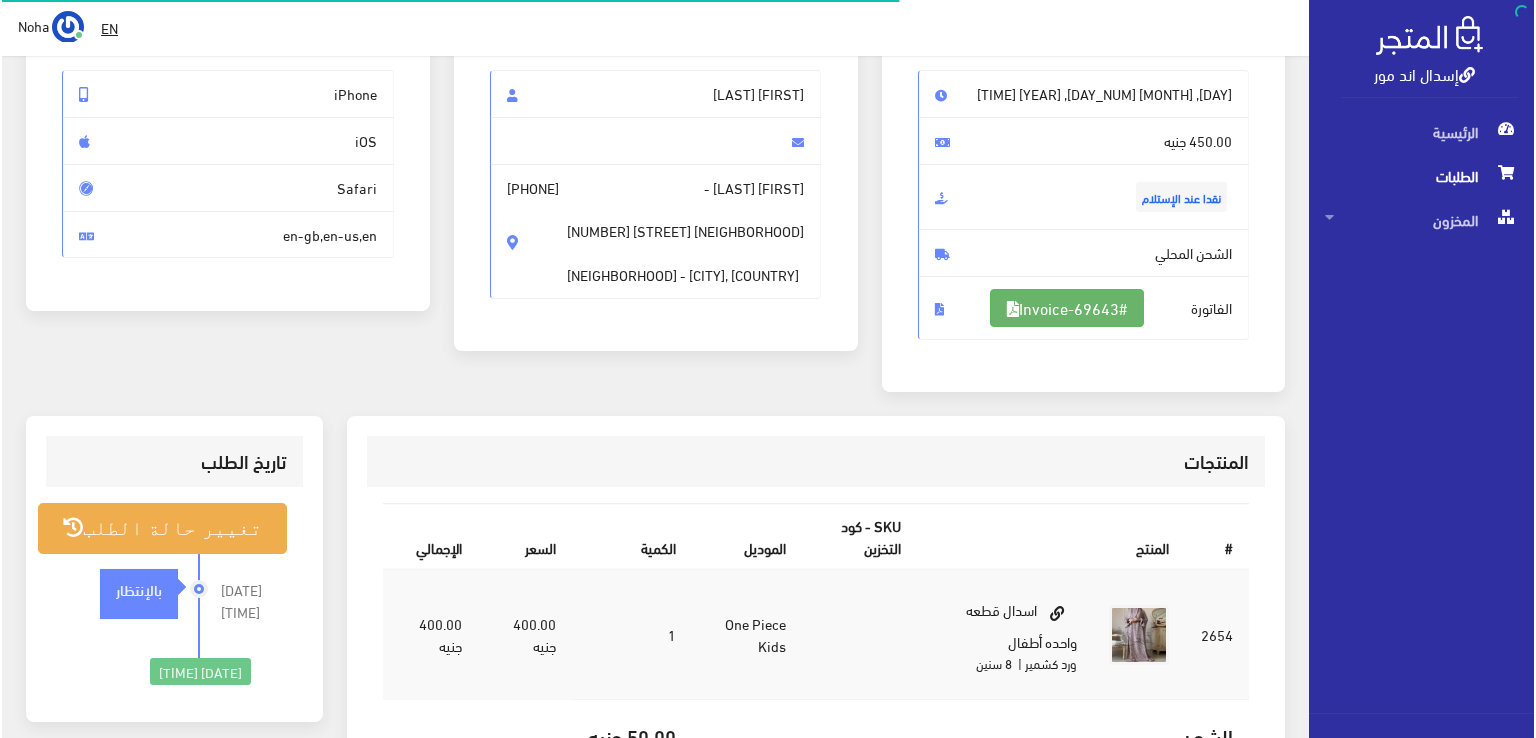 scroll, scrollTop: 200, scrollLeft: 0, axis: vertical 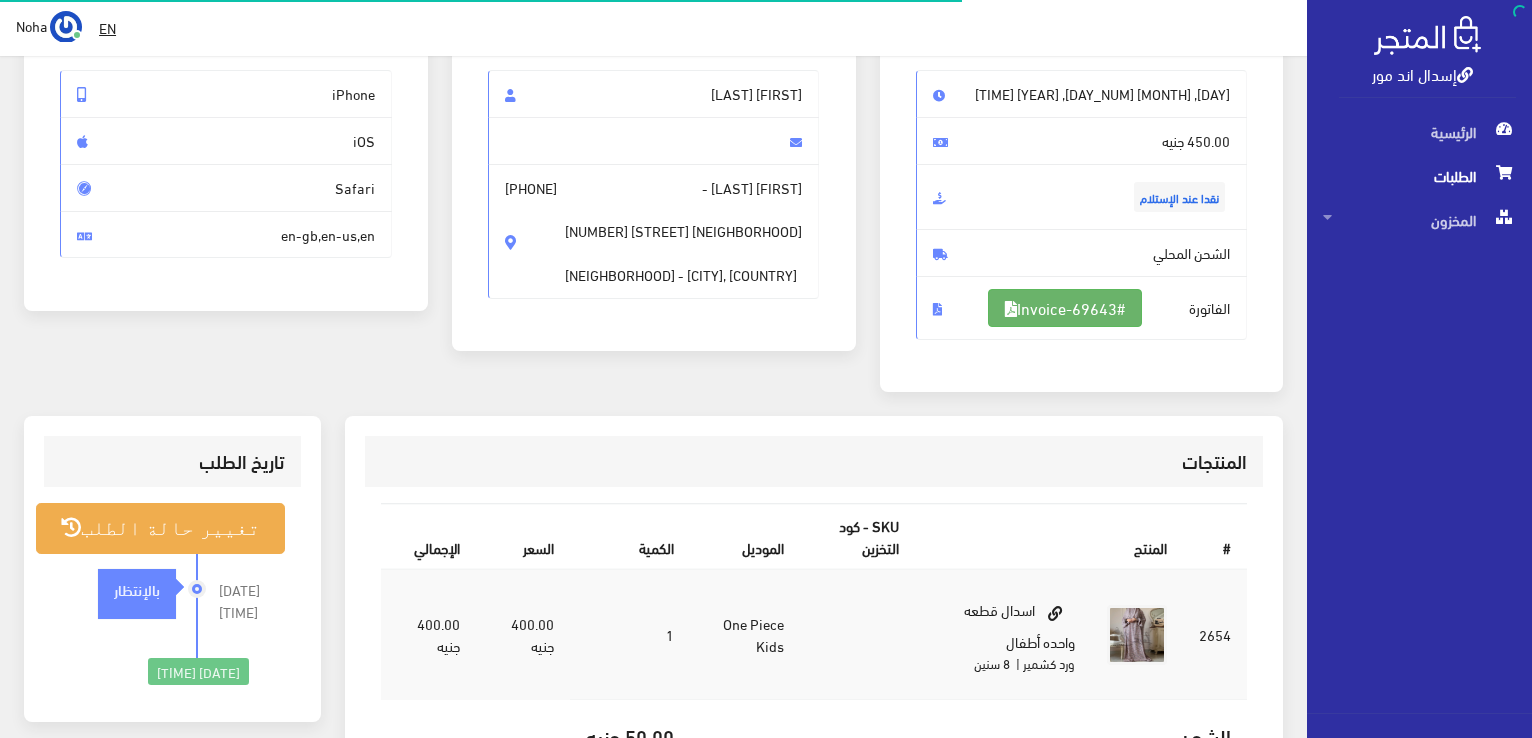 click on "#Invoice-69643" at bounding box center (1065, 308) 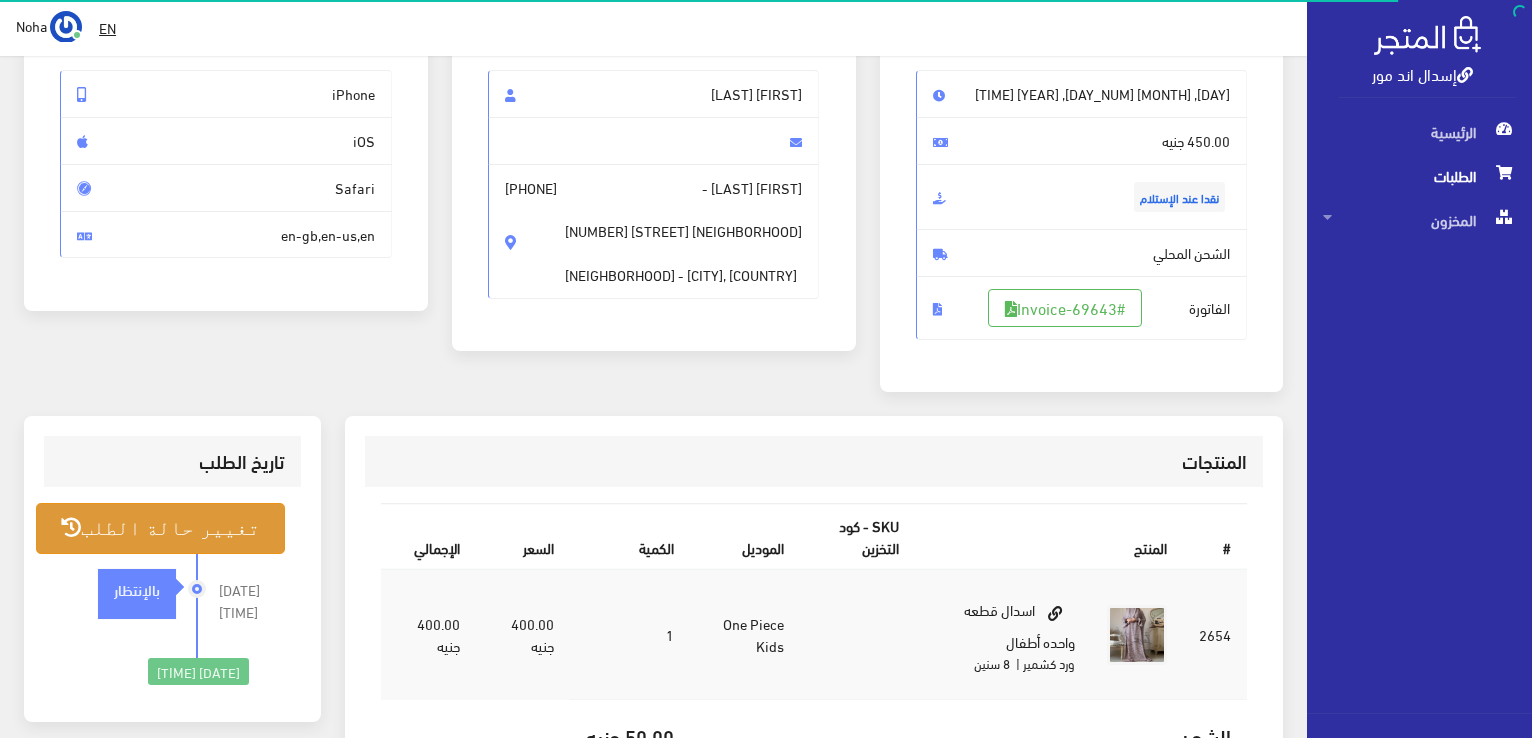 click on "تغيير حالة الطلب" at bounding box center (160, 528) 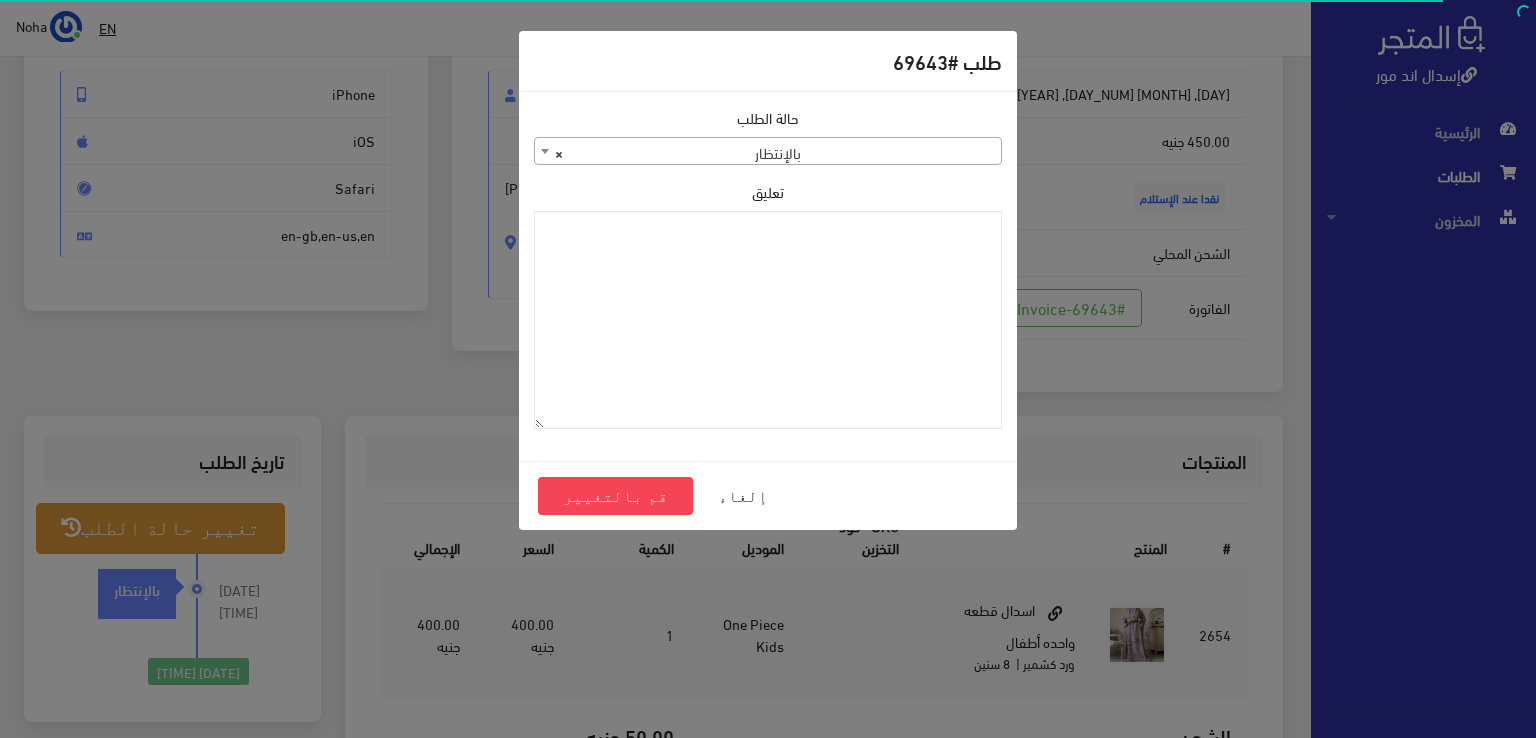 click on "× بالإنتظار" at bounding box center [768, 152] 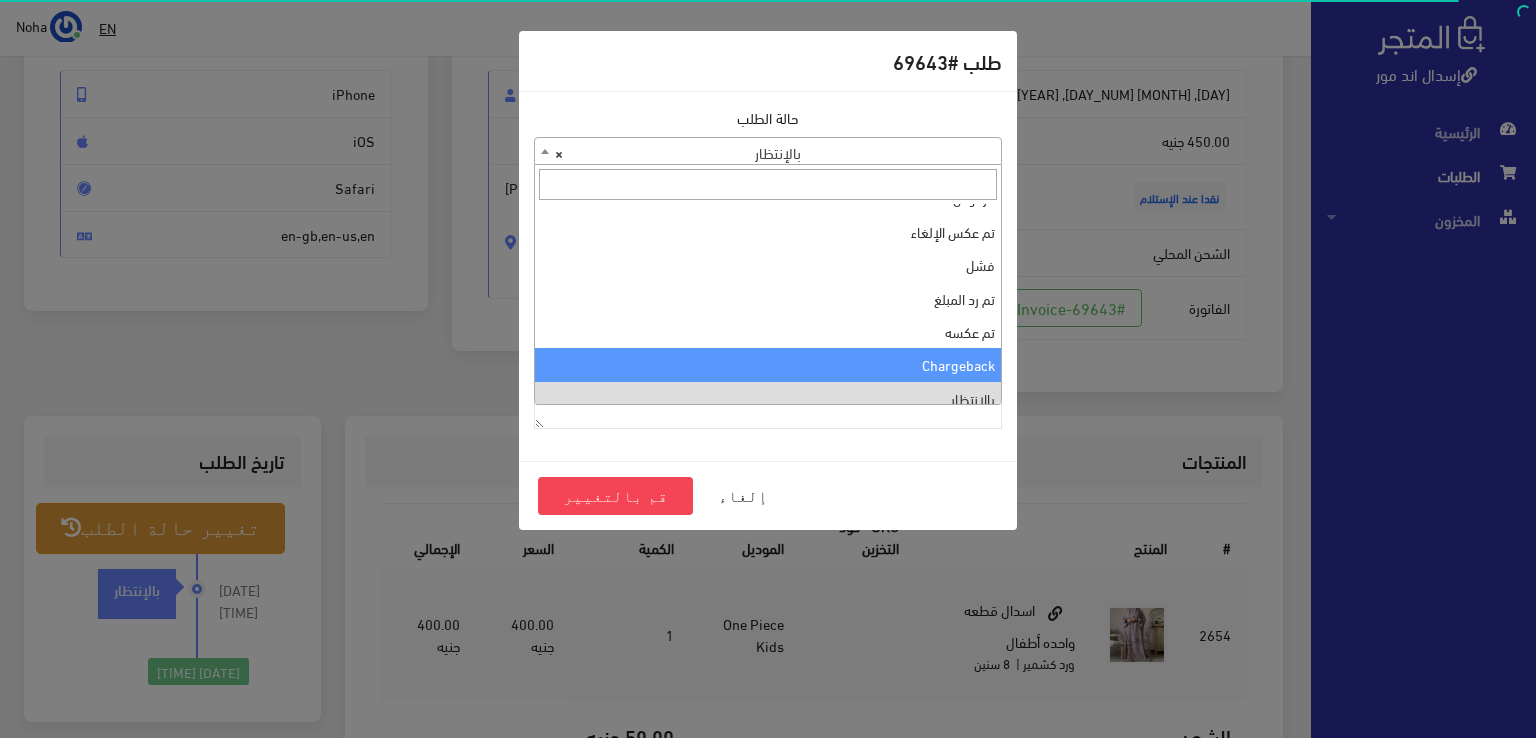 scroll, scrollTop: 0, scrollLeft: 0, axis: both 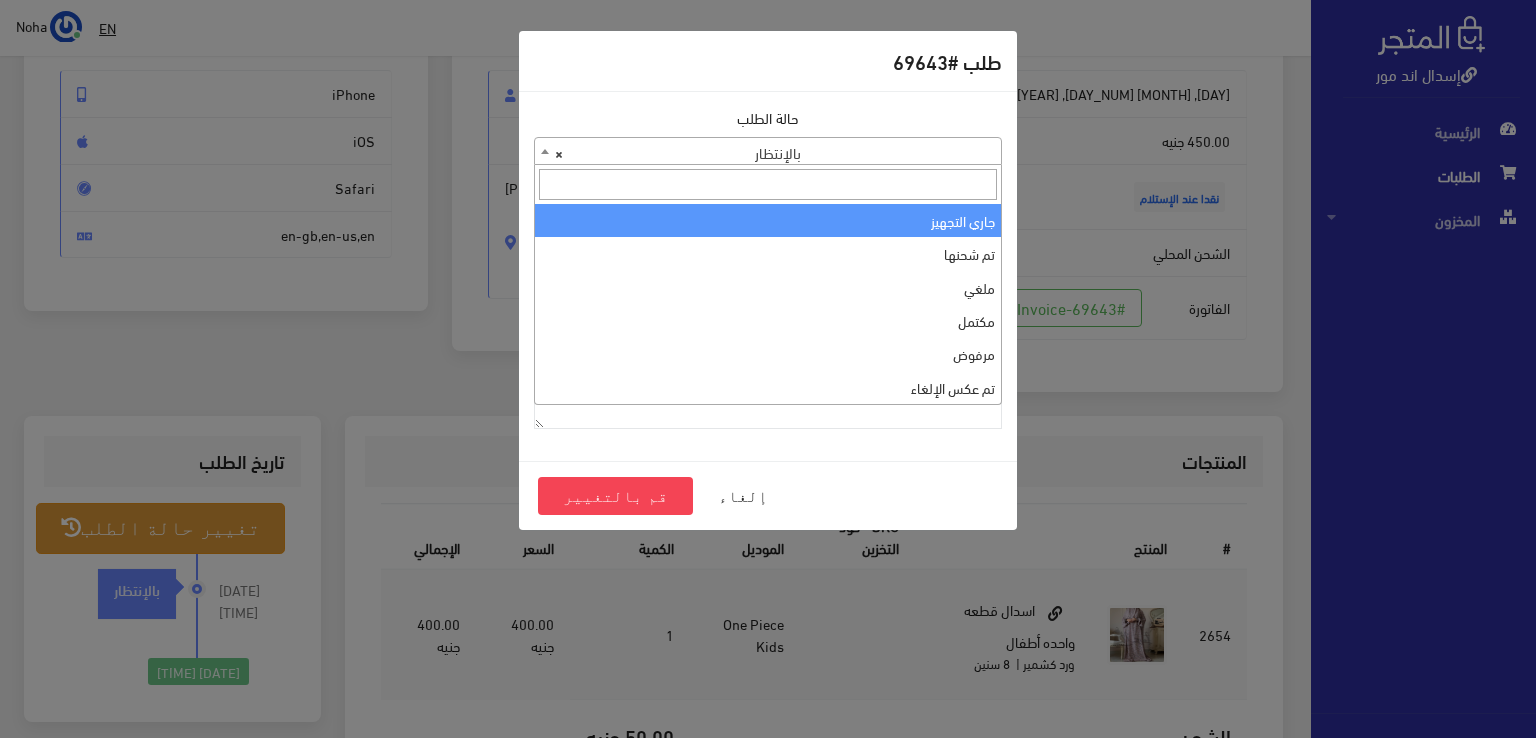 select on "1" 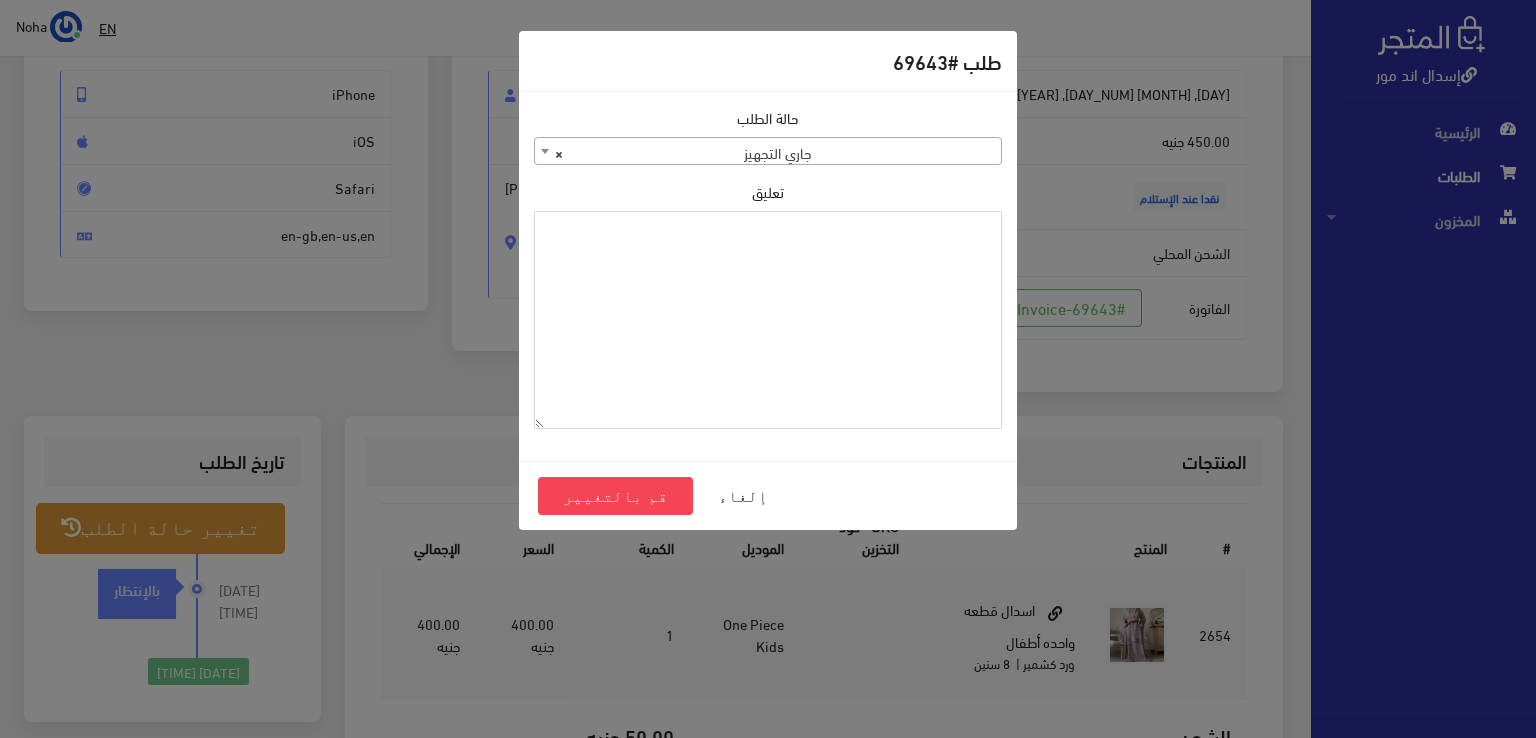 paste on "1106820" 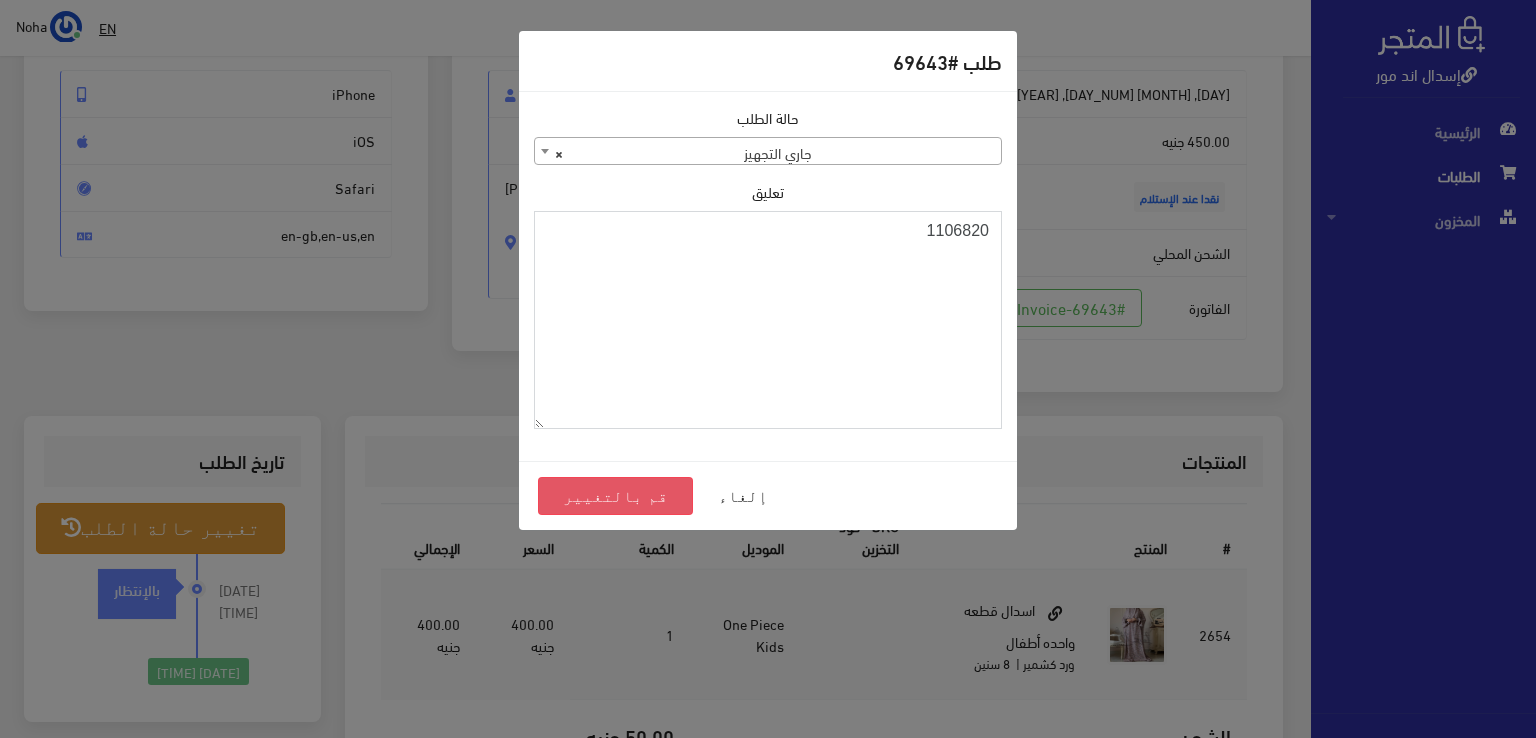 type on "1106820" 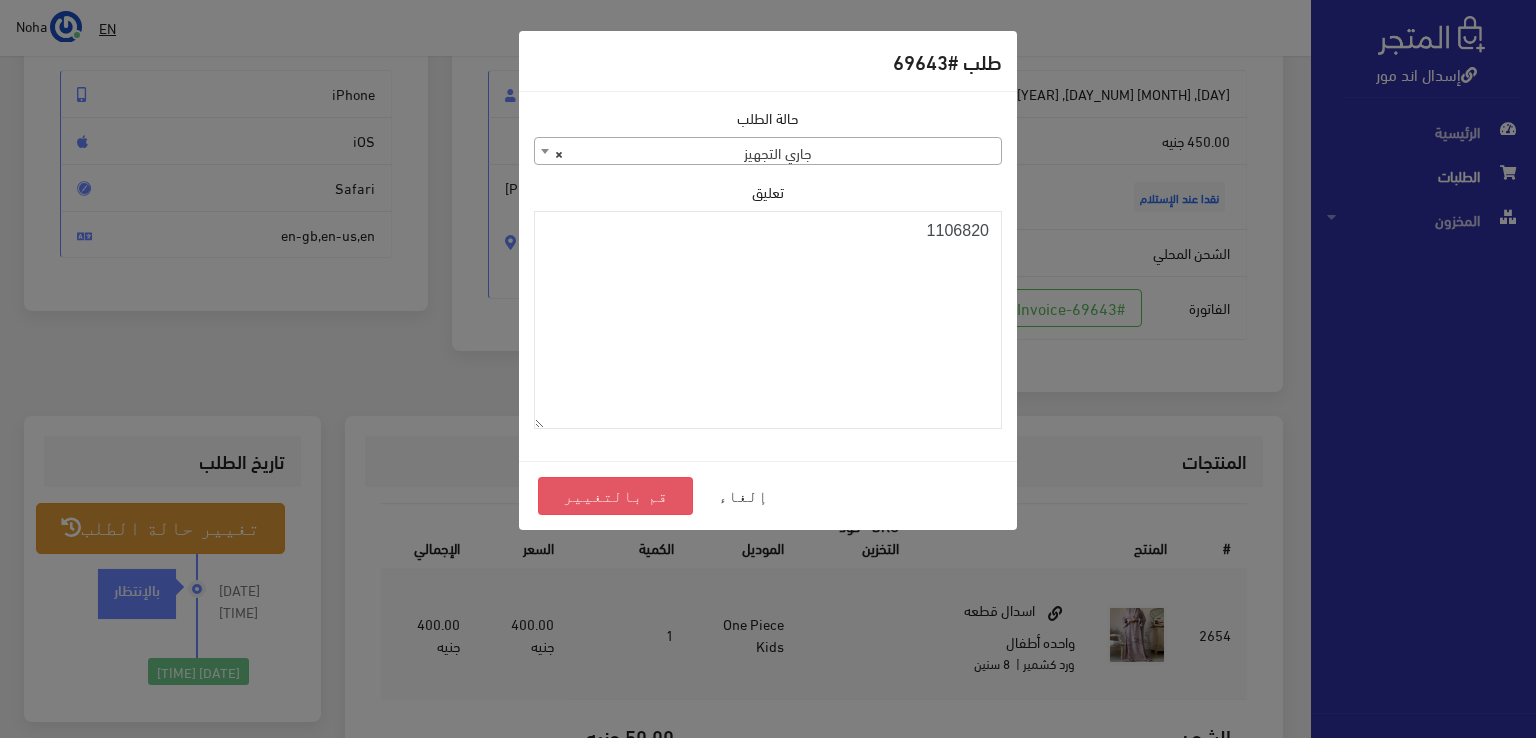 click on "قم بالتغيير" at bounding box center [615, 496] 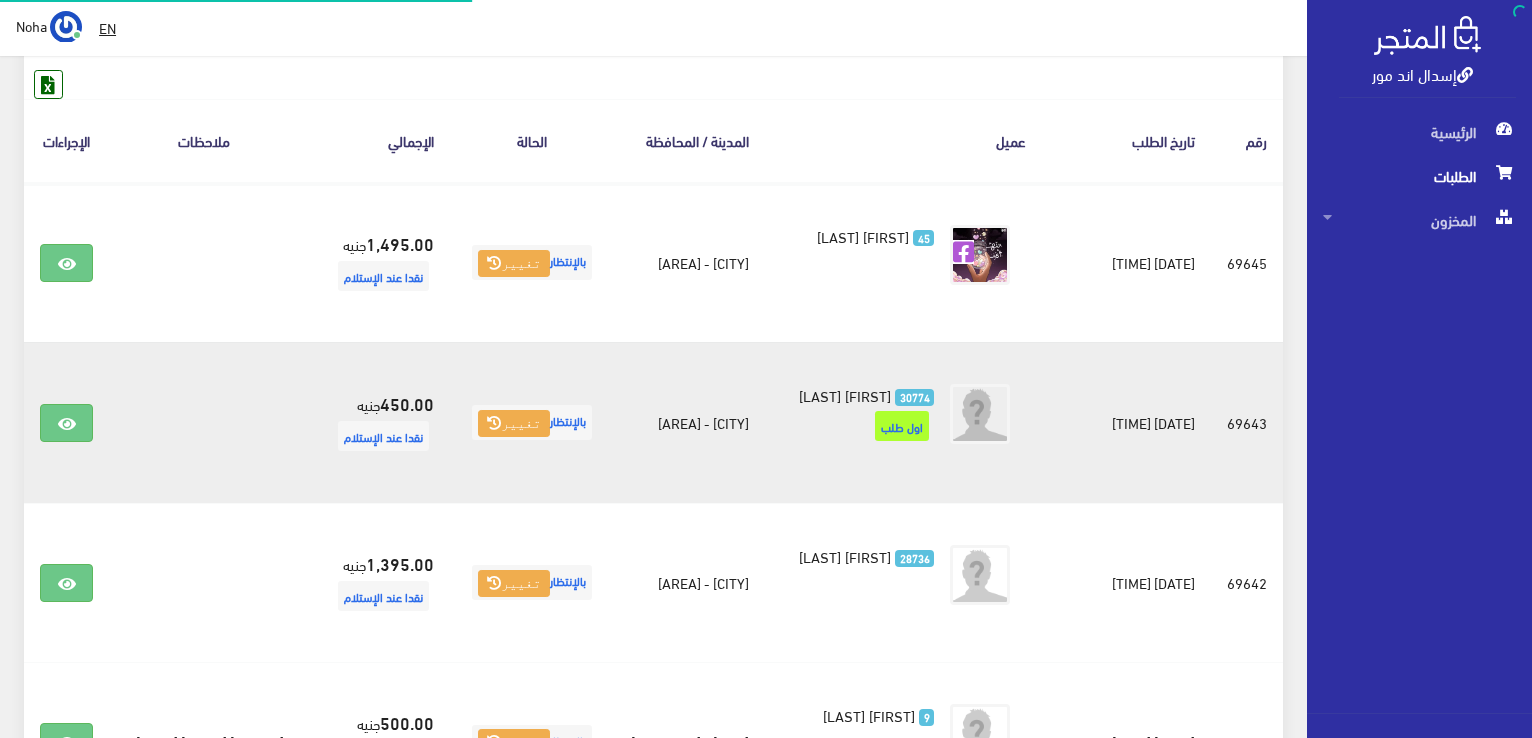 scroll, scrollTop: 297, scrollLeft: 0, axis: vertical 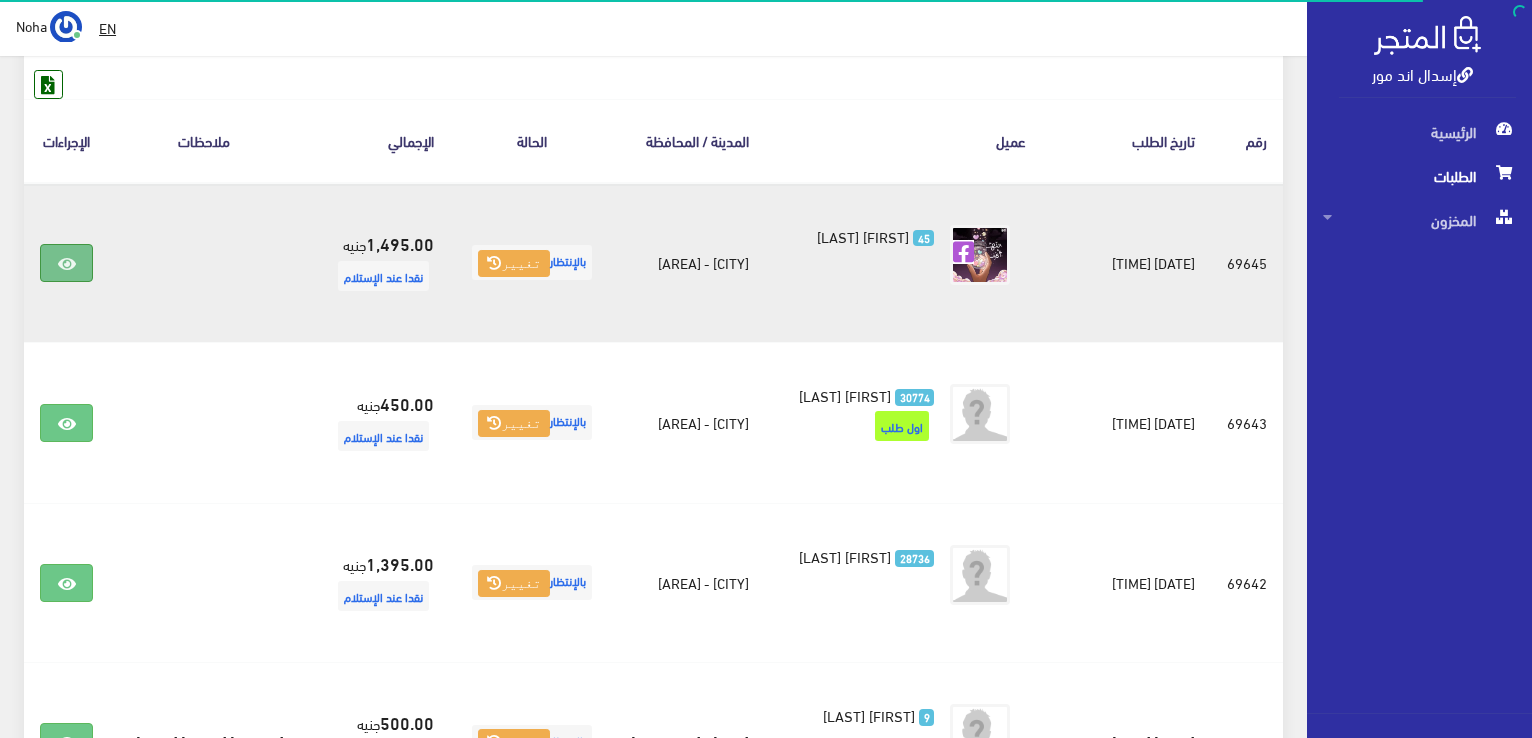 click at bounding box center [67, 264] 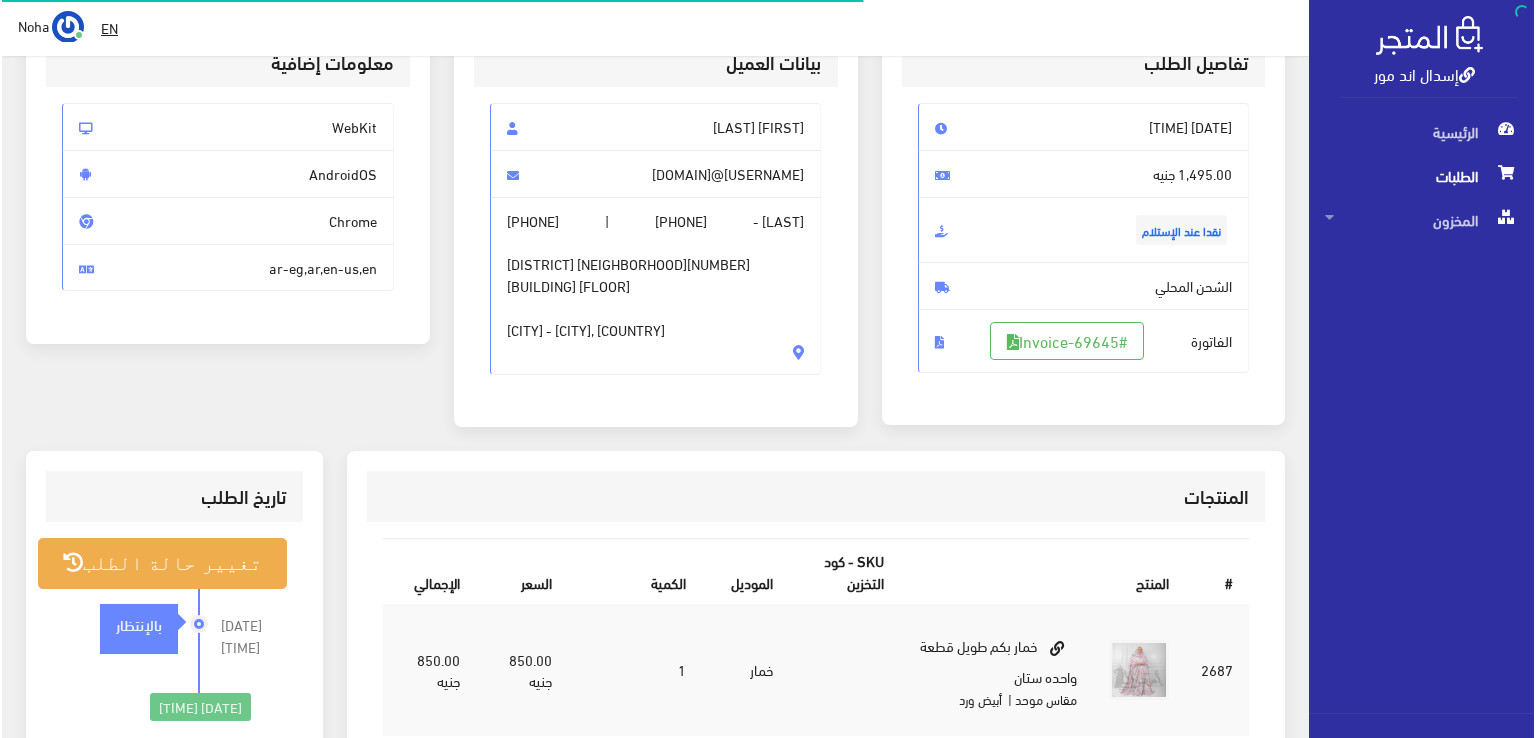 scroll, scrollTop: 300, scrollLeft: 0, axis: vertical 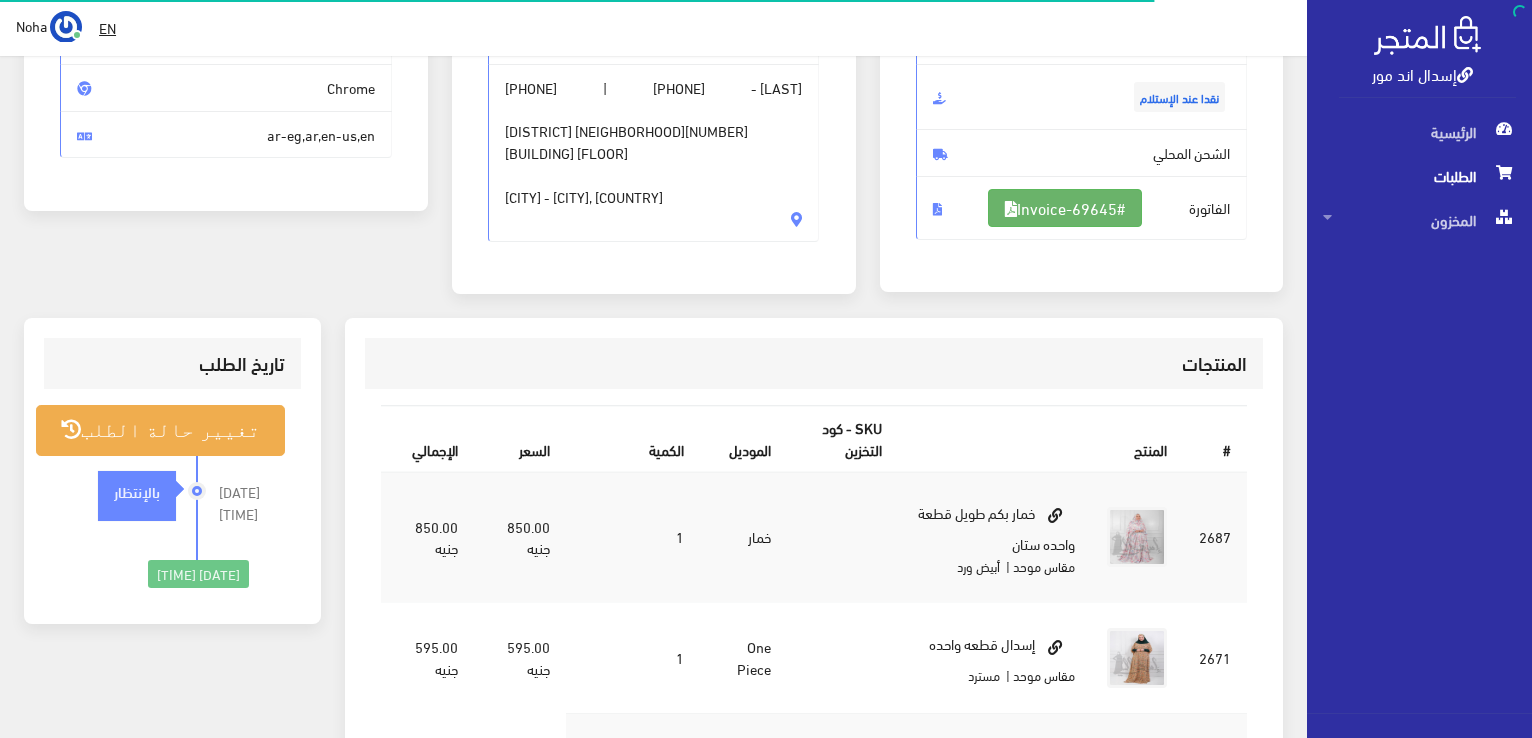 click on "#Invoice-69645" at bounding box center (1065, 208) 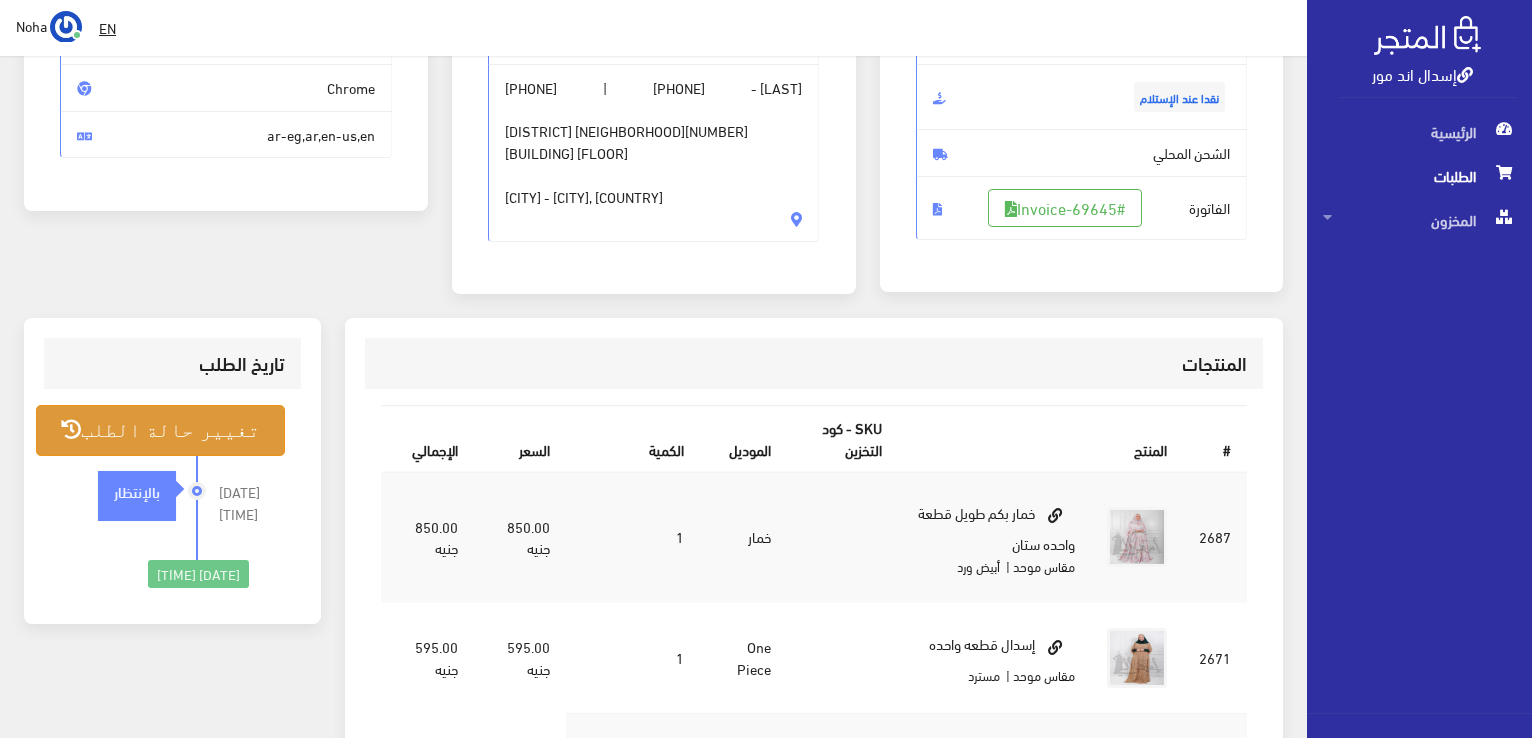 click on "تغيير حالة الطلب" at bounding box center (160, 430) 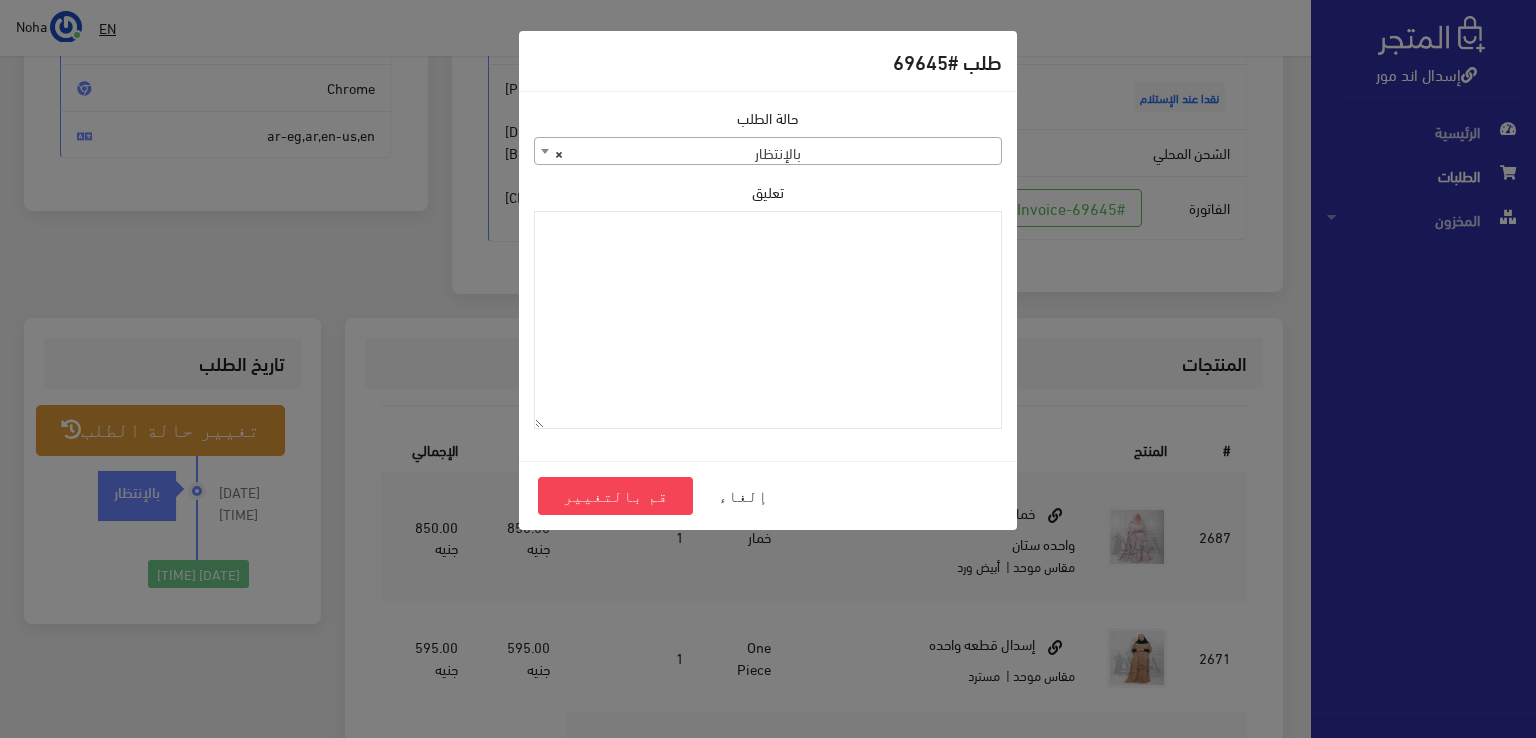 click on "× بالإنتظار" at bounding box center [768, 152] 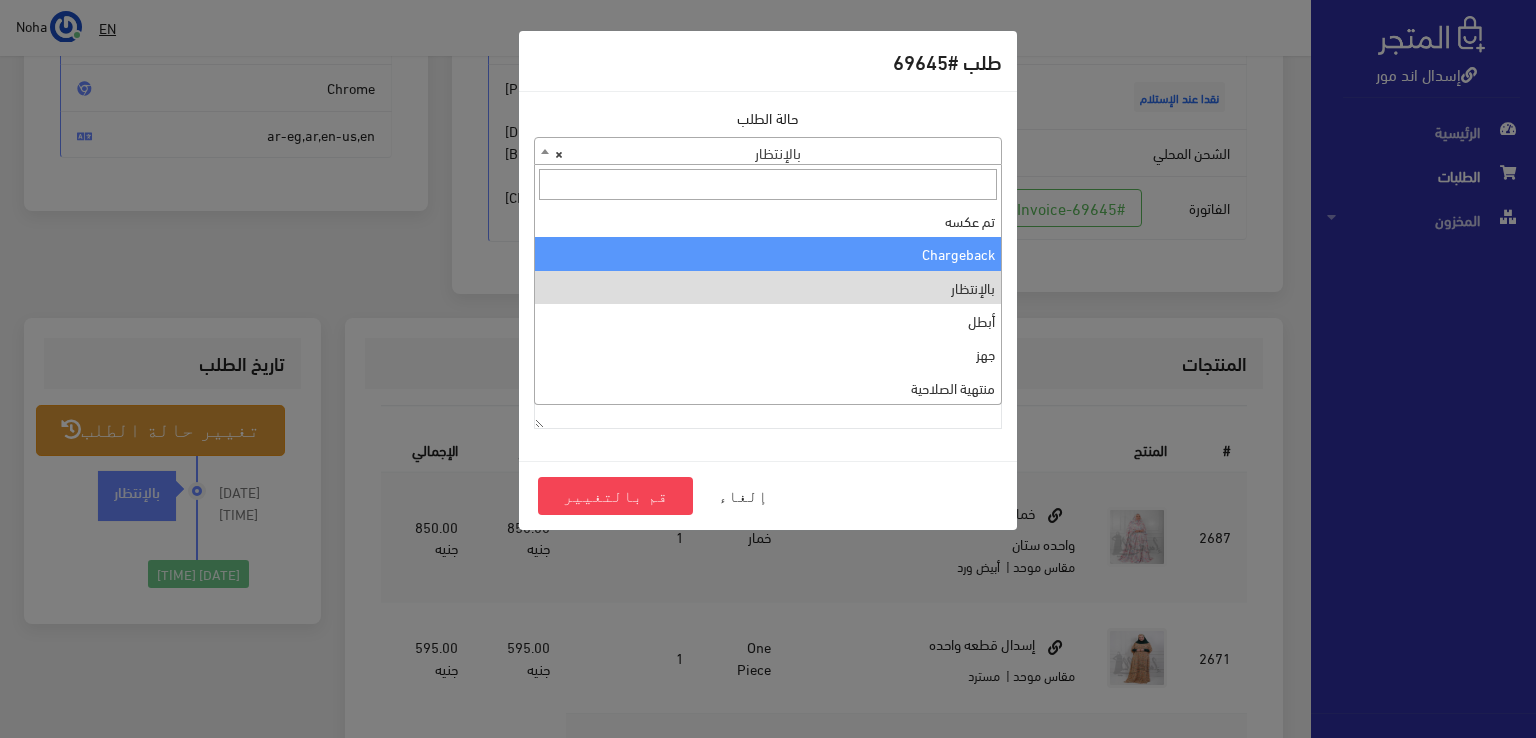 scroll, scrollTop: 0, scrollLeft: 0, axis: both 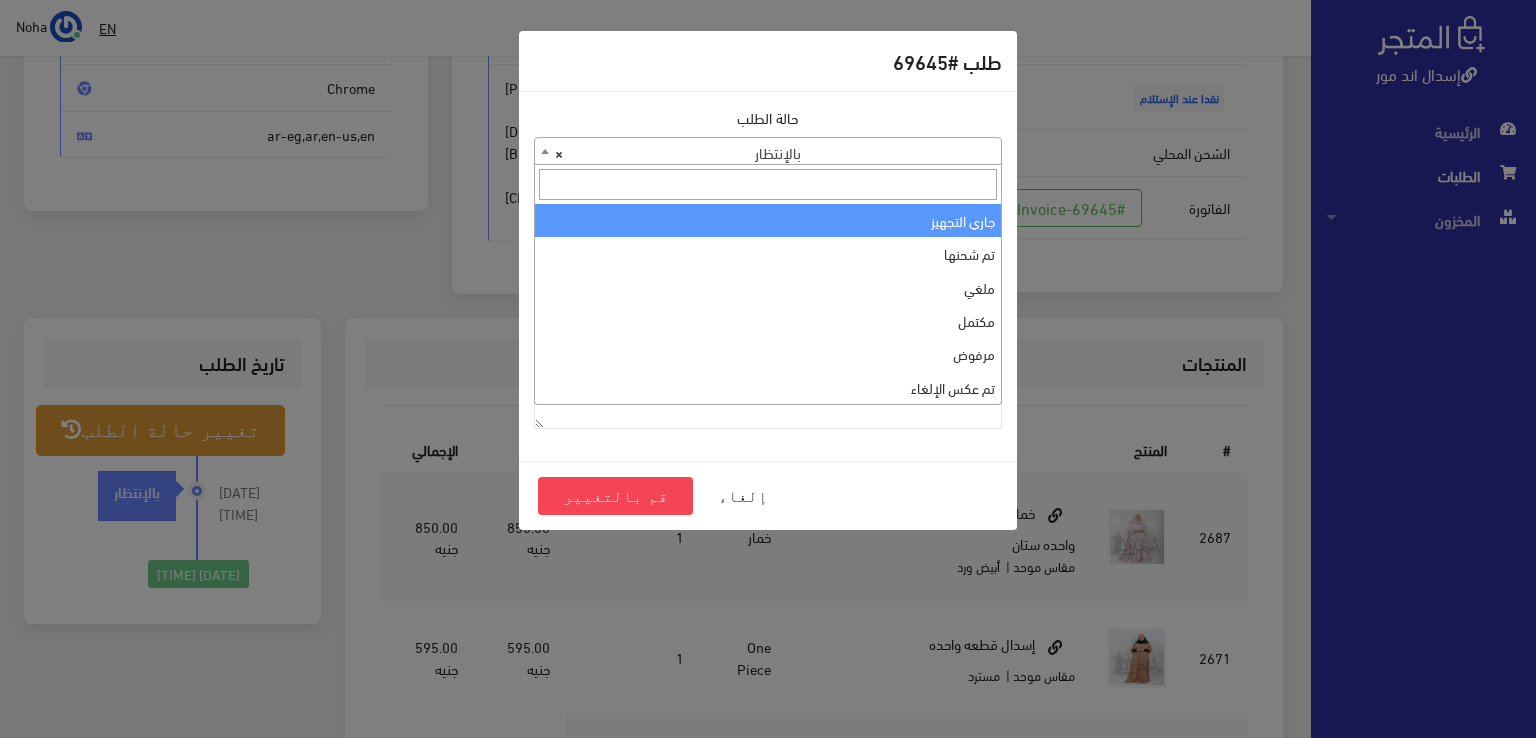 select on "1" 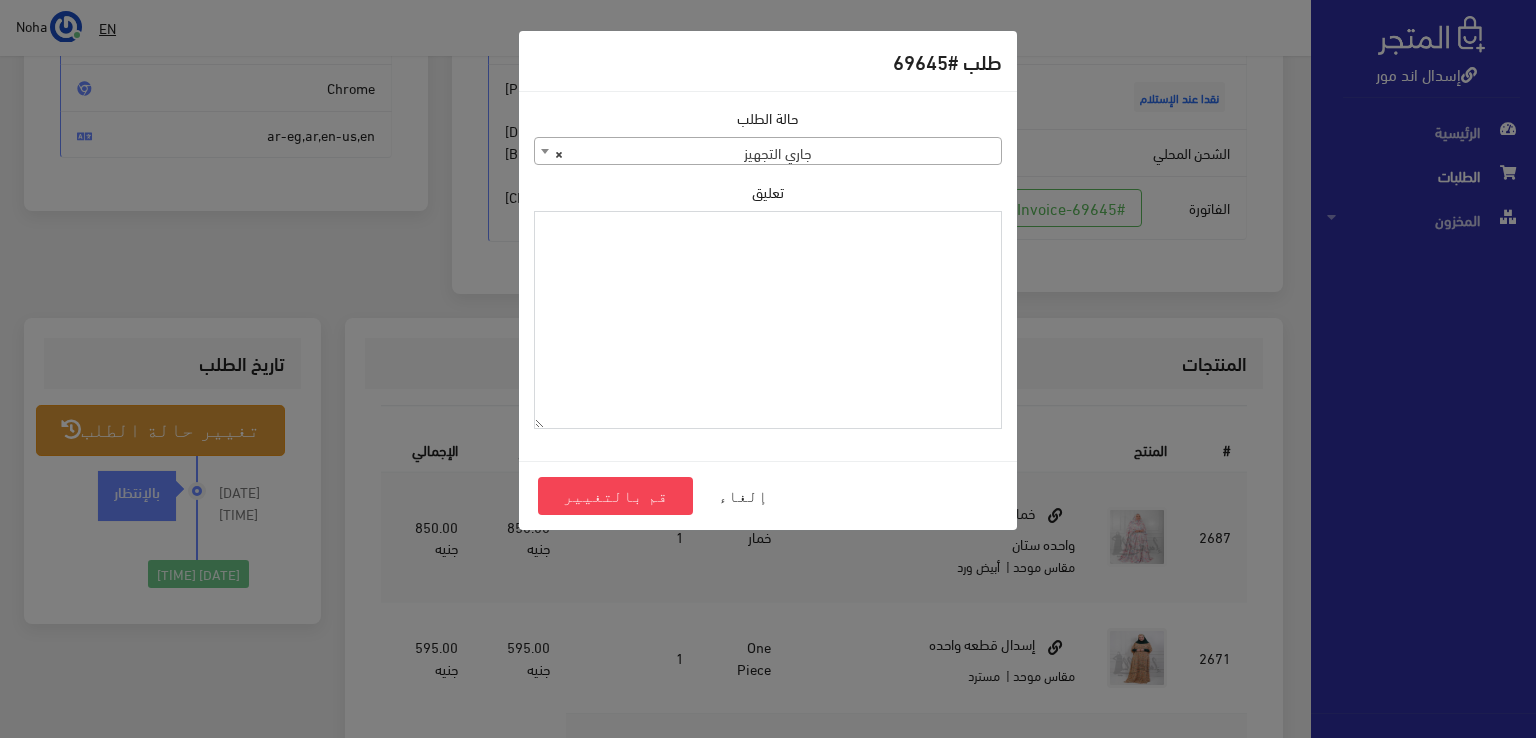 paste on "1106820" 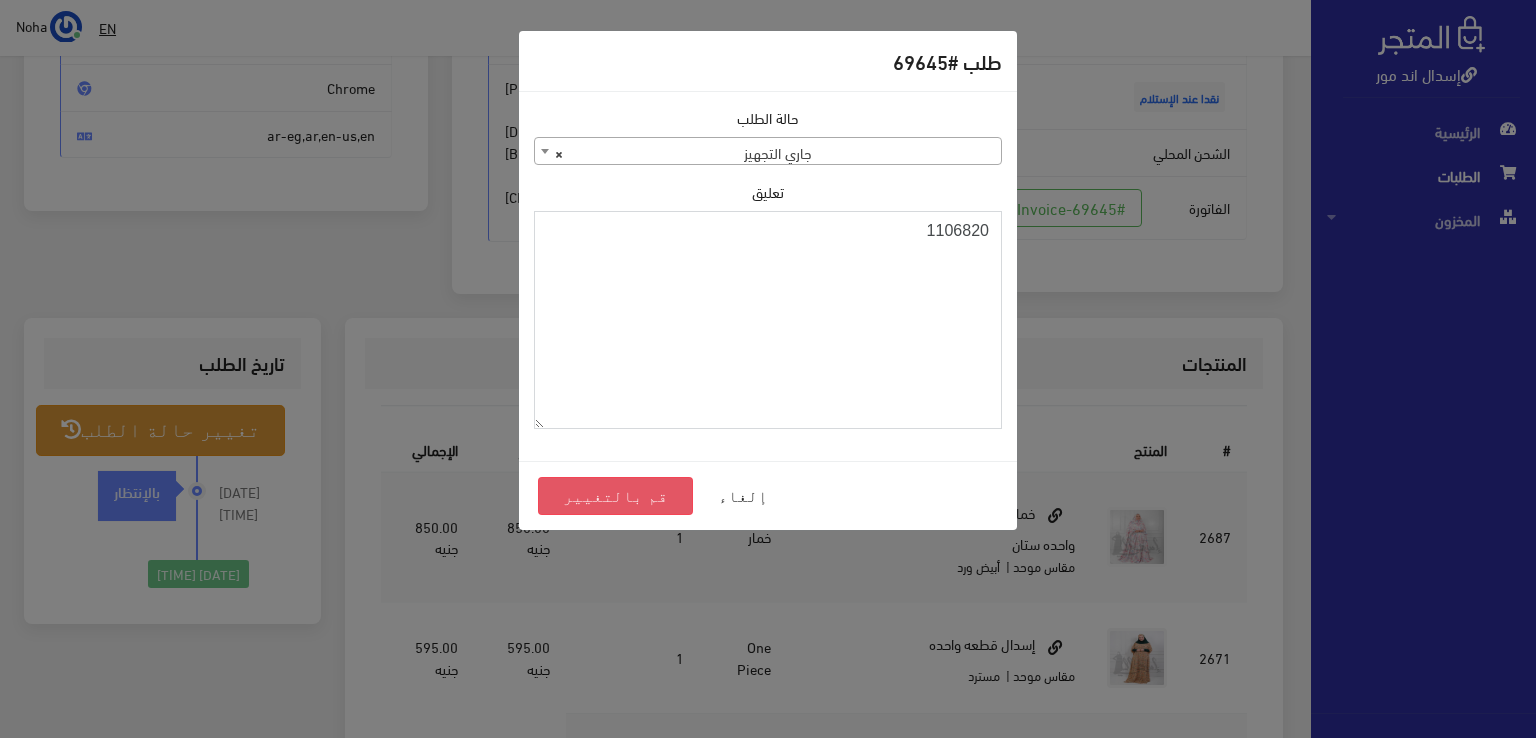 type on "1106820" 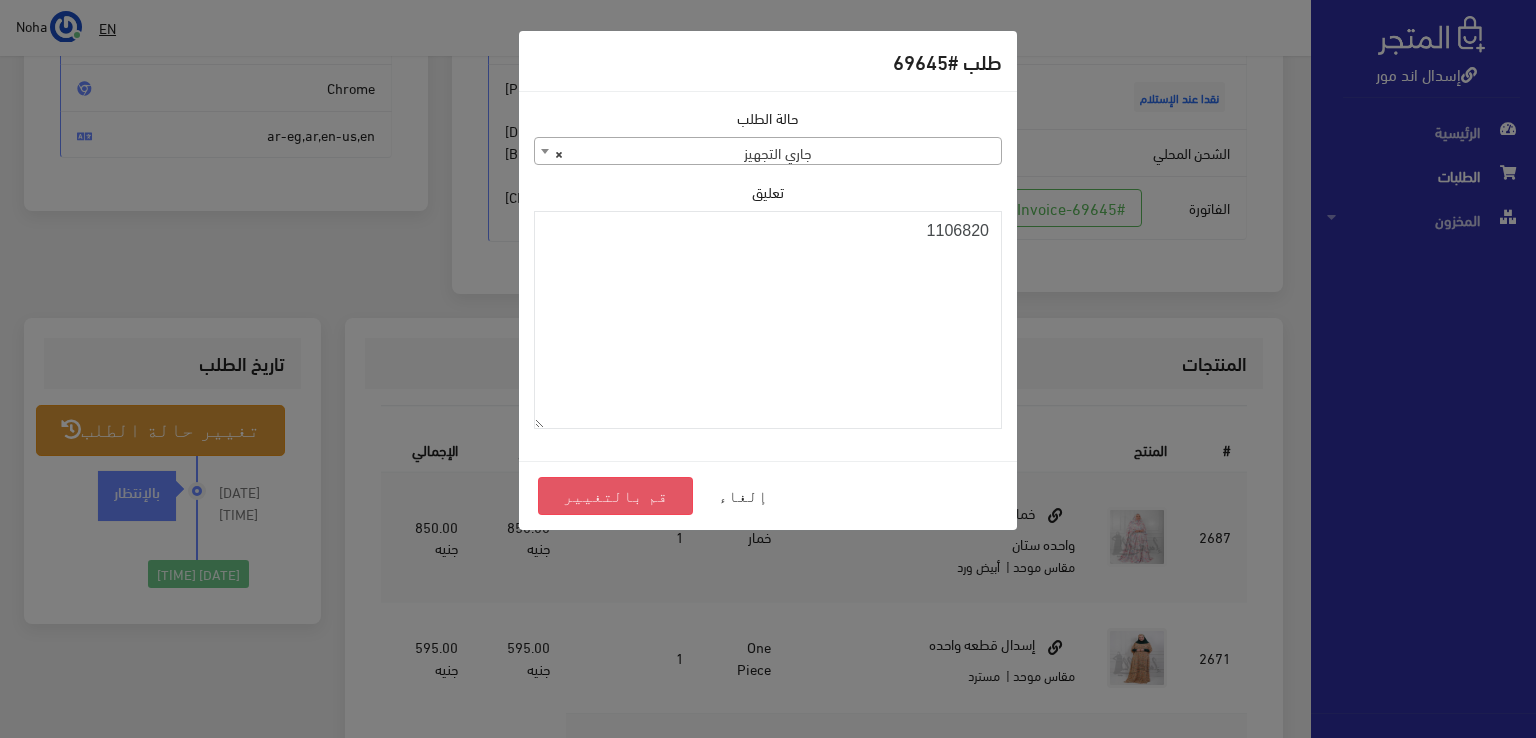 click on "قم بالتغيير" at bounding box center [615, 496] 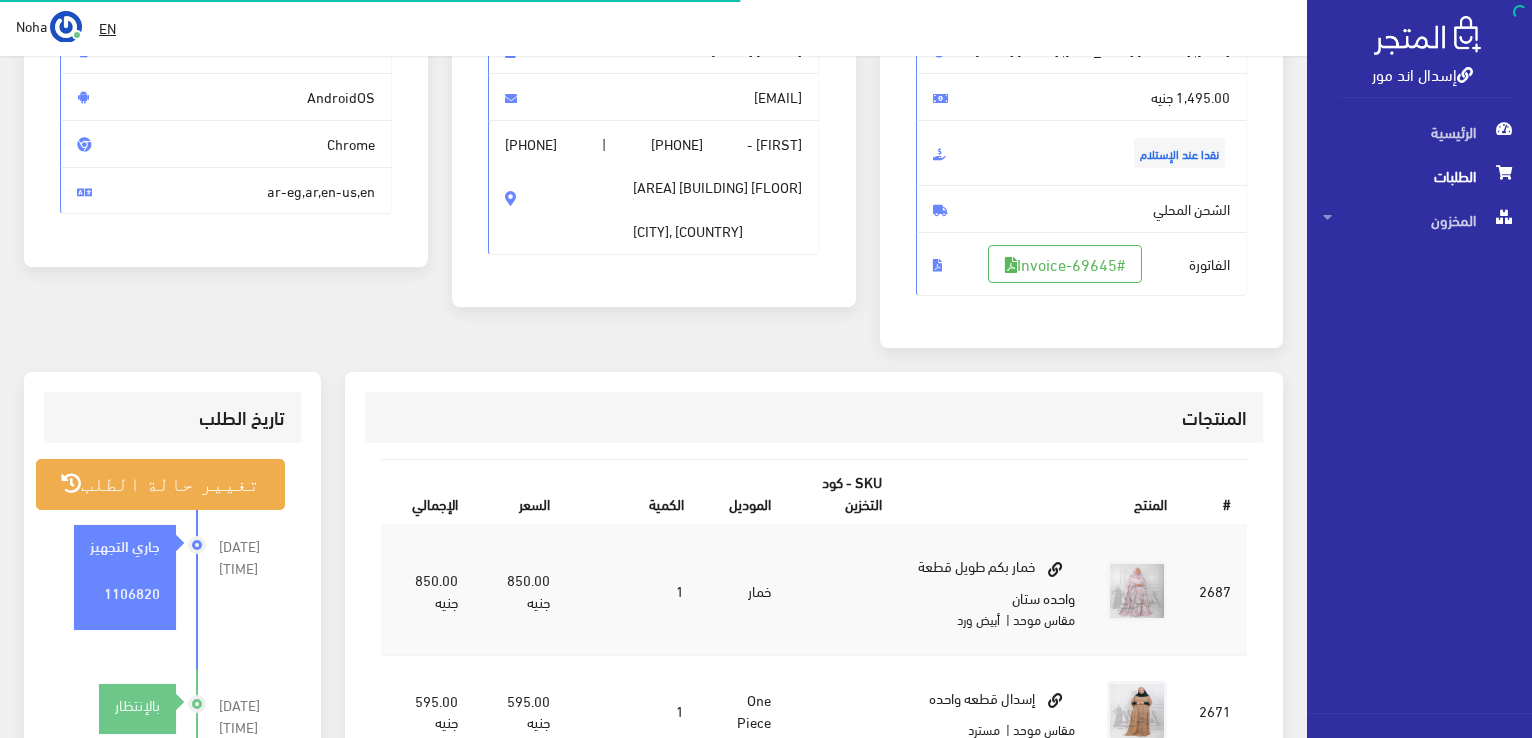 scroll, scrollTop: 300, scrollLeft: 0, axis: vertical 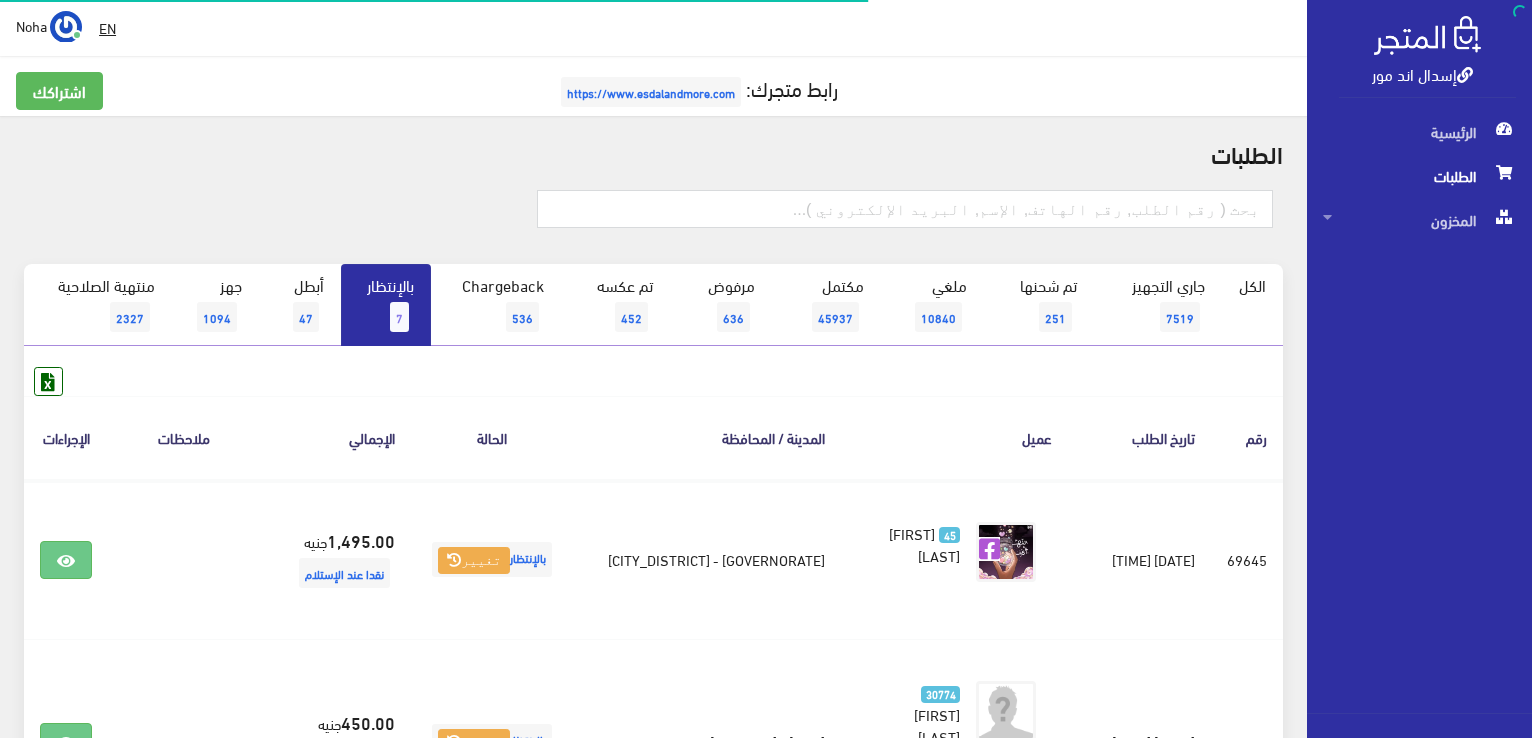 click on "بالإنتظار
7" at bounding box center (386, 305) 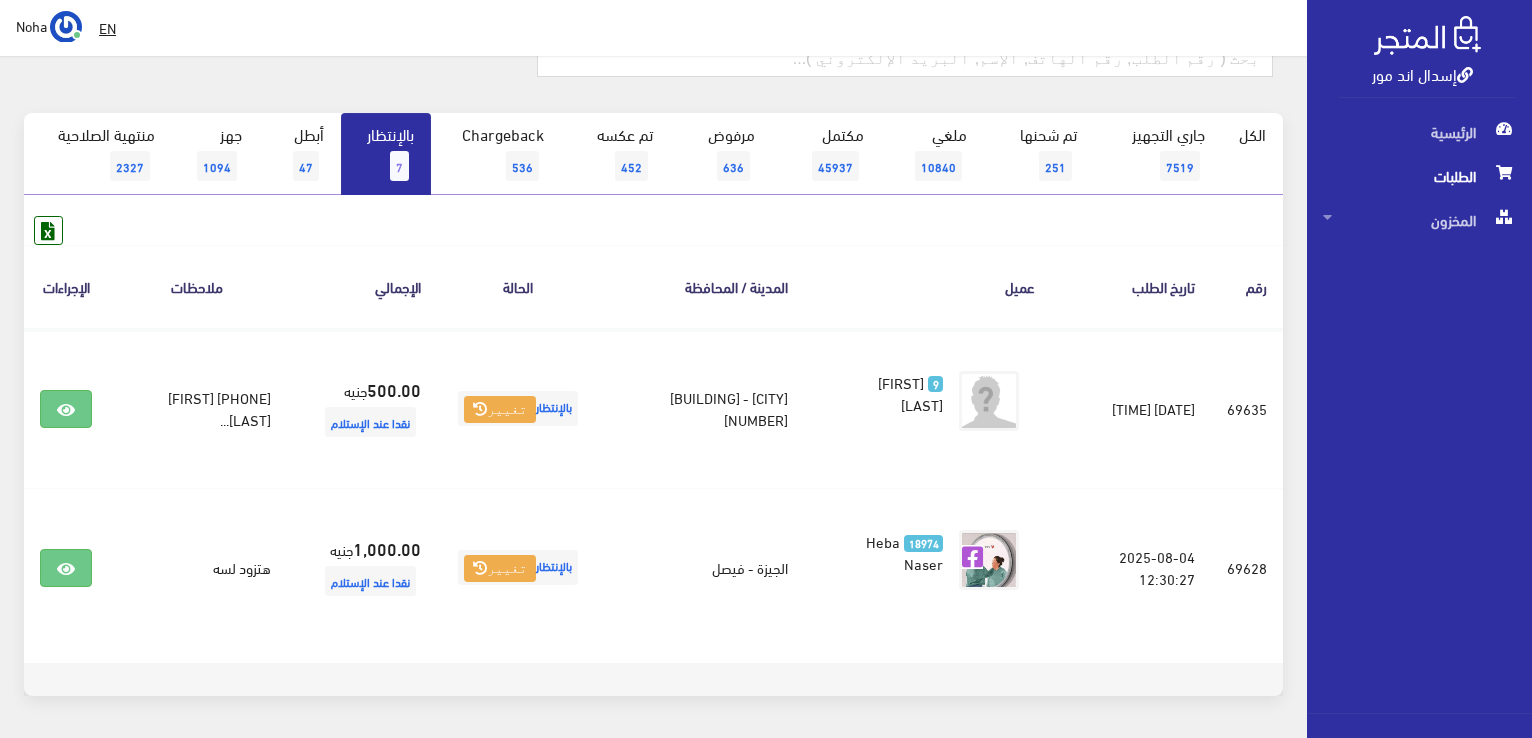 scroll, scrollTop: 200, scrollLeft: 0, axis: vertical 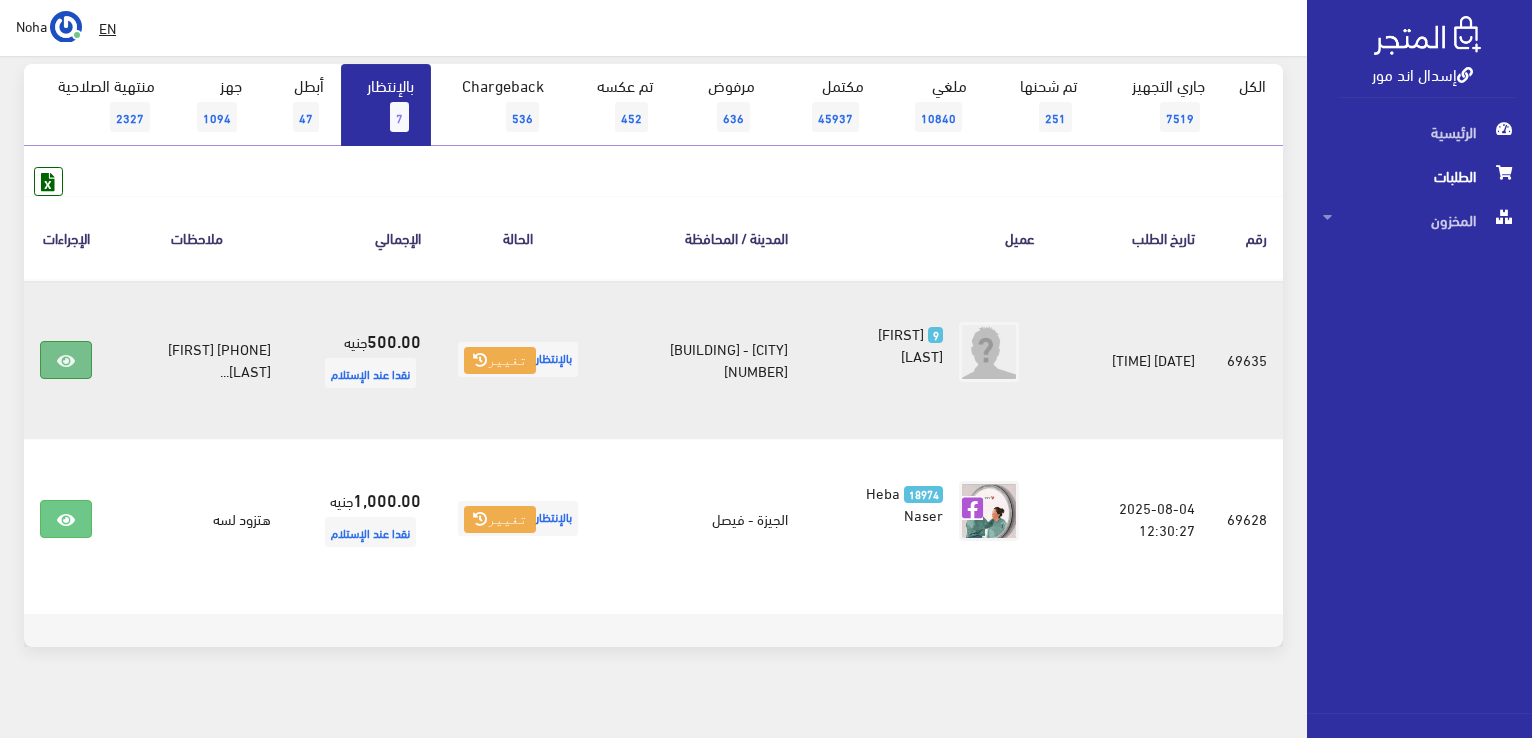 click at bounding box center [66, 361] 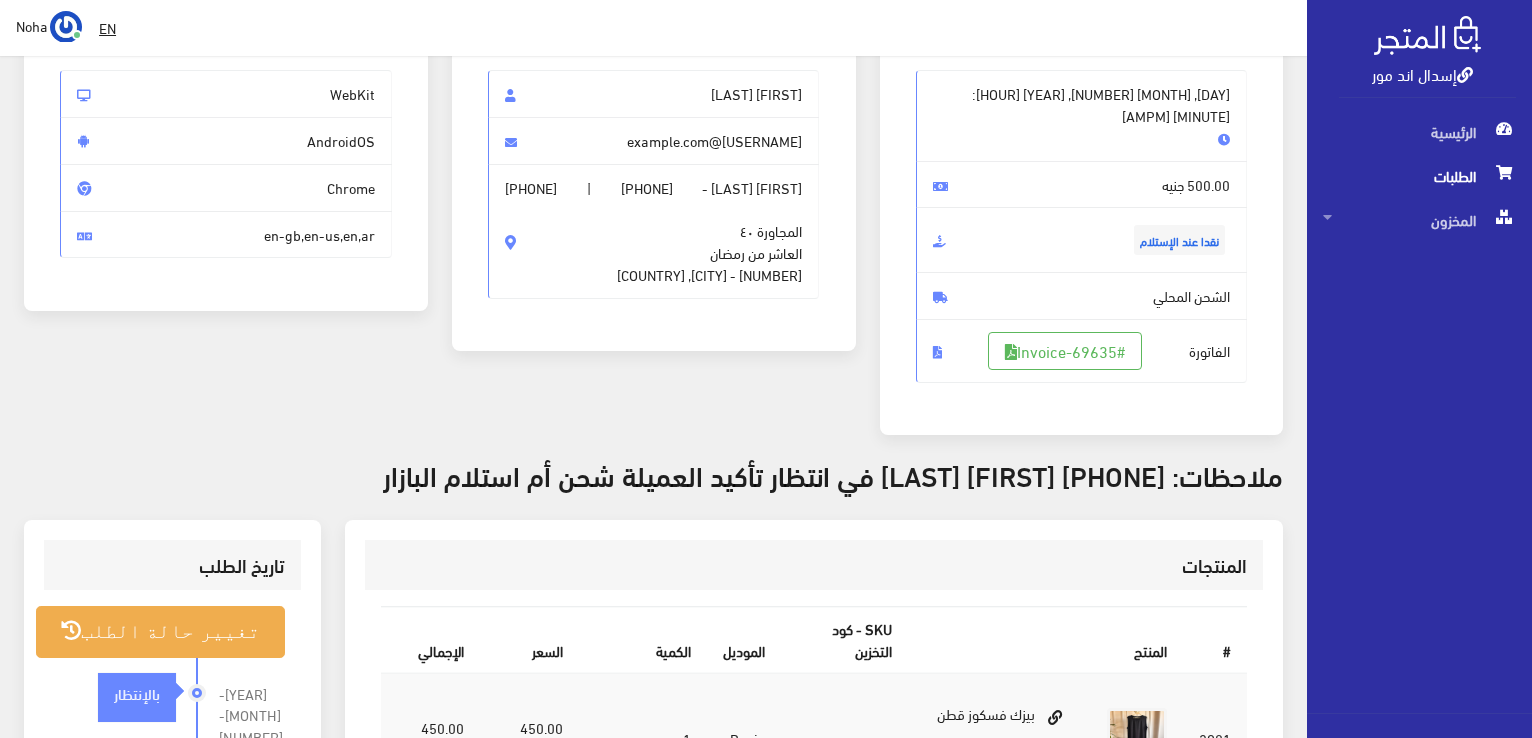 scroll, scrollTop: 300, scrollLeft: 0, axis: vertical 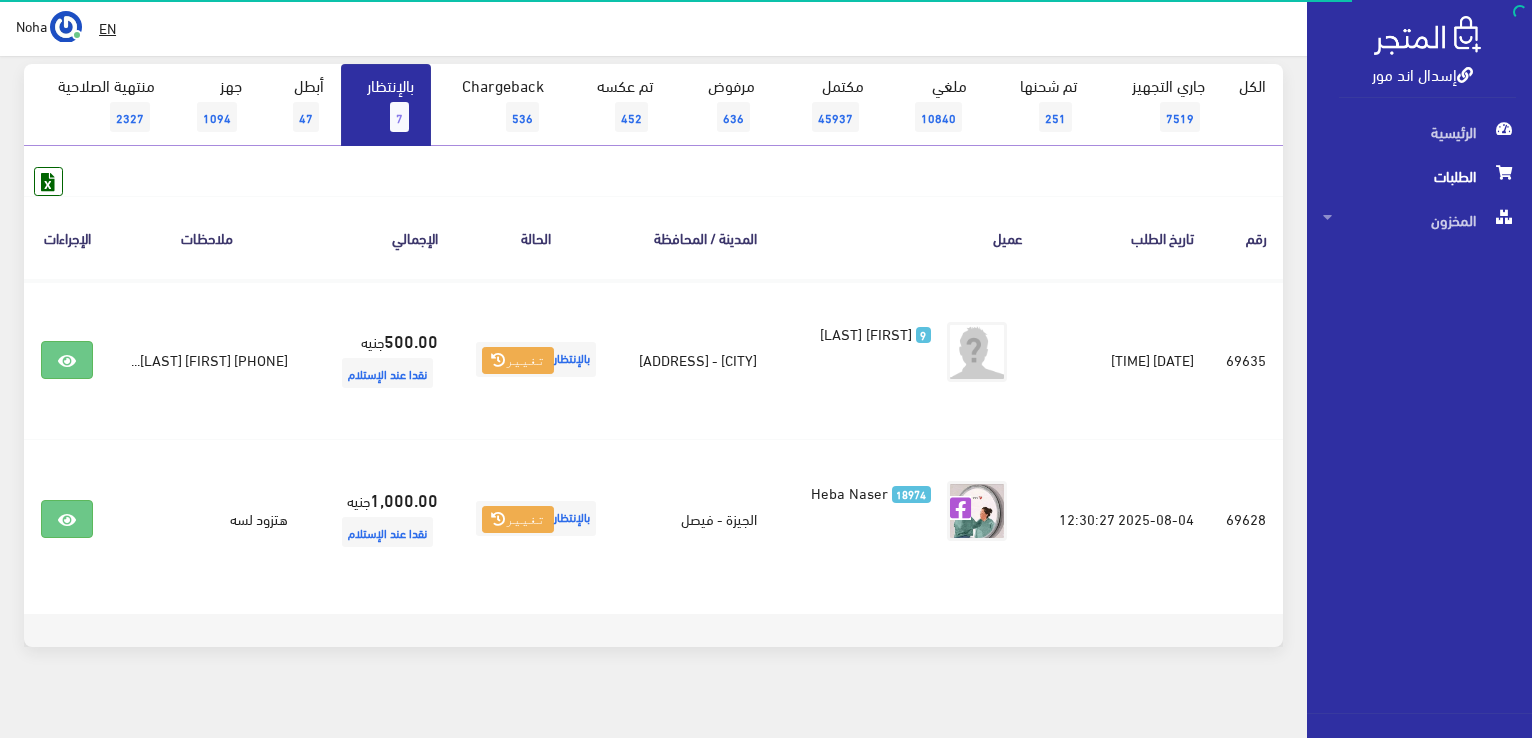 click on "بالإنتظار
7" at bounding box center [386, 105] 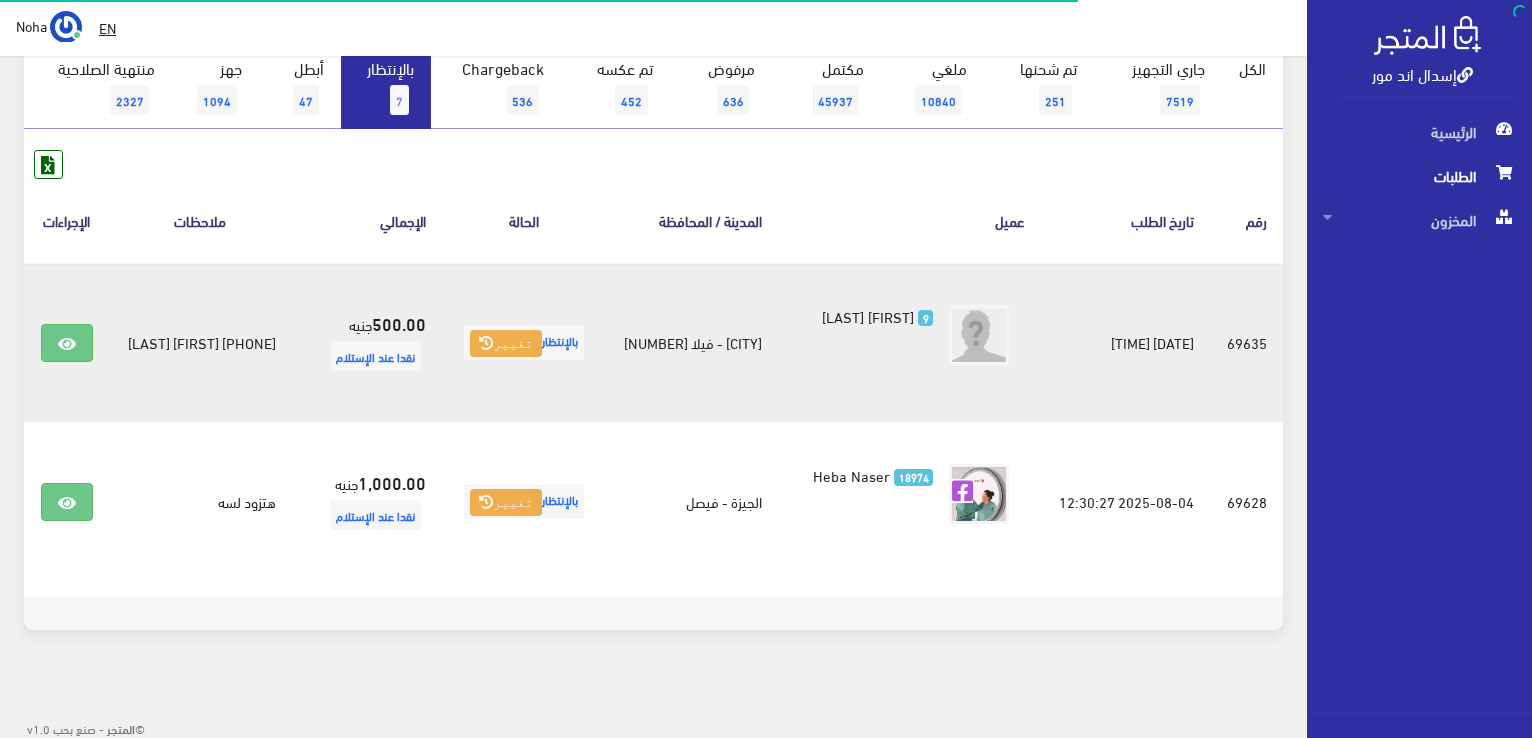 scroll, scrollTop: 219, scrollLeft: 0, axis: vertical 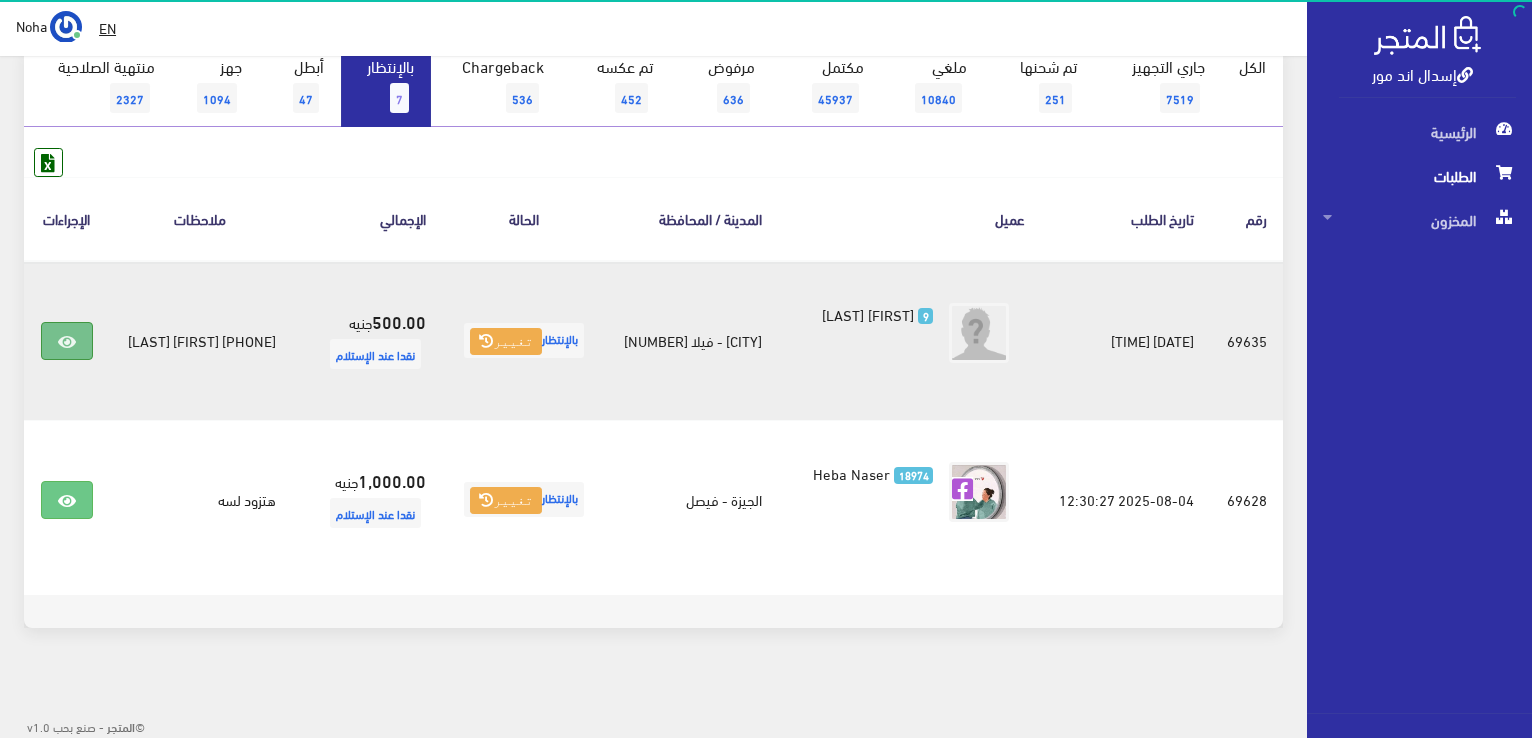click at bounding box center [67, 341] 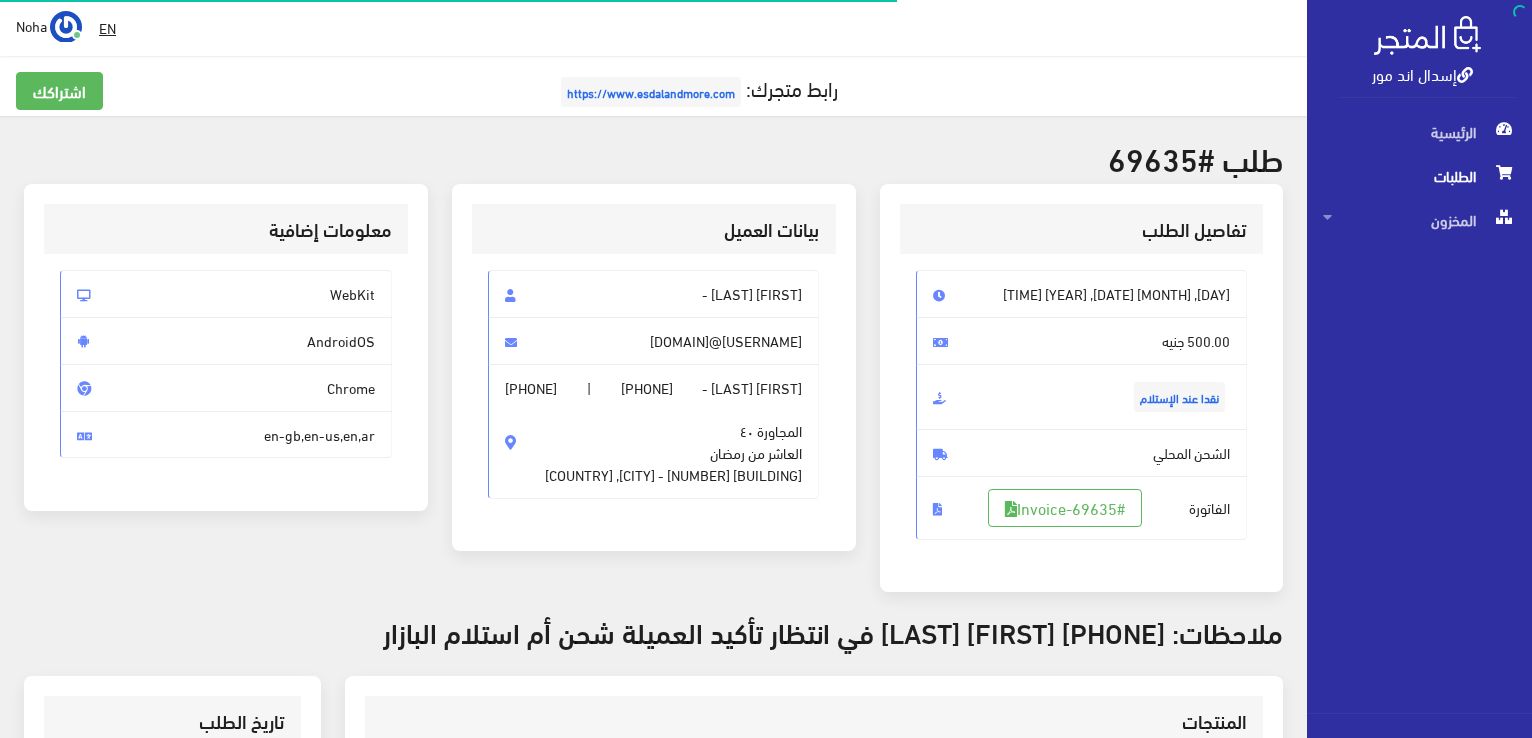 scroll, scrollTop: 200, scrollLeft: 0, axis: vertical 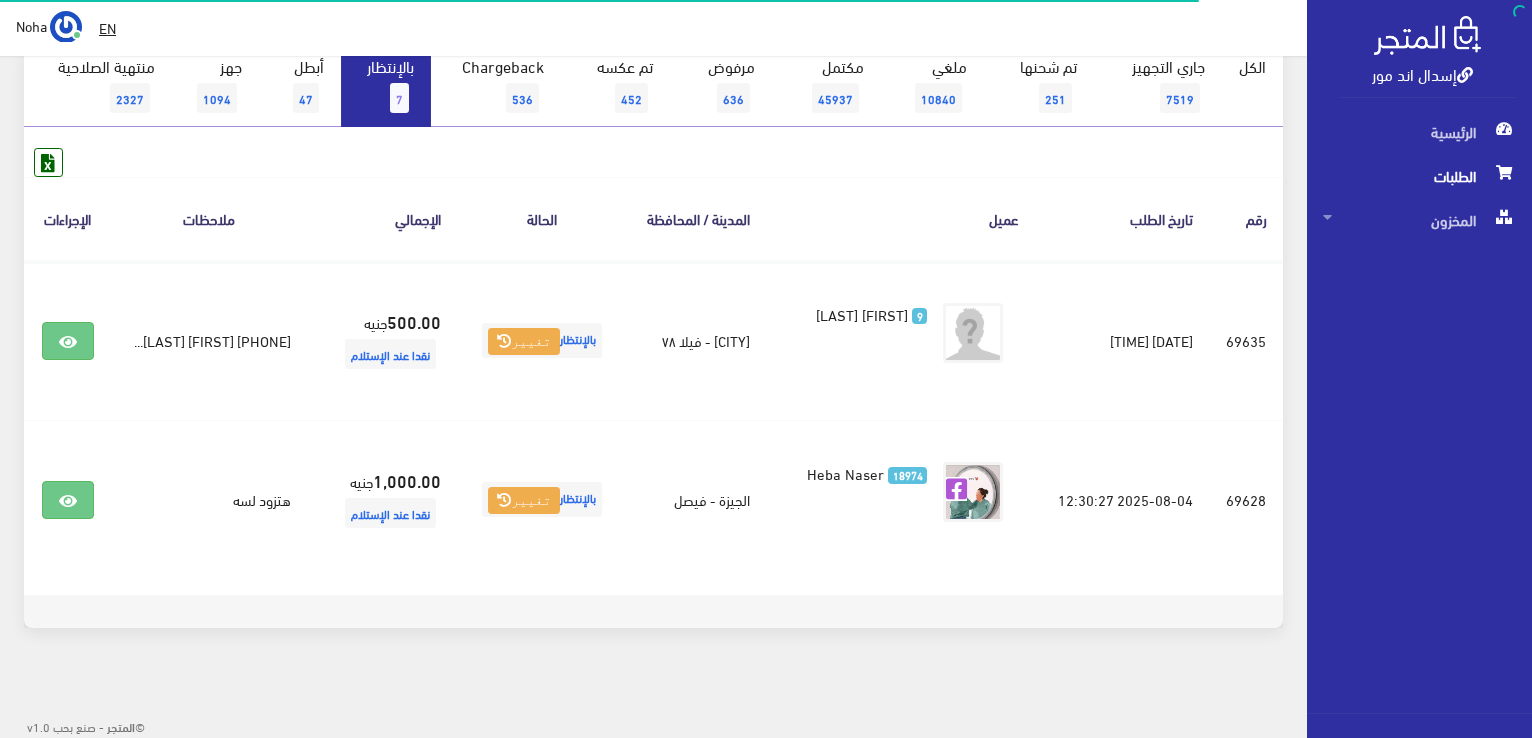 click on "7" at bounding box center (399, 98) 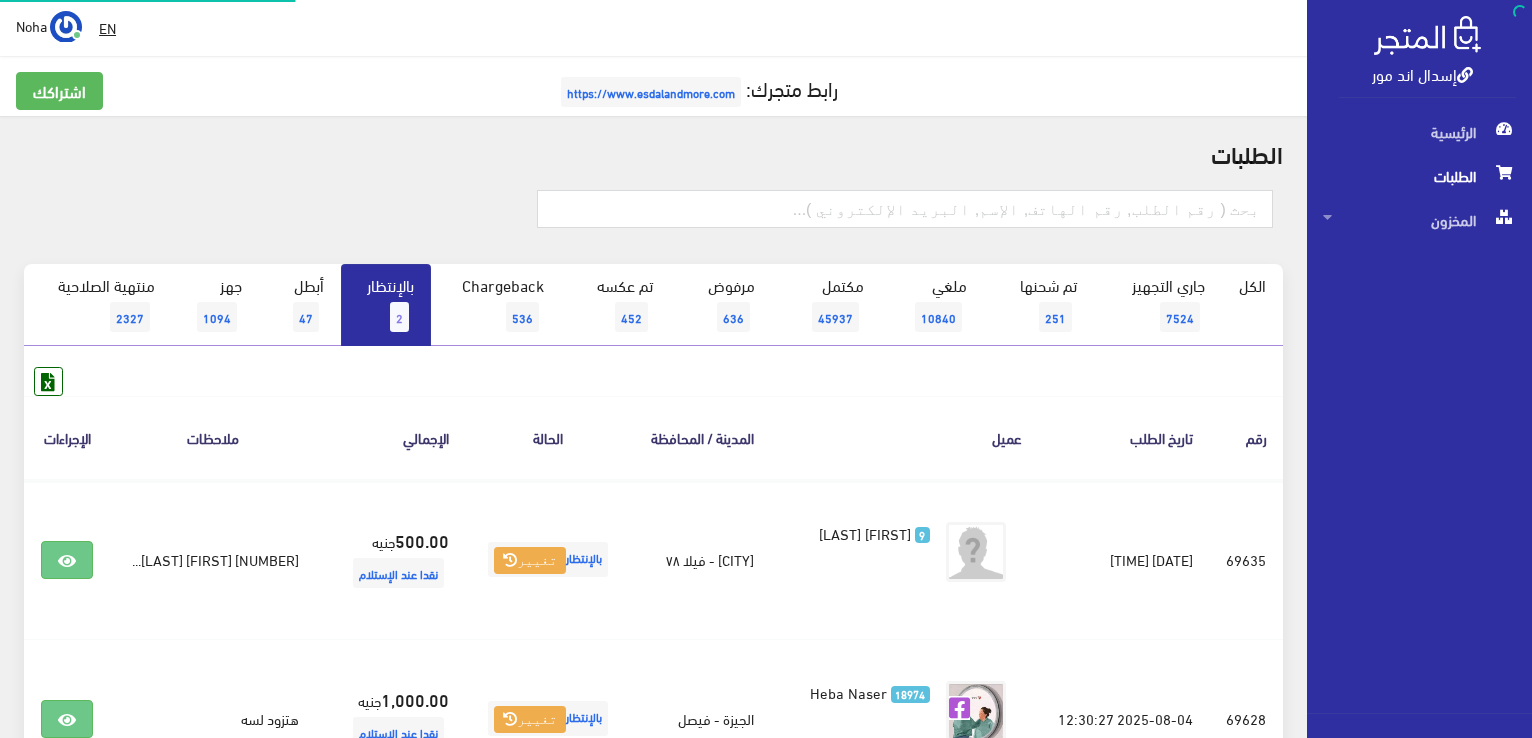 scroll, scrollTop: 0, scrollLeft: 0, axis: both 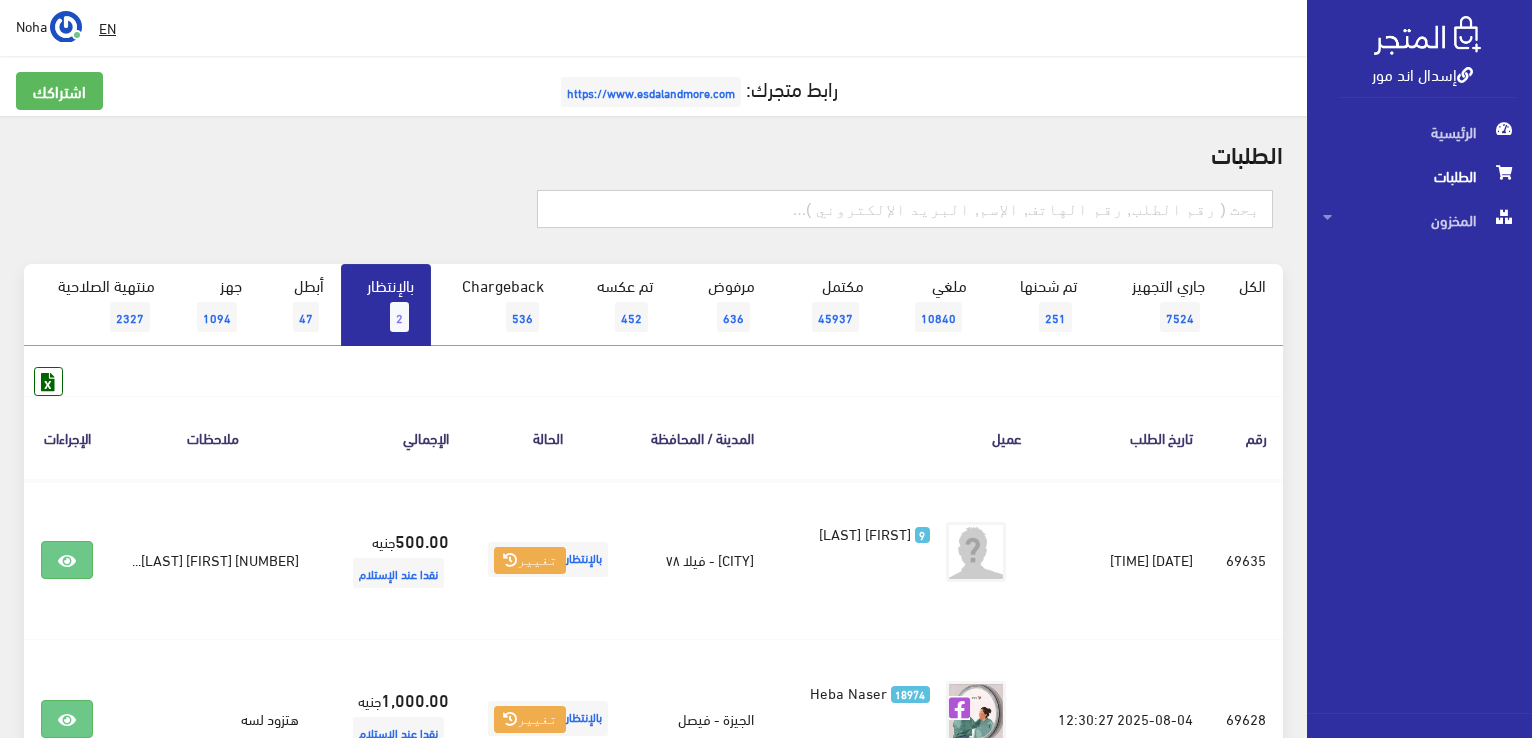 click at bounding box center [905, 209] 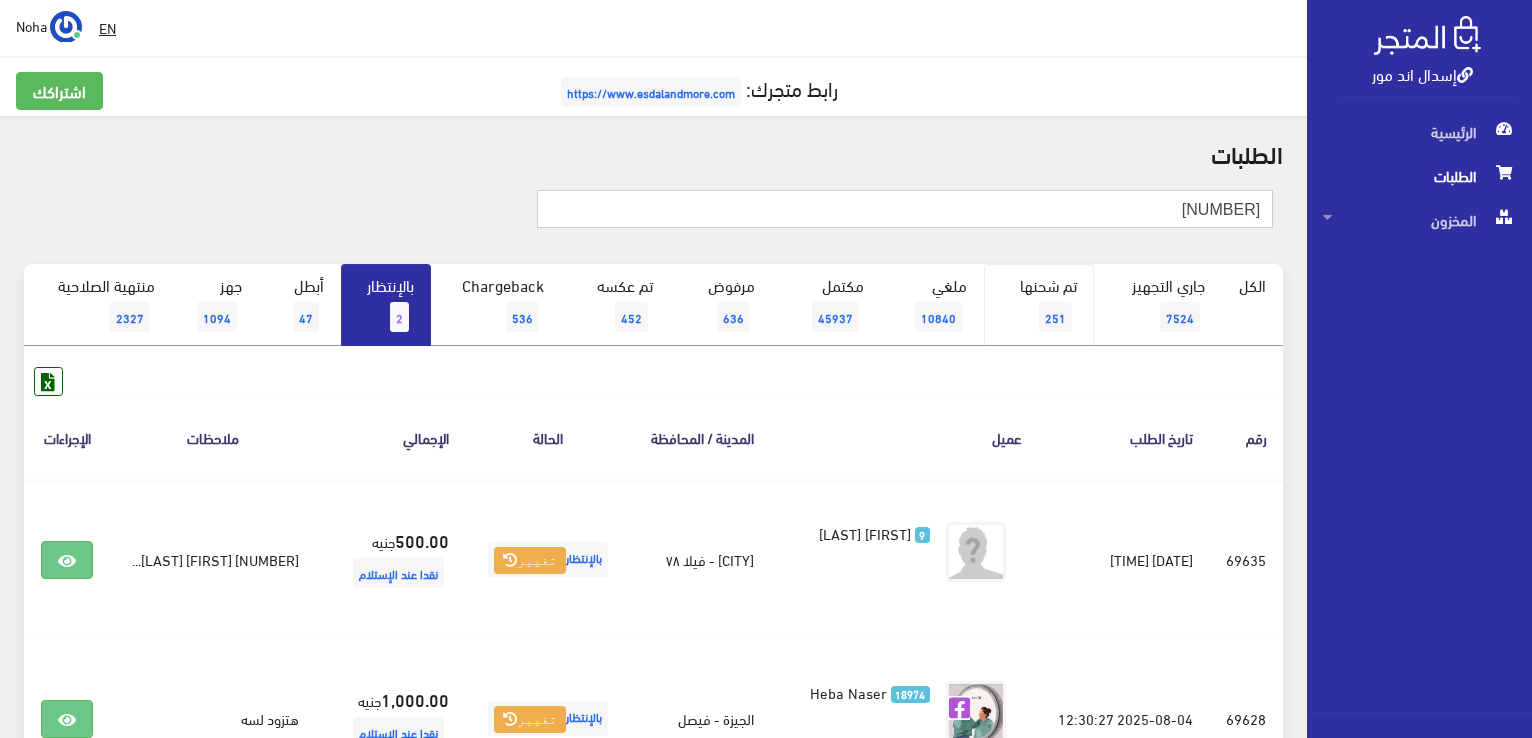 type on "[NUMBER]" 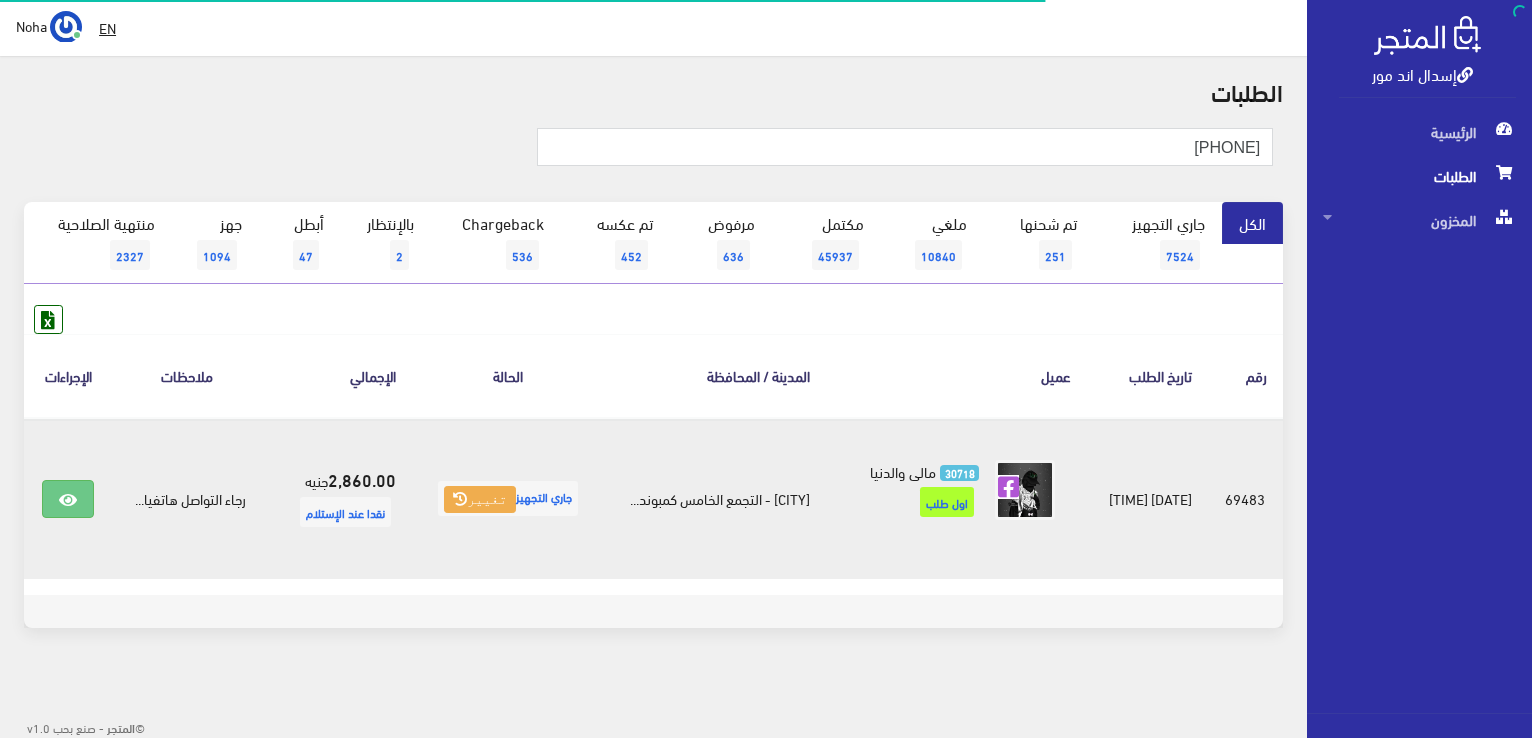 scroll, scrollTop: 62, scrollLeft: 0, axis: vertical 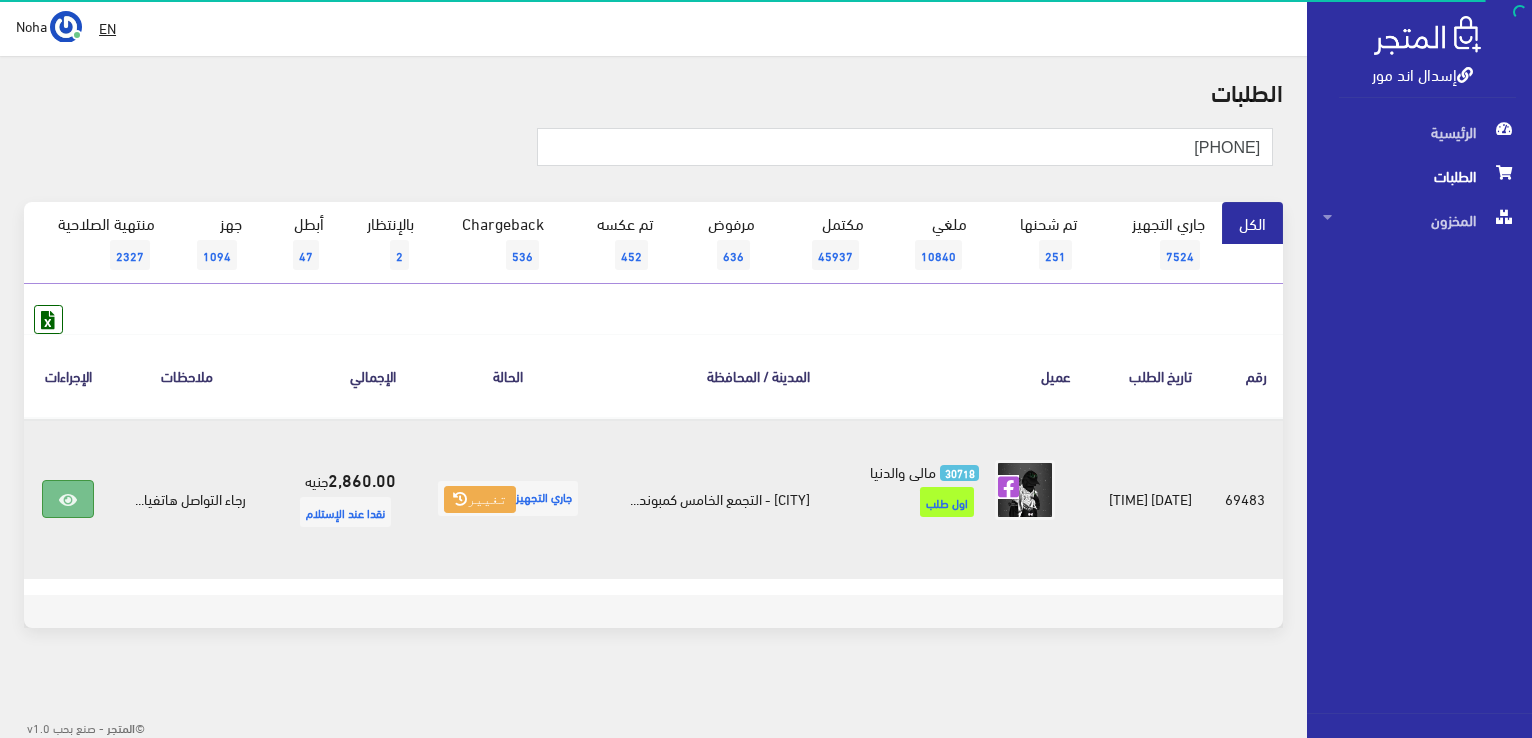 click at bounding box center [68, 499] 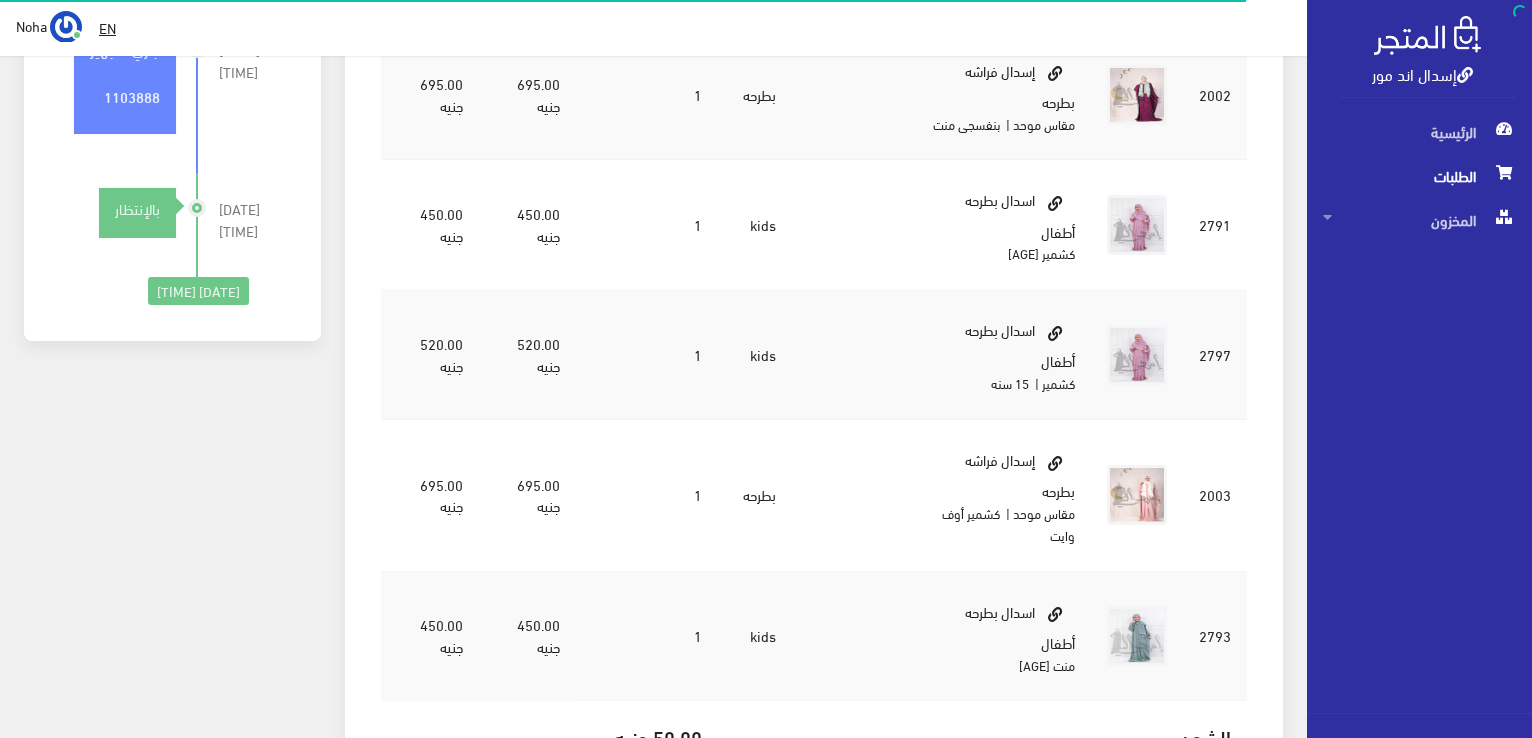 scroll, scrollTop: 800, scrollLeft: 0, axis: vertical 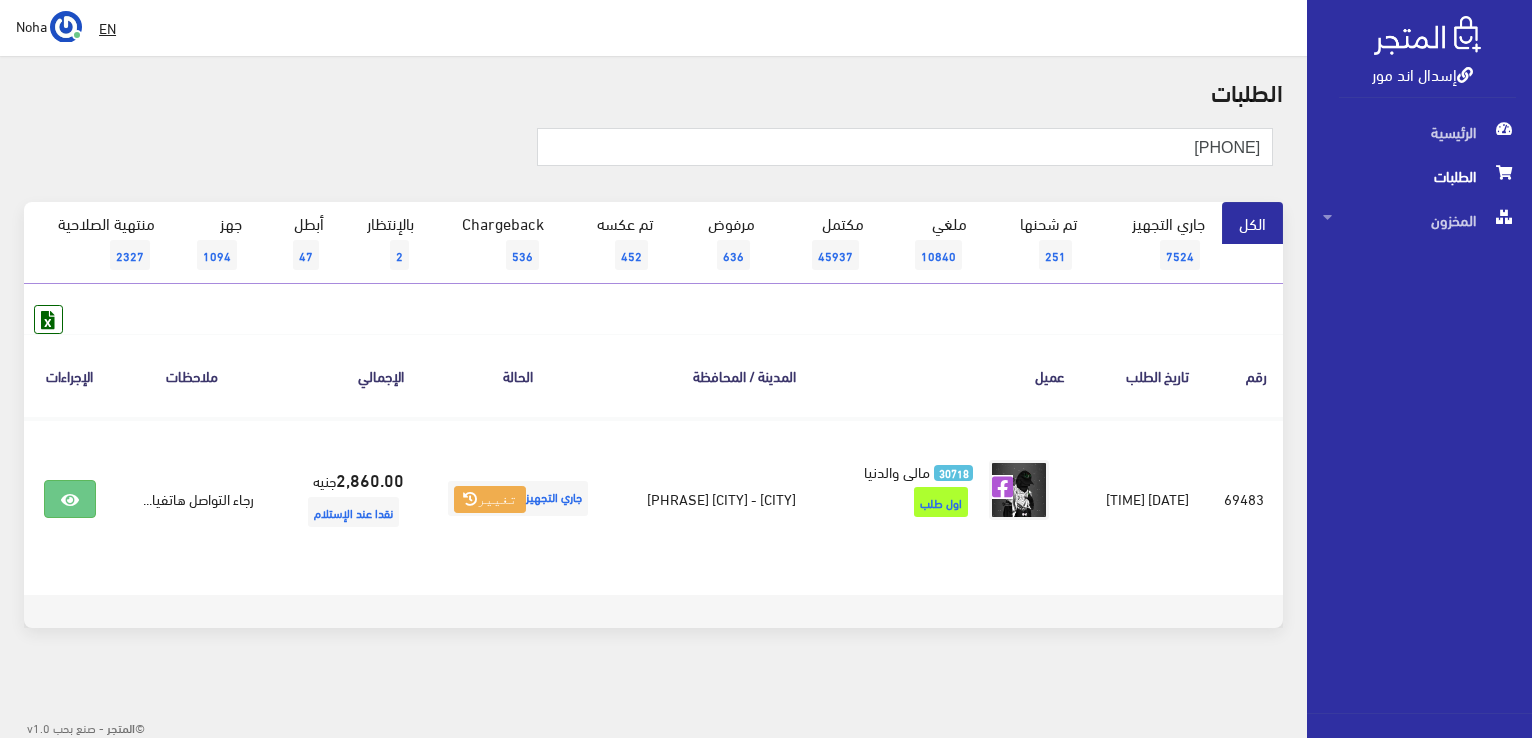 click on "الطلبات" at bounding box center (1419, 176) 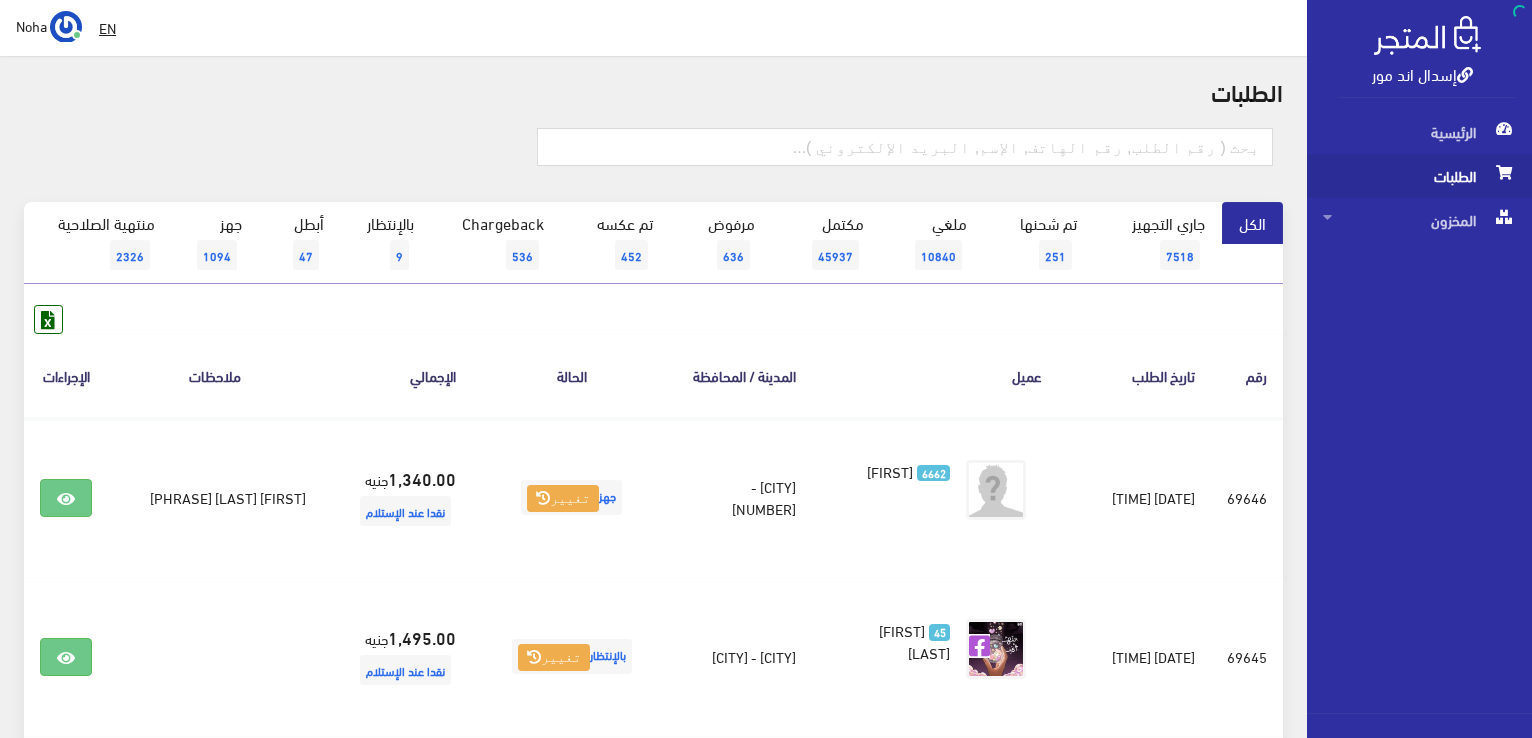 scroll, scrollTop: 0, scrollLeft: 0, axis: both 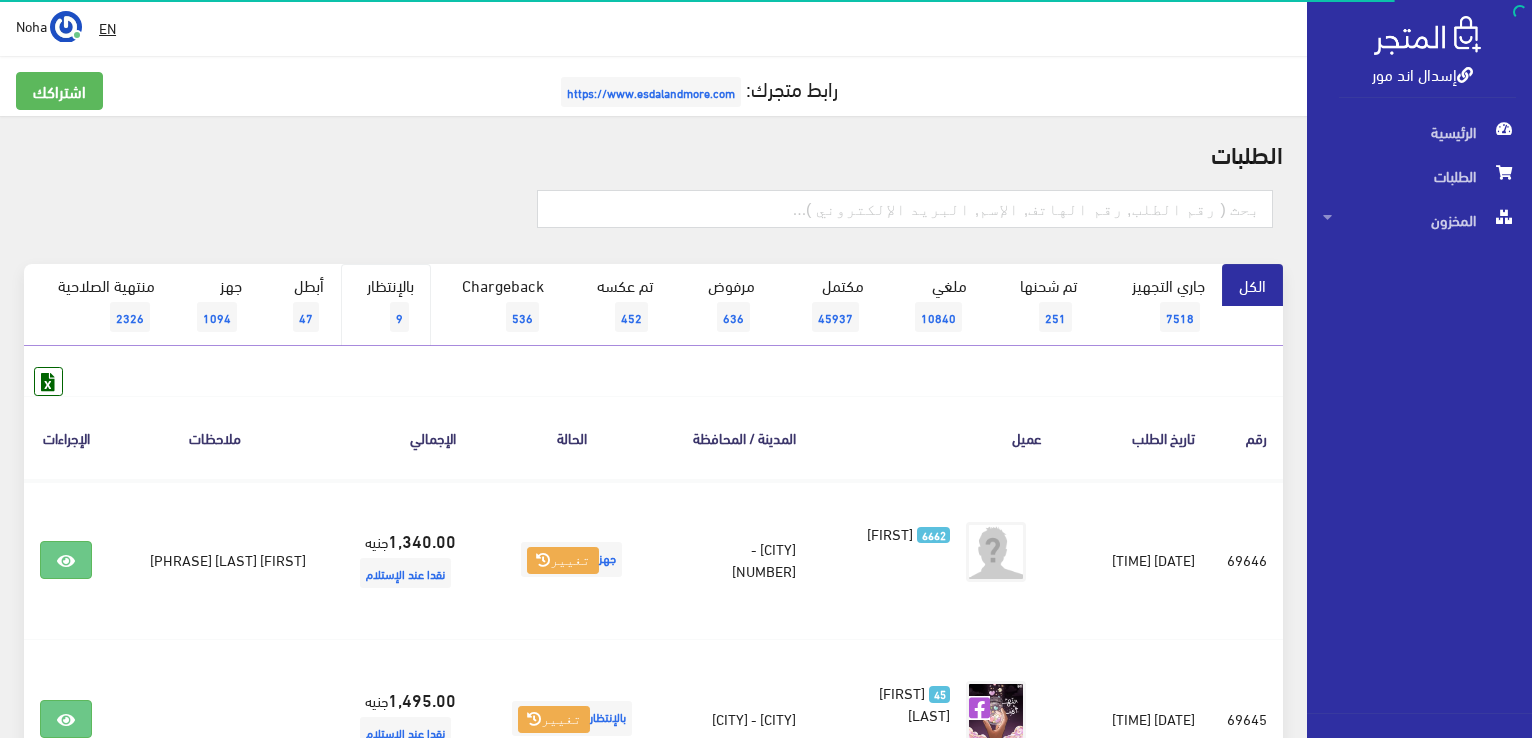 click on "بالإنتظار
9" at bounding box center (386, 305) 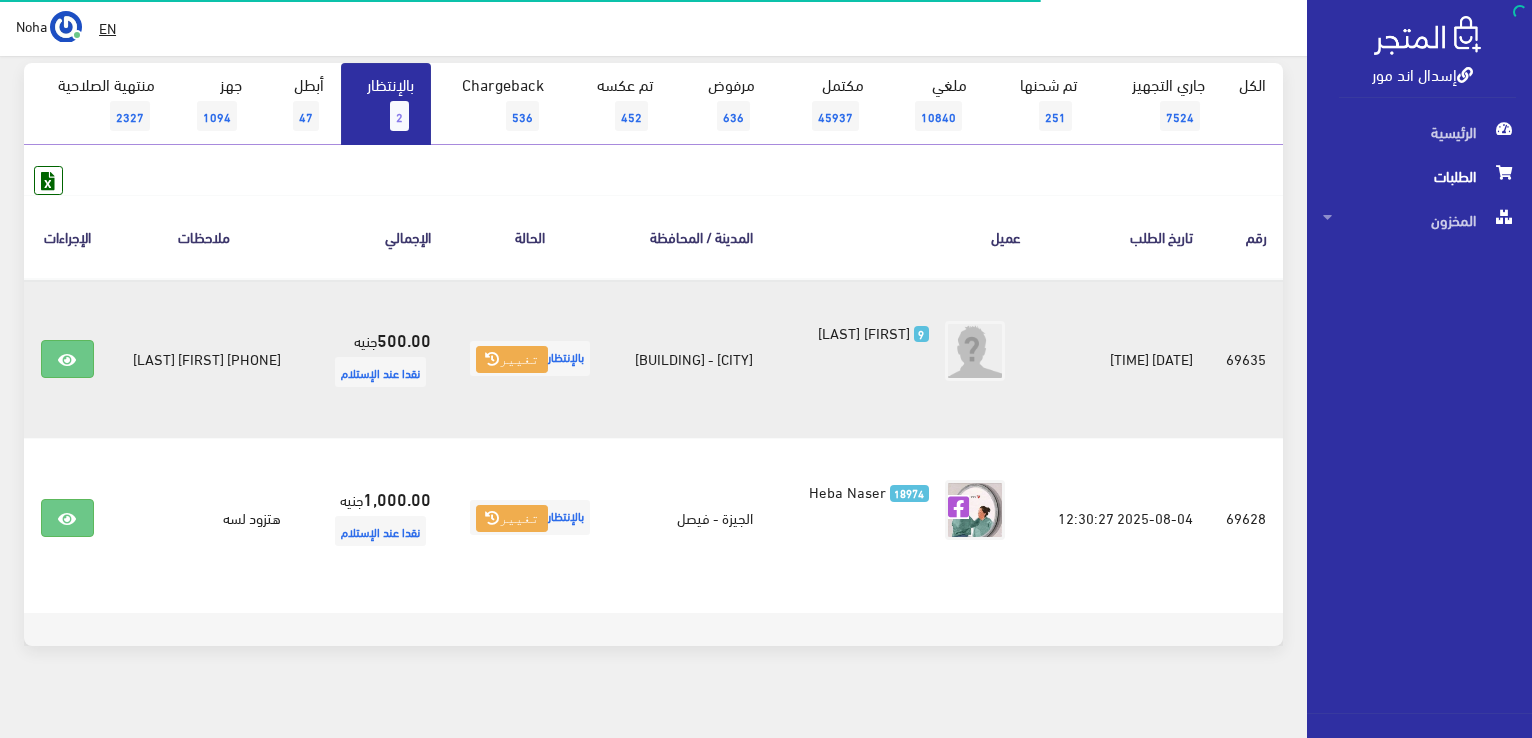 scroll, scrollTop: 219, scrollLeft: 0, axis: vertical 